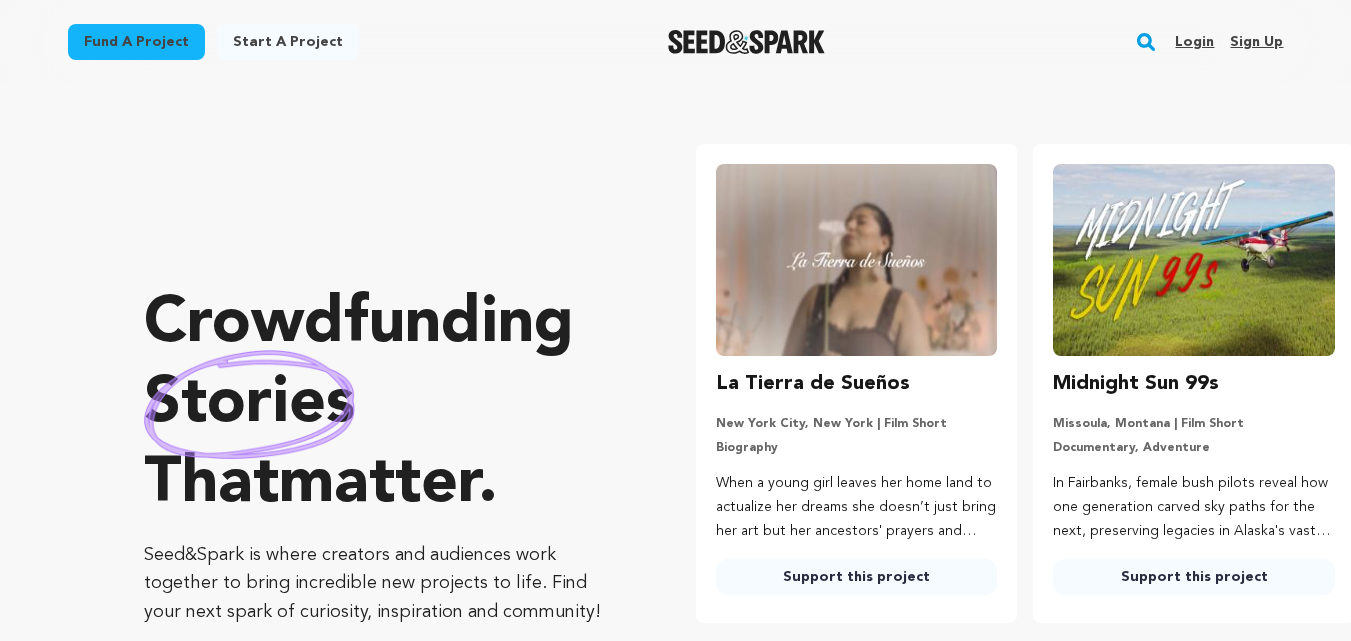 scroll, scrollTop: 0, scrollLeft: 0, axis: both 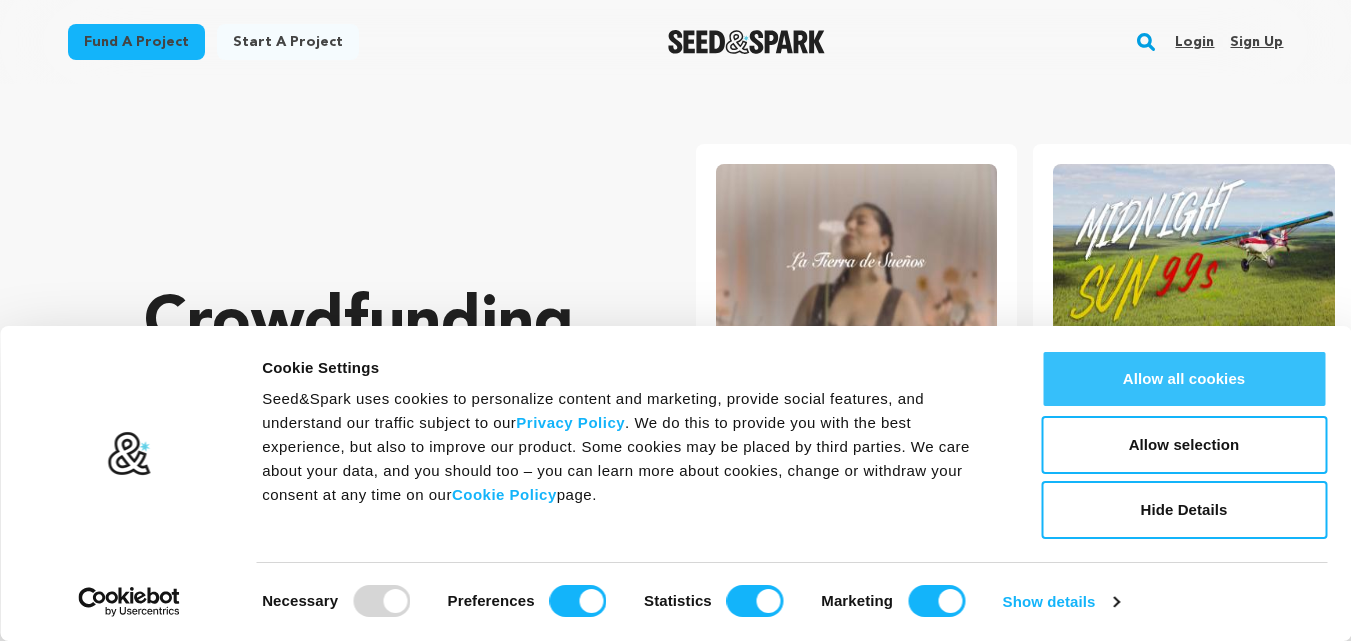 drag, startPoint x: 1210, startPoint y: 380, endPoint x: 1236, endPoint y: 229, distance: 153.22206 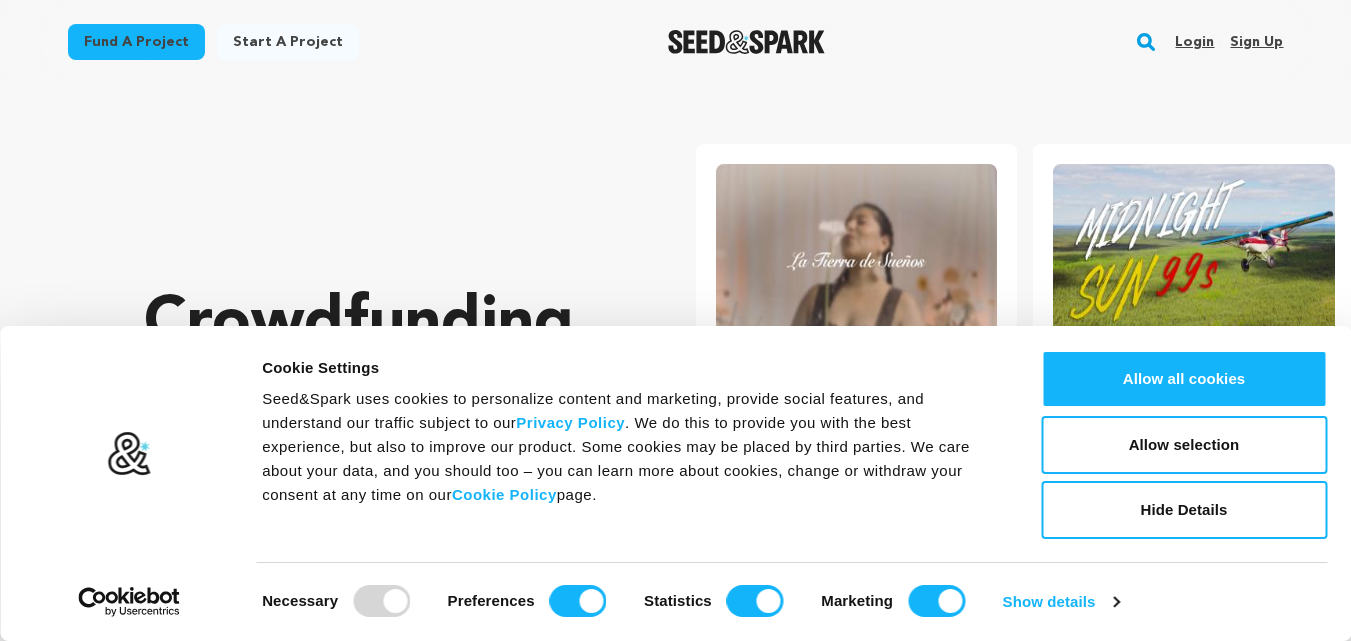 click on "Allow all cookies" at bounding box center (1184, 379) 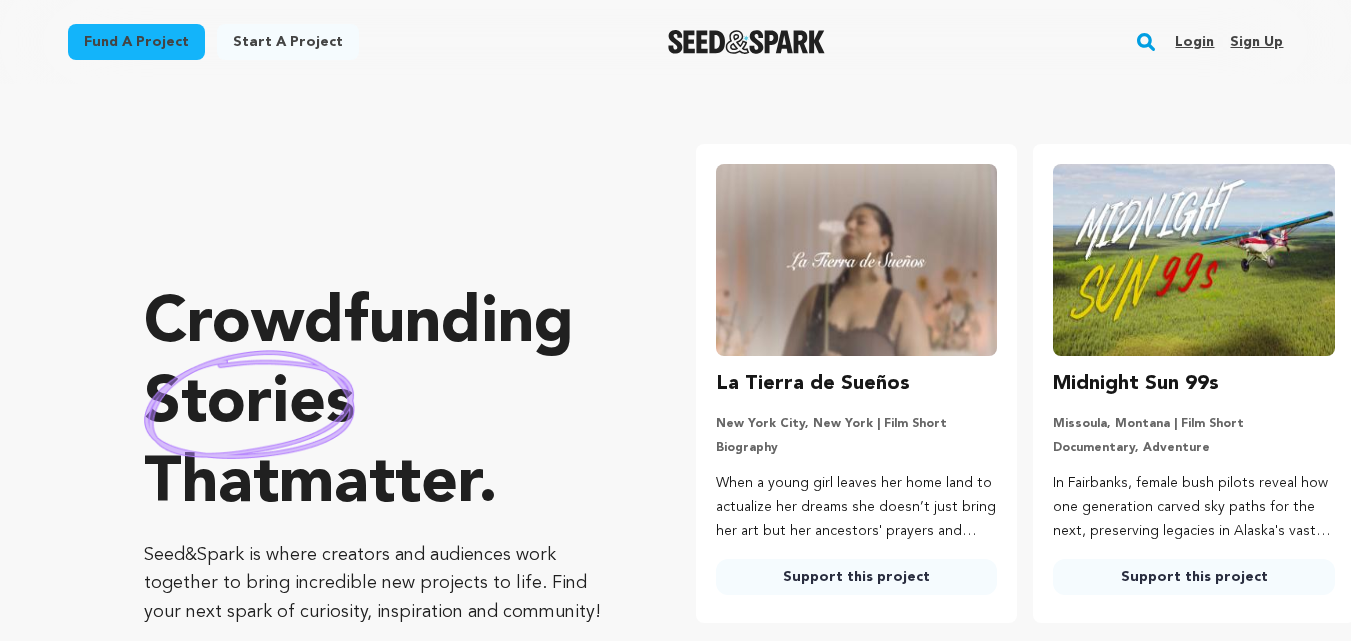 click on "Login" at bounding box center [1194, 42] 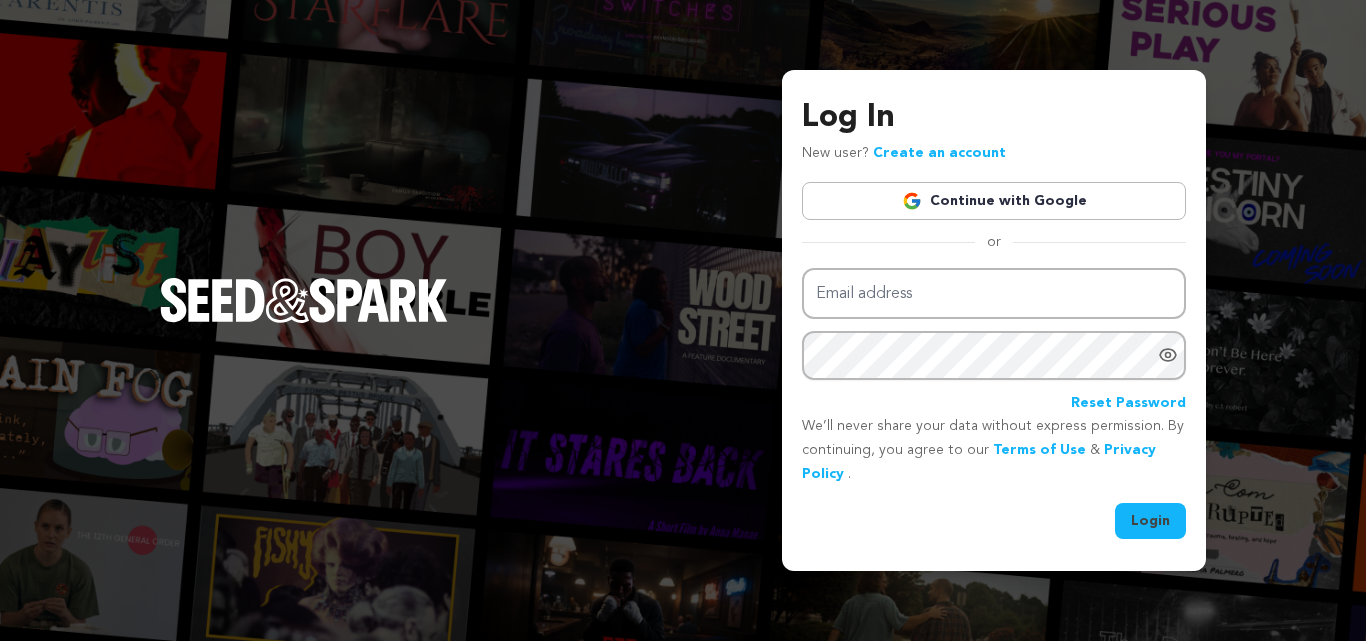 scroll, scrollTop: 0, scrollLeft: 0, axis: both 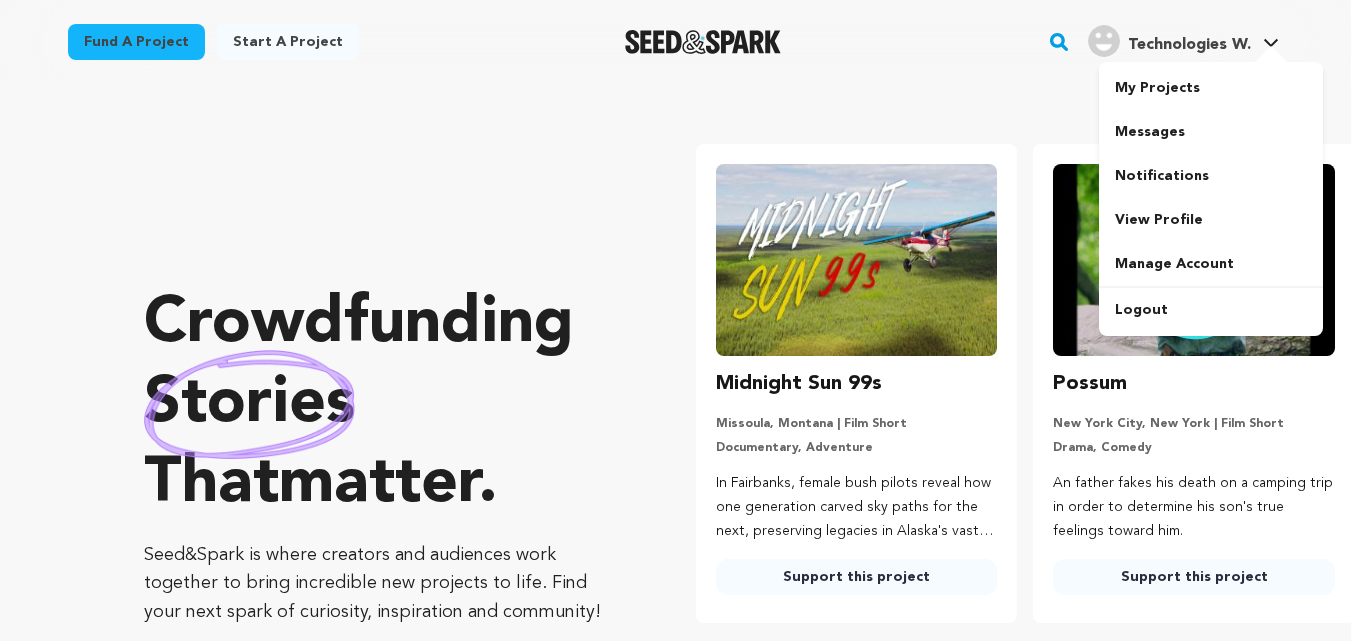 drag, startPoint x: 0, startPoint y: 0, endPoint x: 1234, endPoint y: 44, distance: 1234.7842 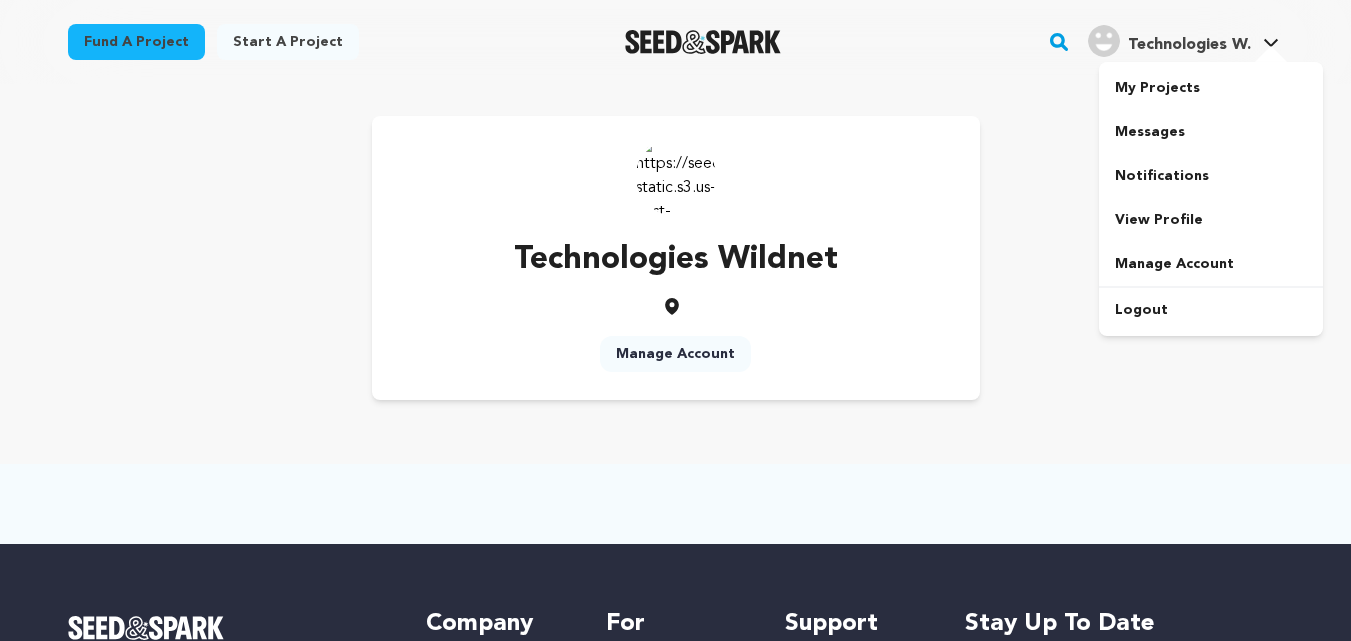 scroll, scrollTop: 0, scrollLeft: 0, axis: both 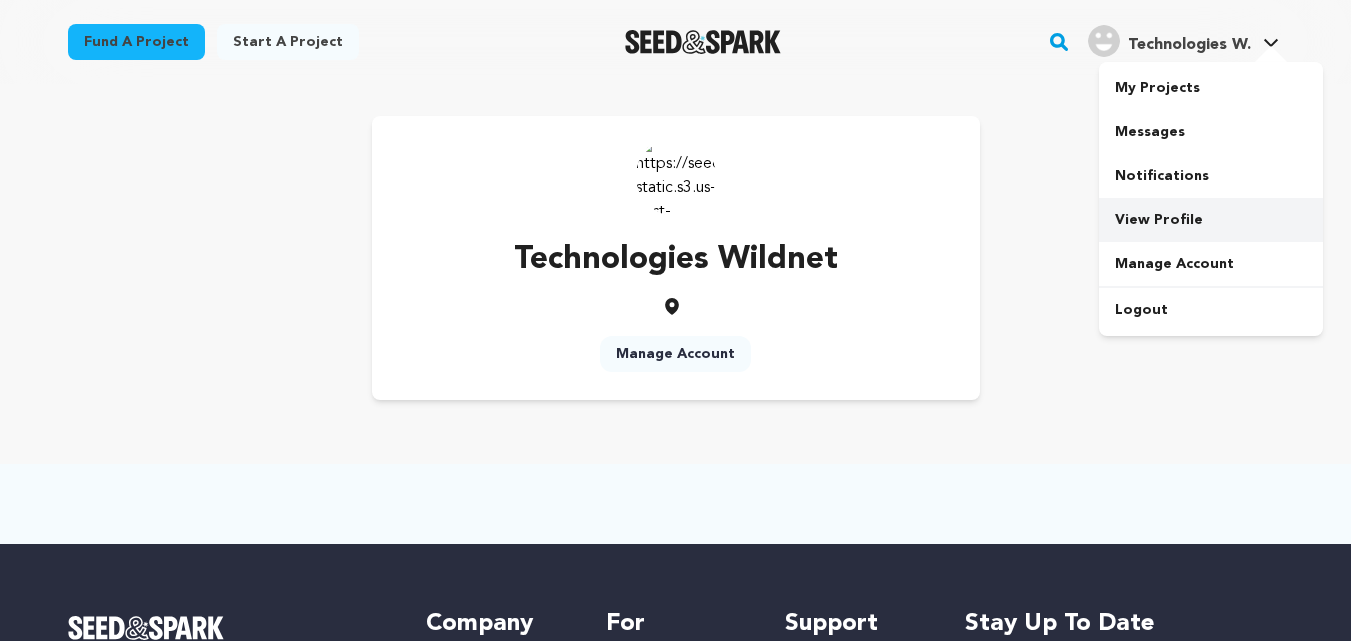 click on "View Profile" at bounding box center (1211, 220) 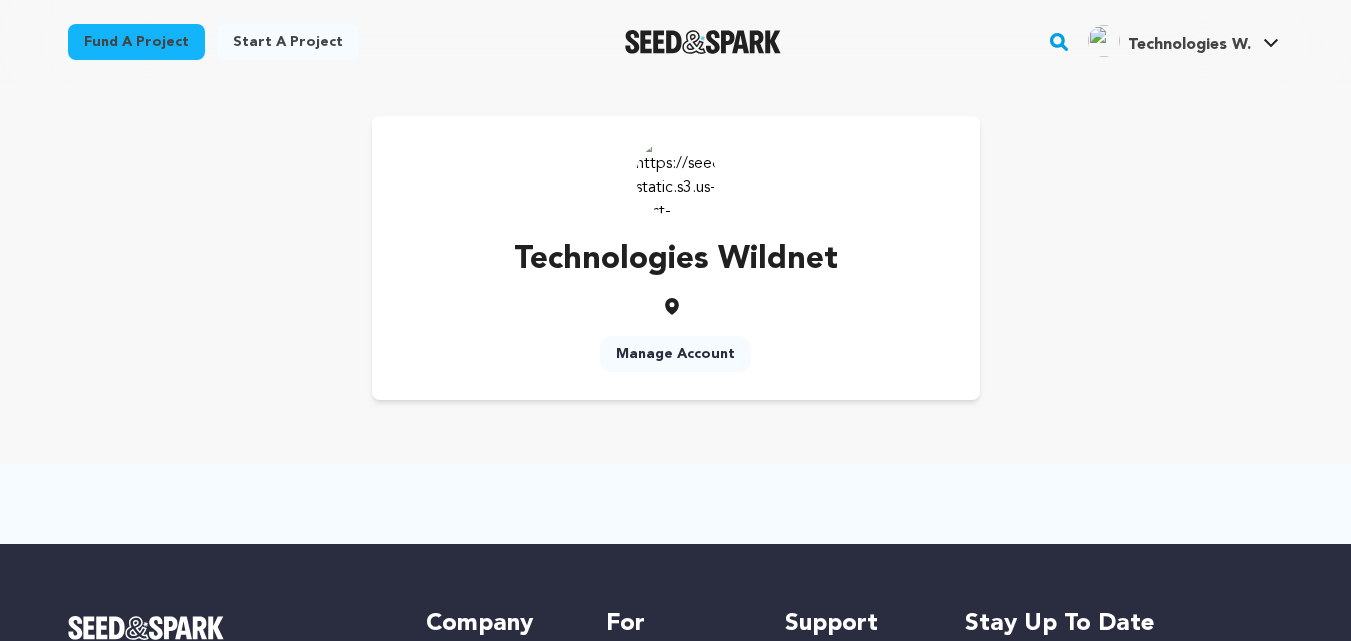 scroll, scrollTop: 0, scrollLeft: 0, axis: both 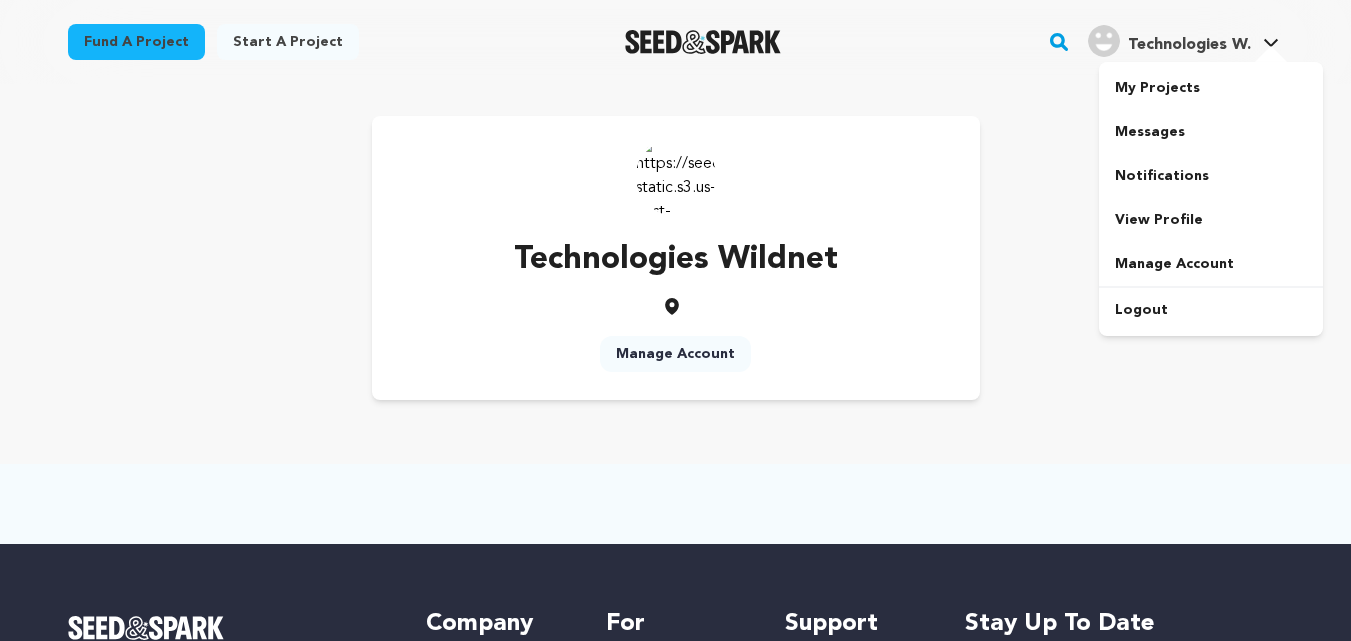 click on "Technologies W." at bounding box center [1189, 45] 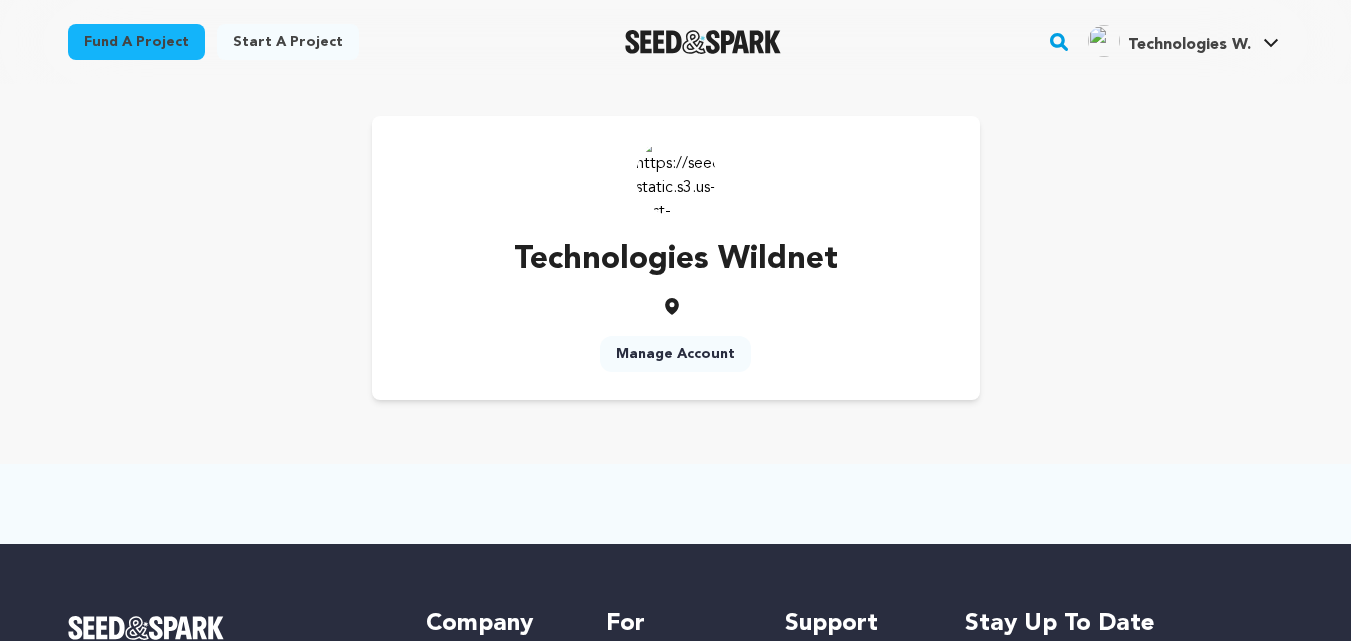 scroll, scrollTop: 0, scrollLeft: 0, axis: both 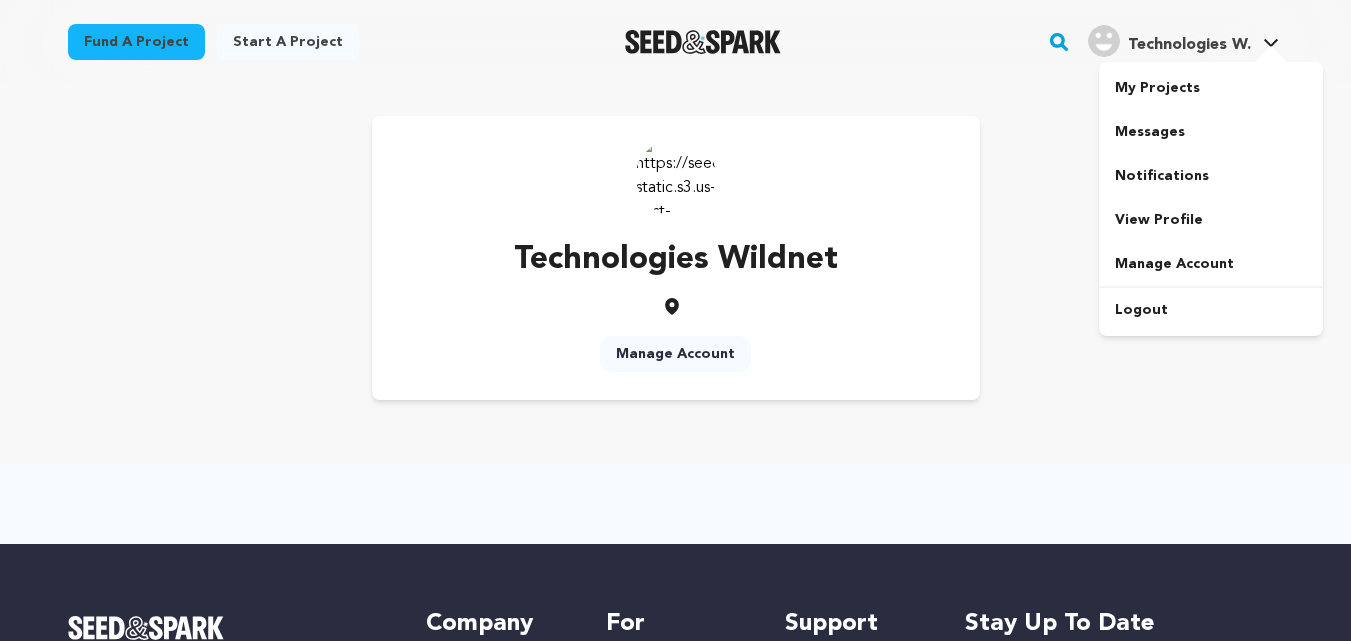 click at bounding box center [1271, 56] 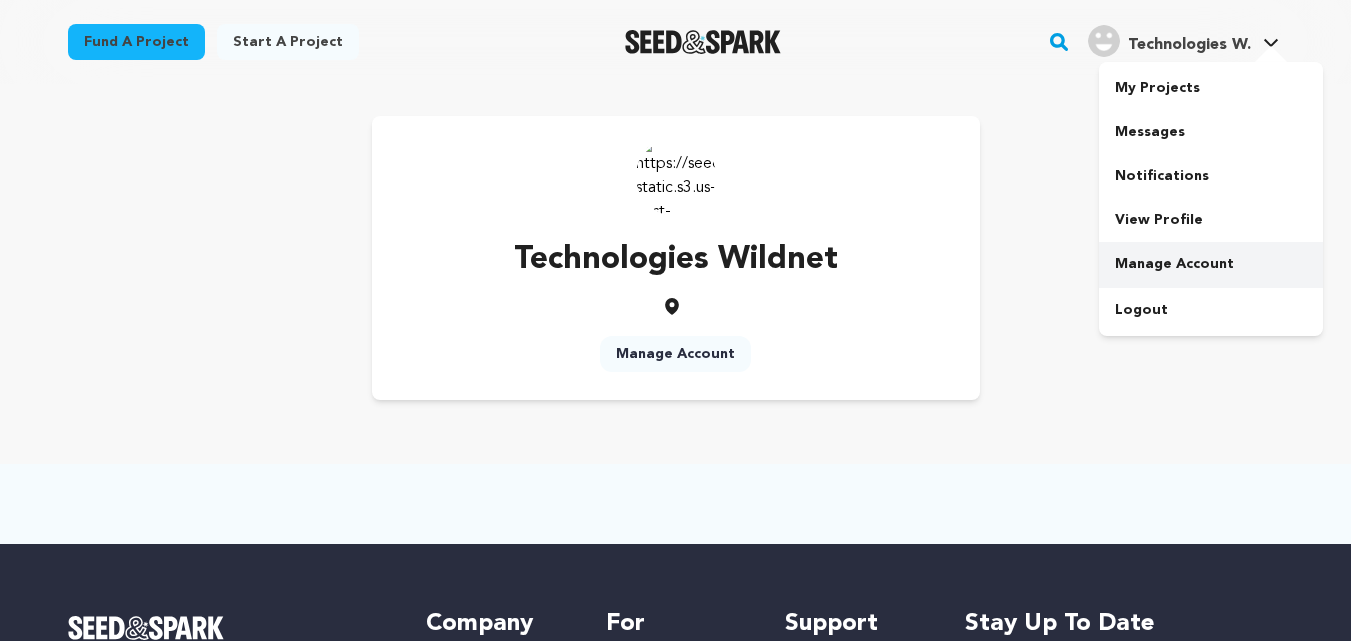 click on "Manage Account" at bounding box center (1211, 264) 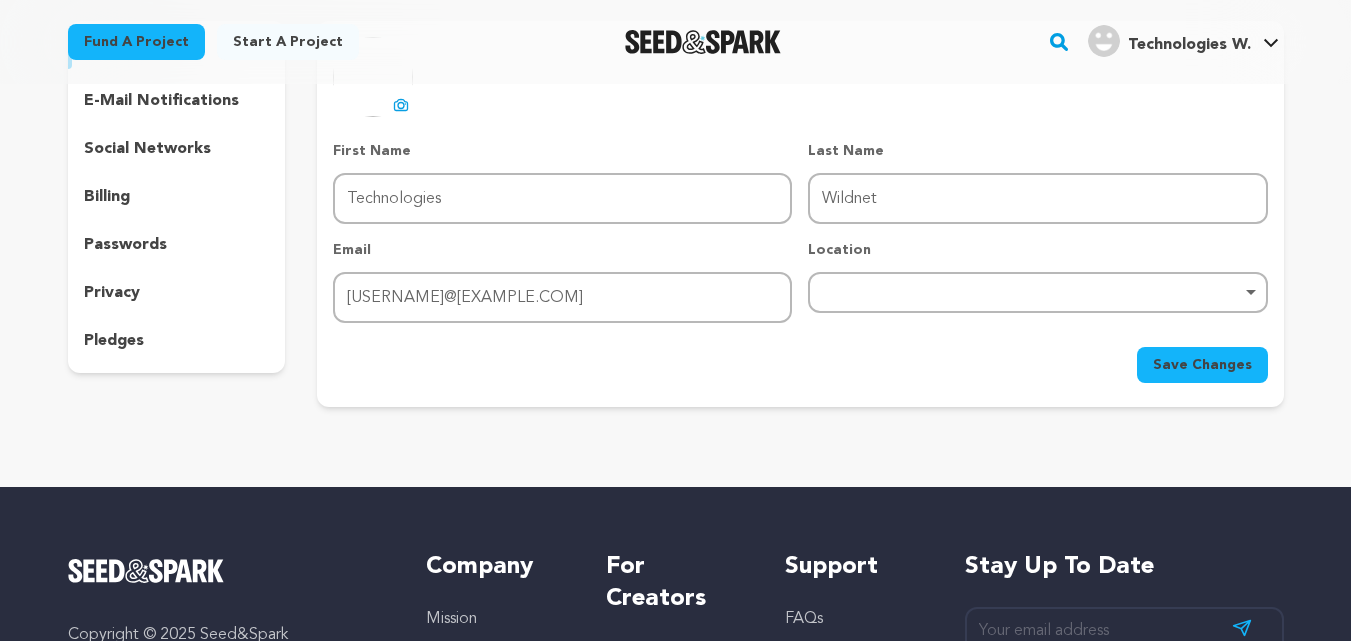 scroll, scrollTop: 200, scrollLeft: 0, axis: vertical 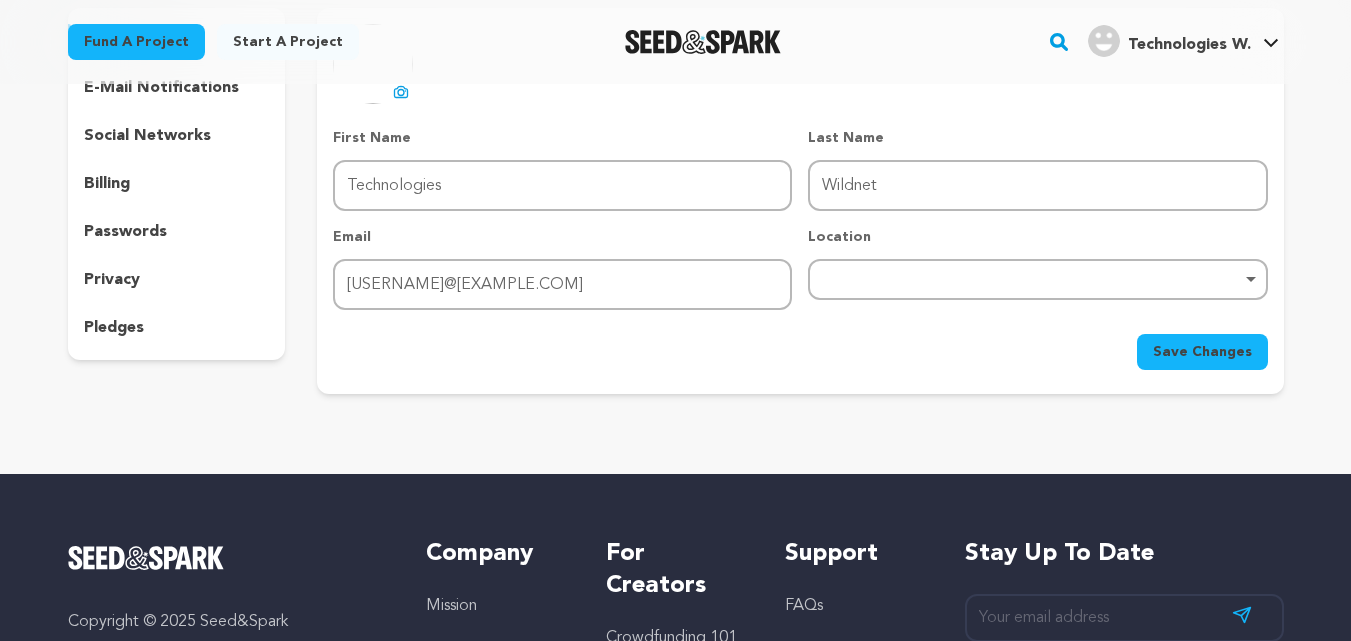 click on "Remove item" at bounding box center (1037, 279) 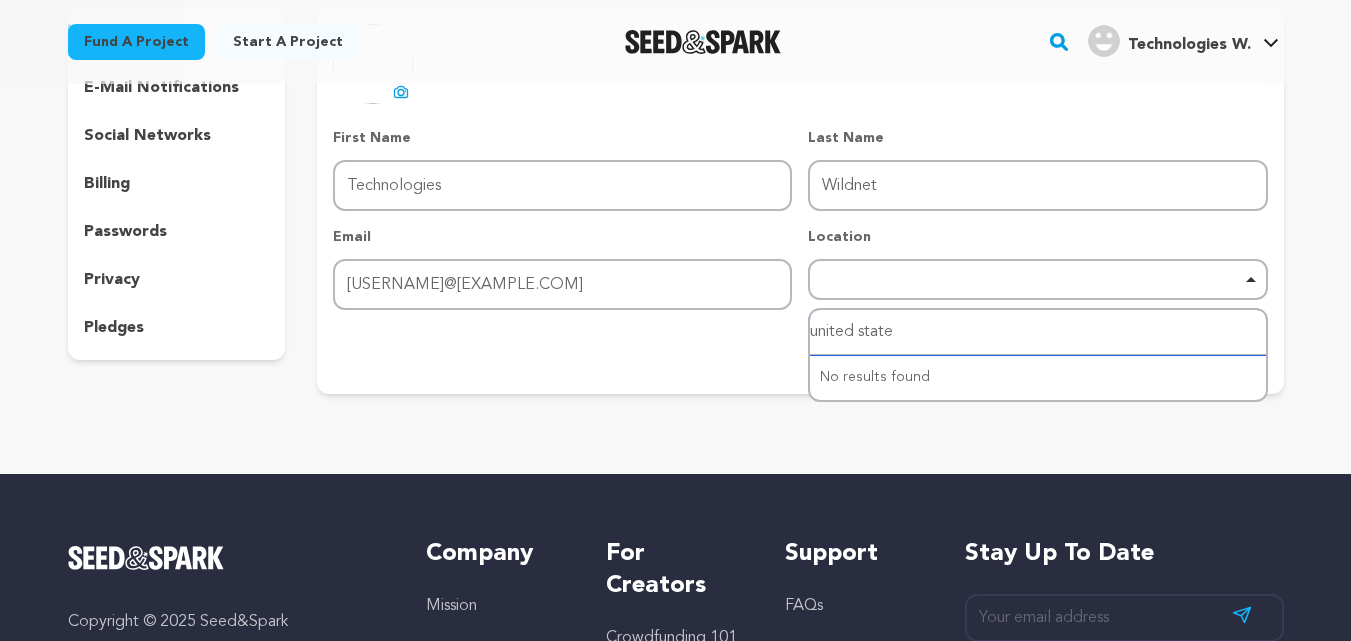 type on "united states" 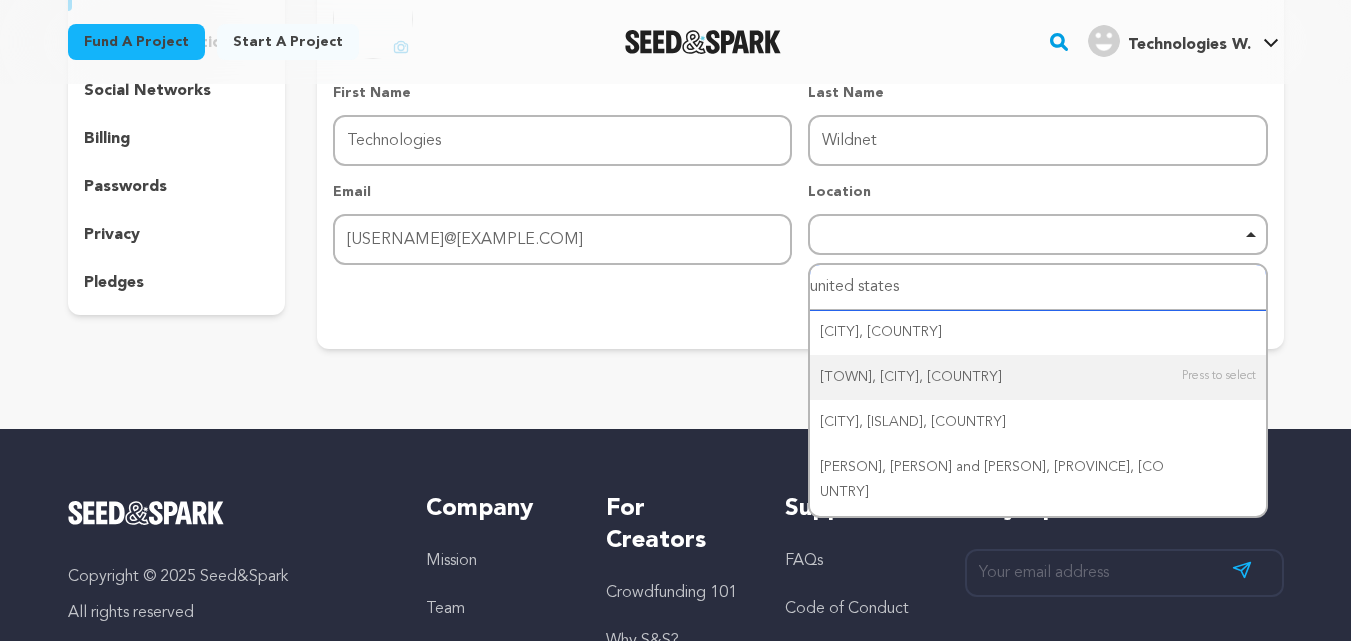 scroll, scrollTop: 200, scrollLeft: 0, axis: vertical 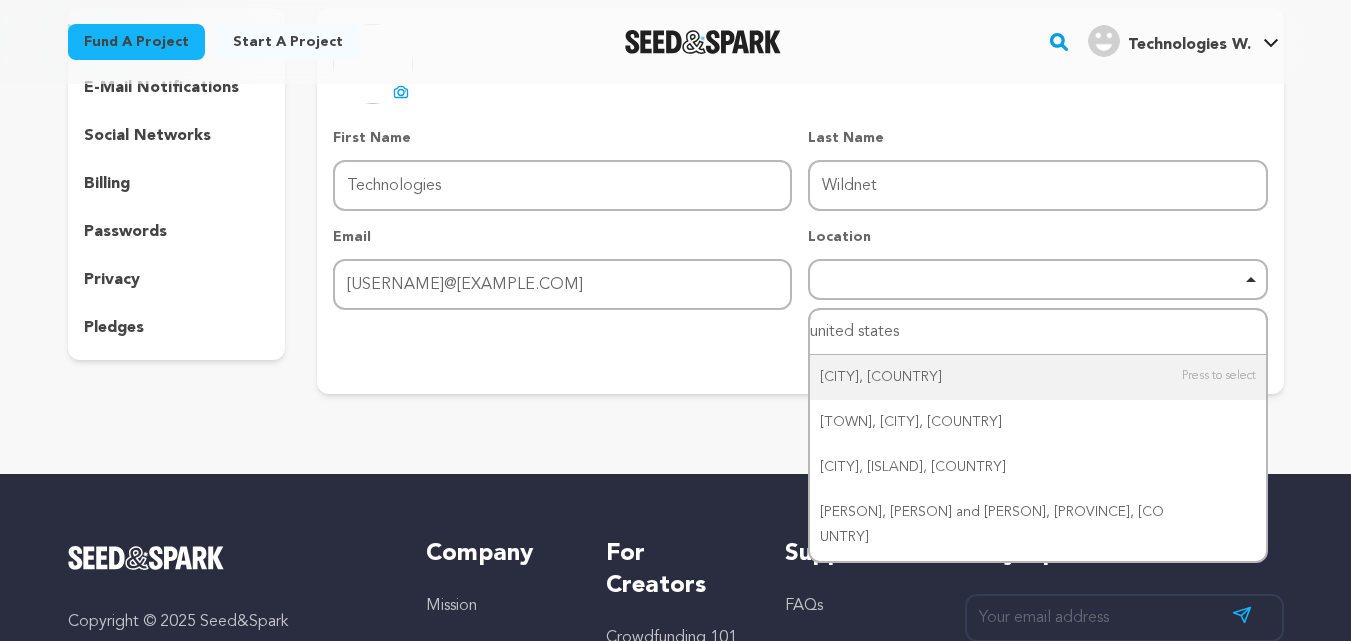 click on "united states" at bounding box center (1037, 332) 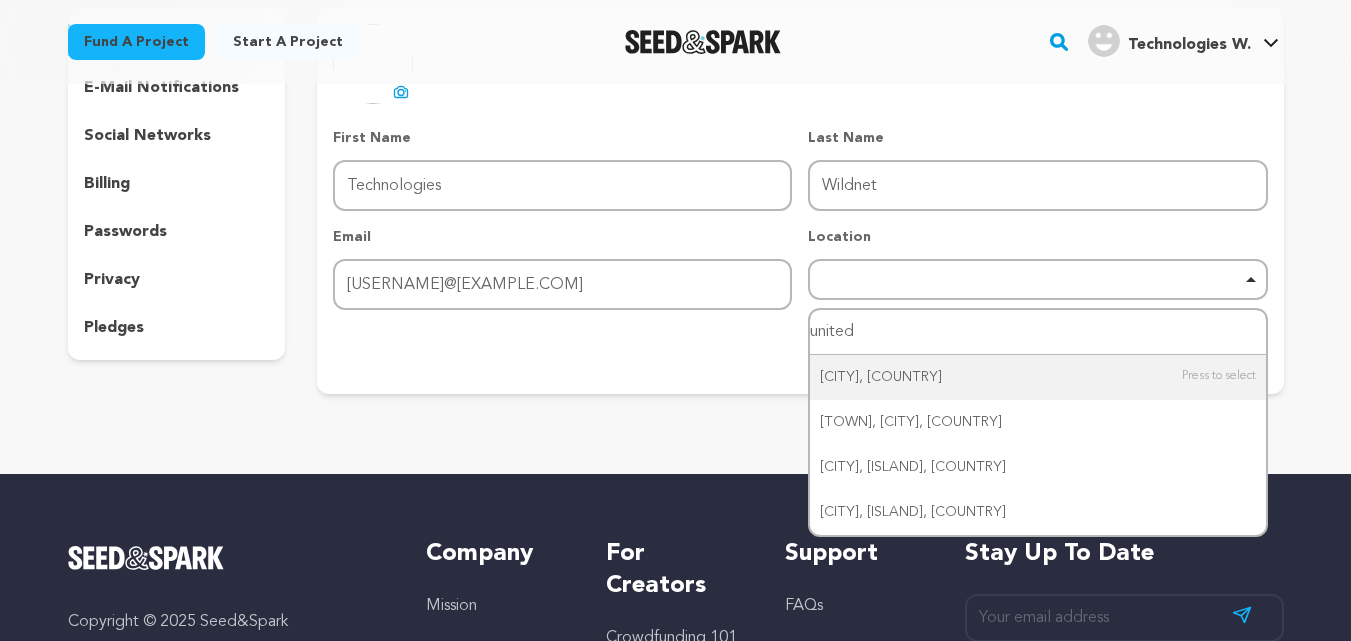 type on "united" 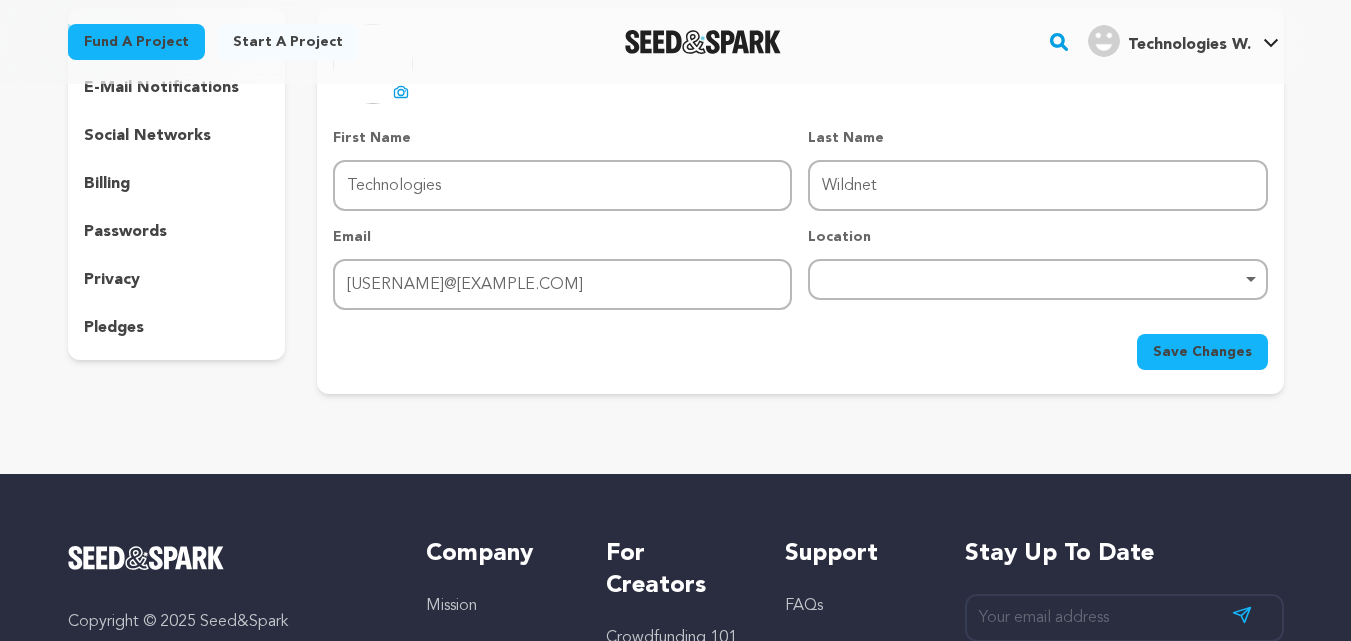 click on "Save Changes" at bounding box center (800, 352) 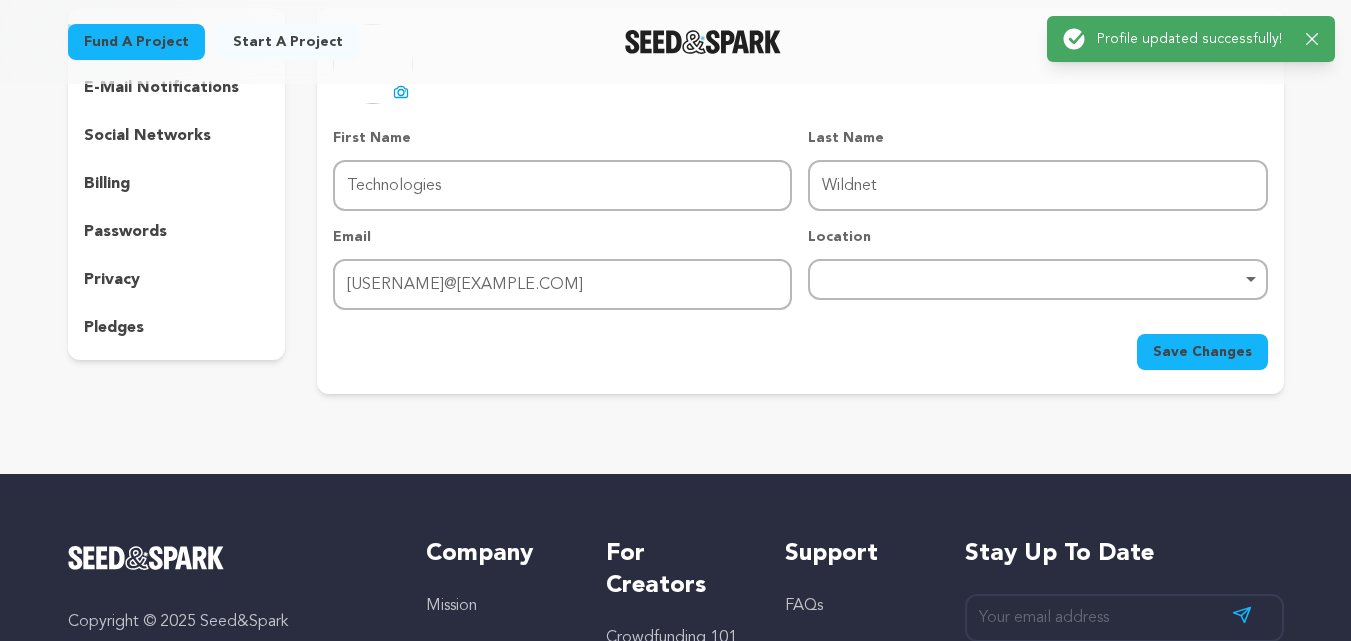 click on "social networks" at bounding box center [147, 136] 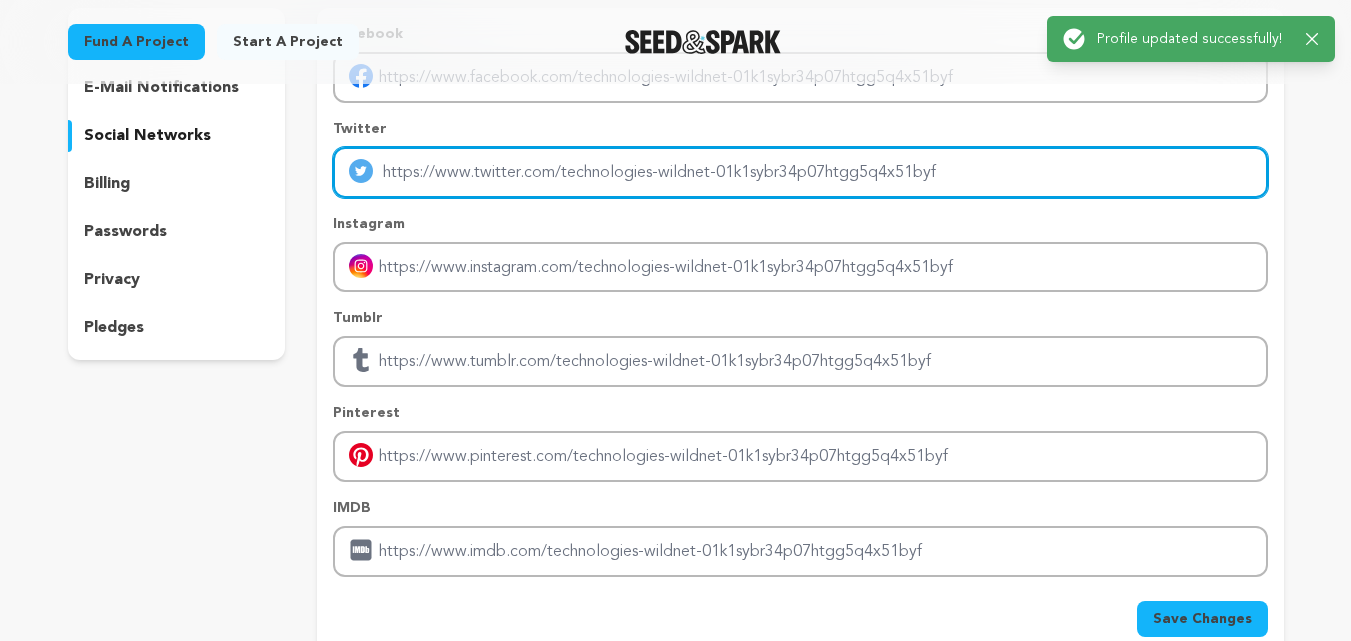 click at bounding box center (800, 172) 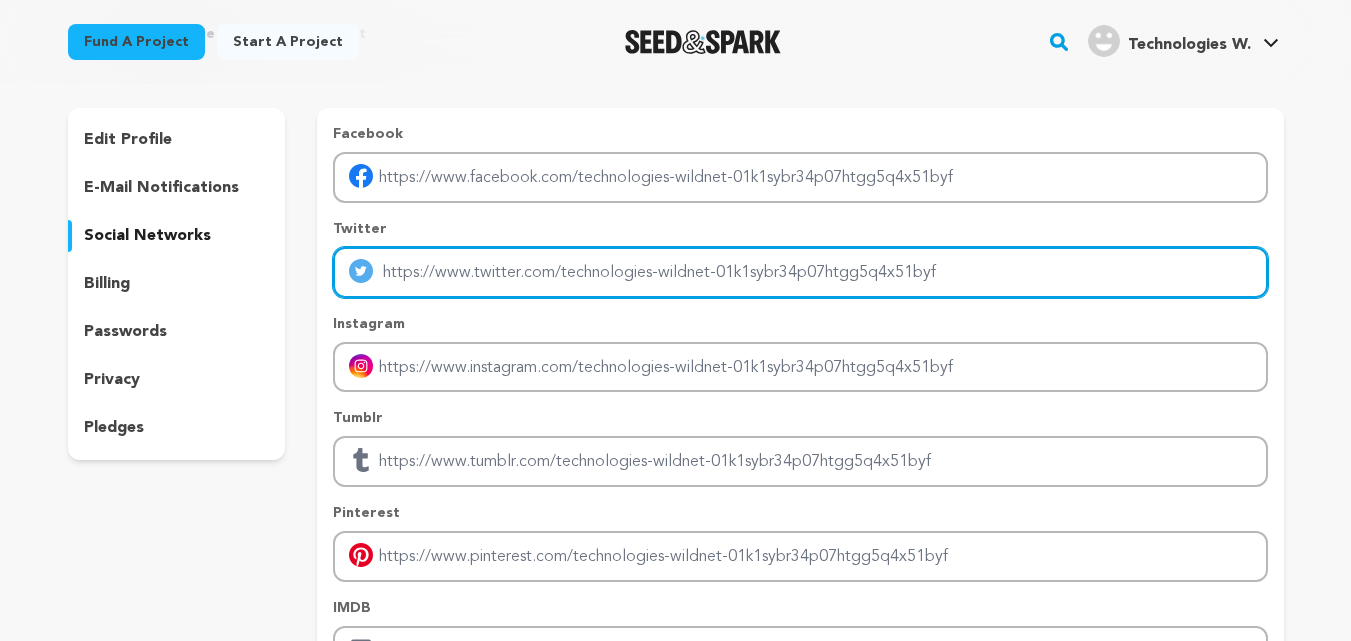 scroll, scrollTop: 0, scrollLeft: 0, axis: both 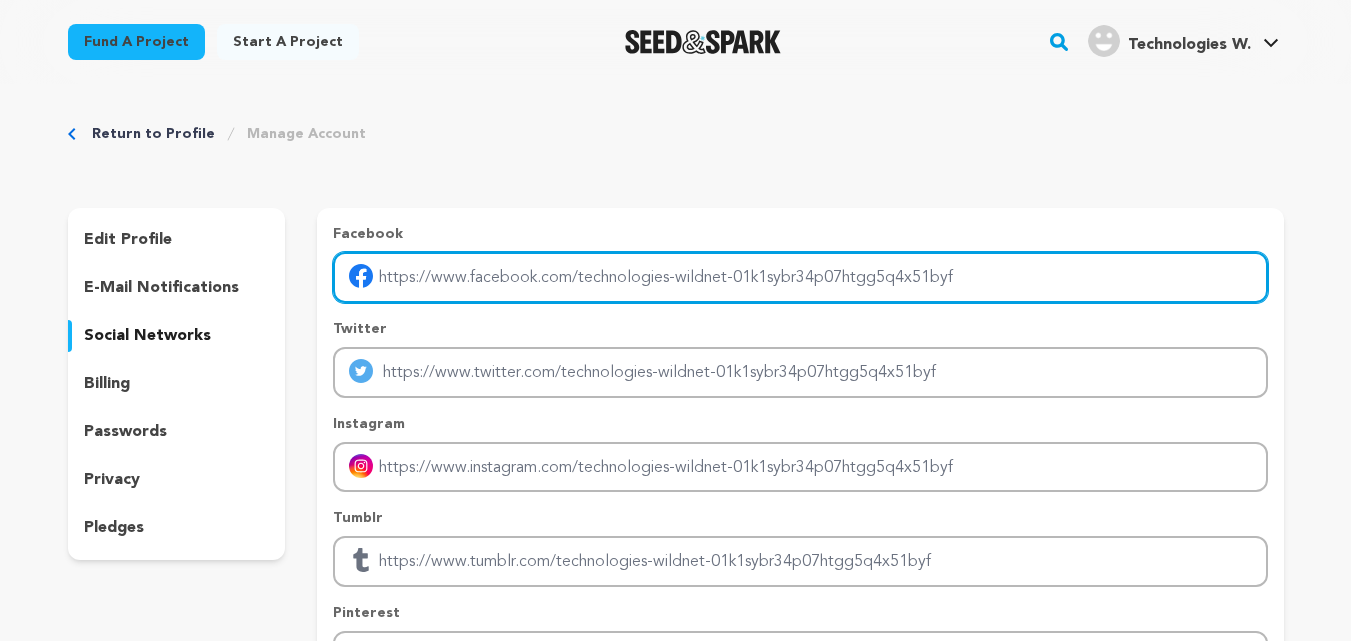 click at bounding box center [800, 277] 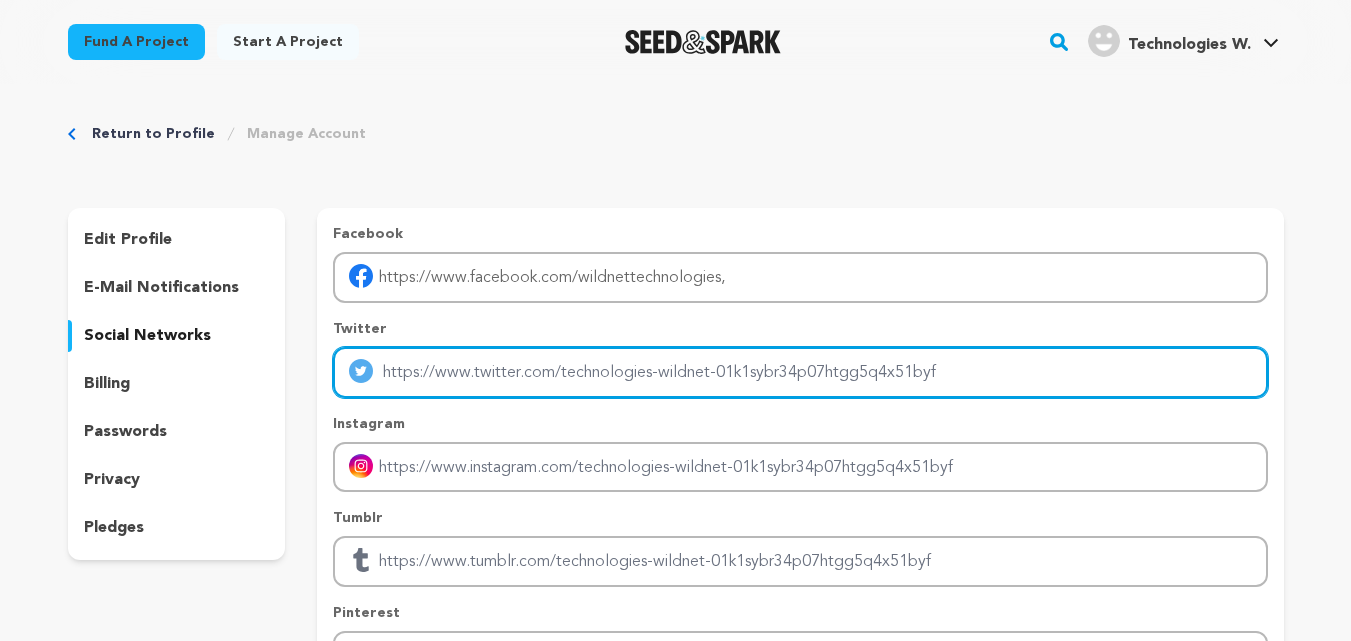 click at bounding box center [800, 372] 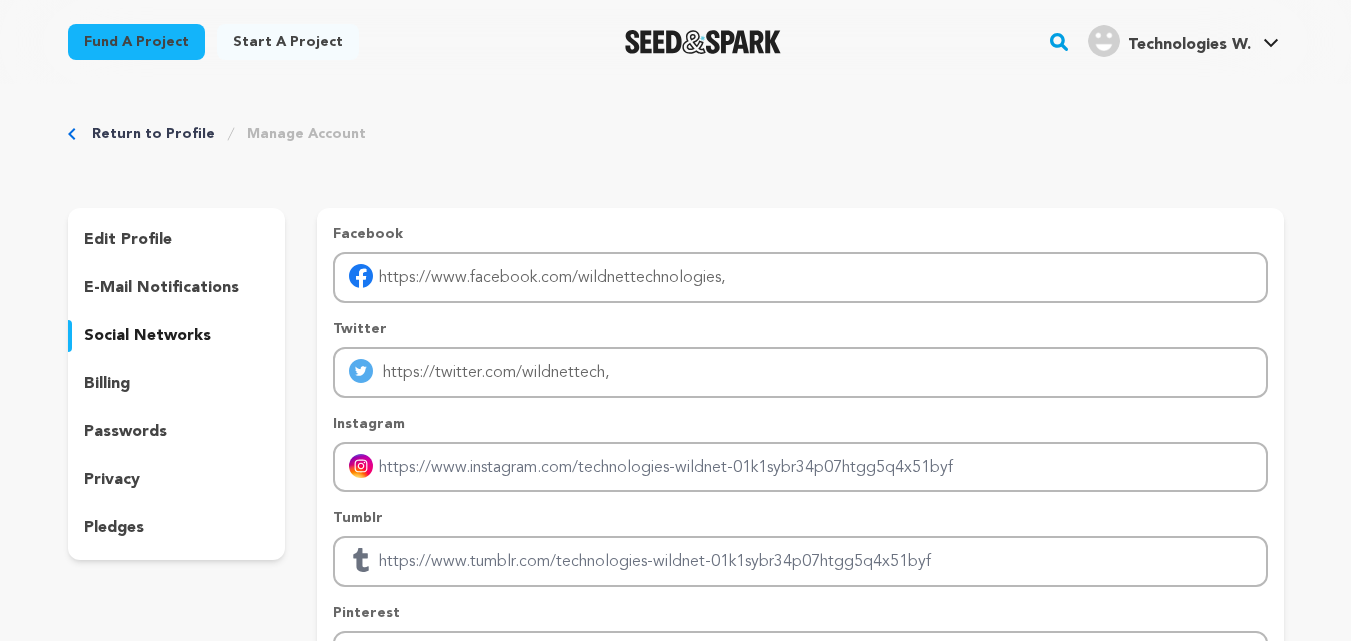 click on "Instagram" at bounding box center (800, 453) 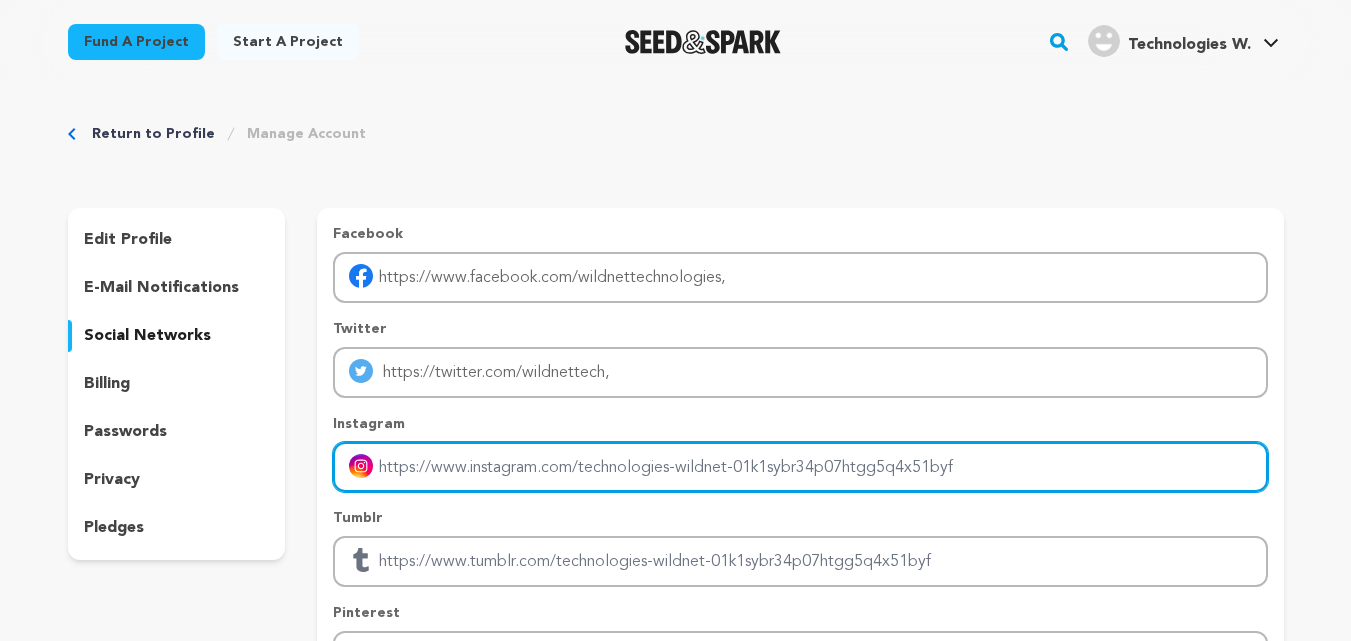 drag, startPoint x: 421, startPoint y: 460, endPoint x: 461, endPoint y: 469, distance: 41 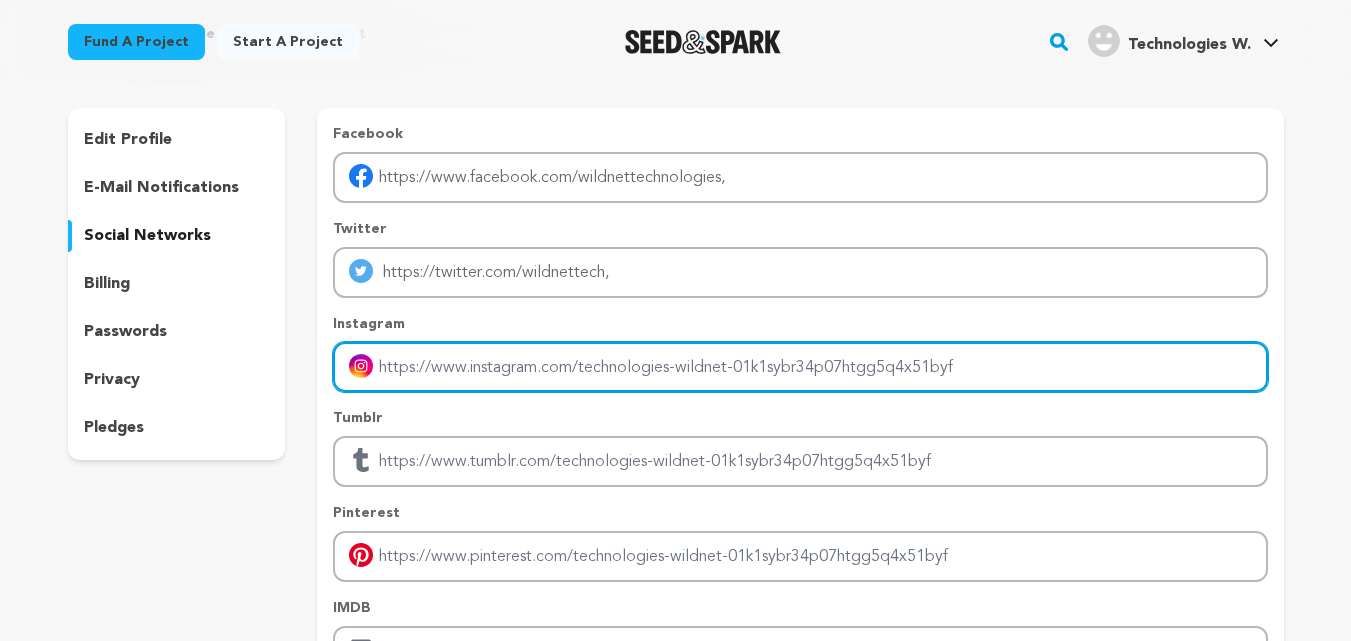 click at bounding box center (800, 367) 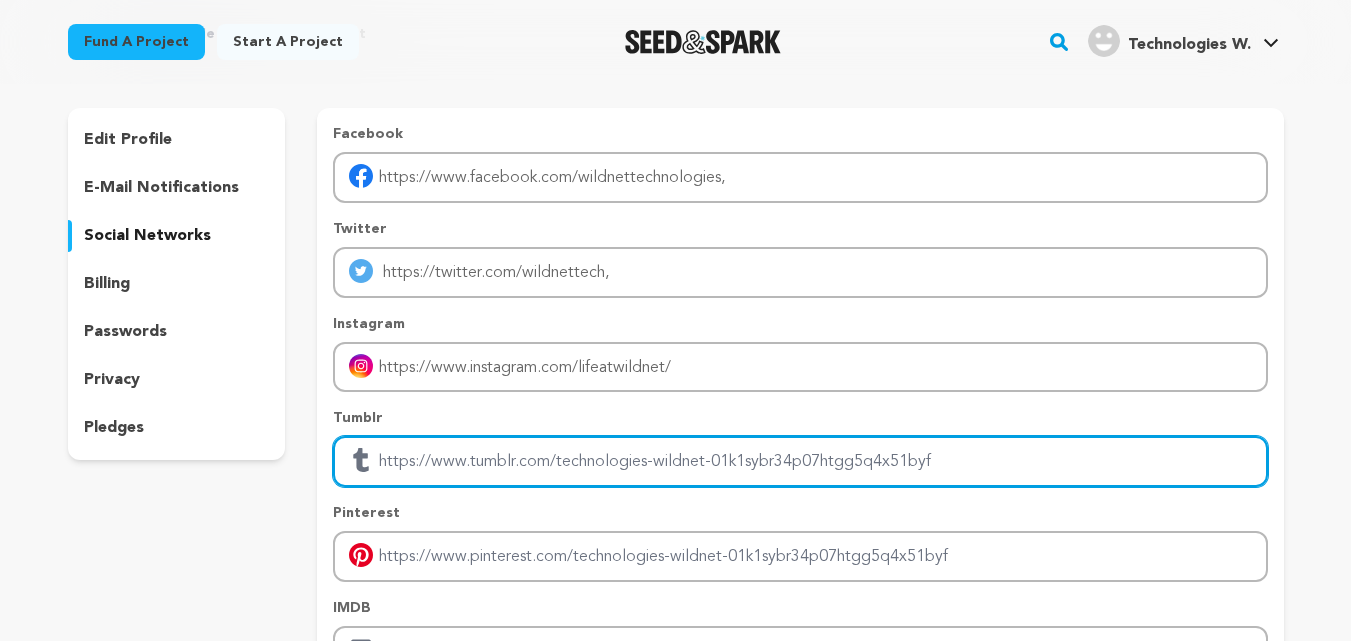 click at bounding box center [800, 461] 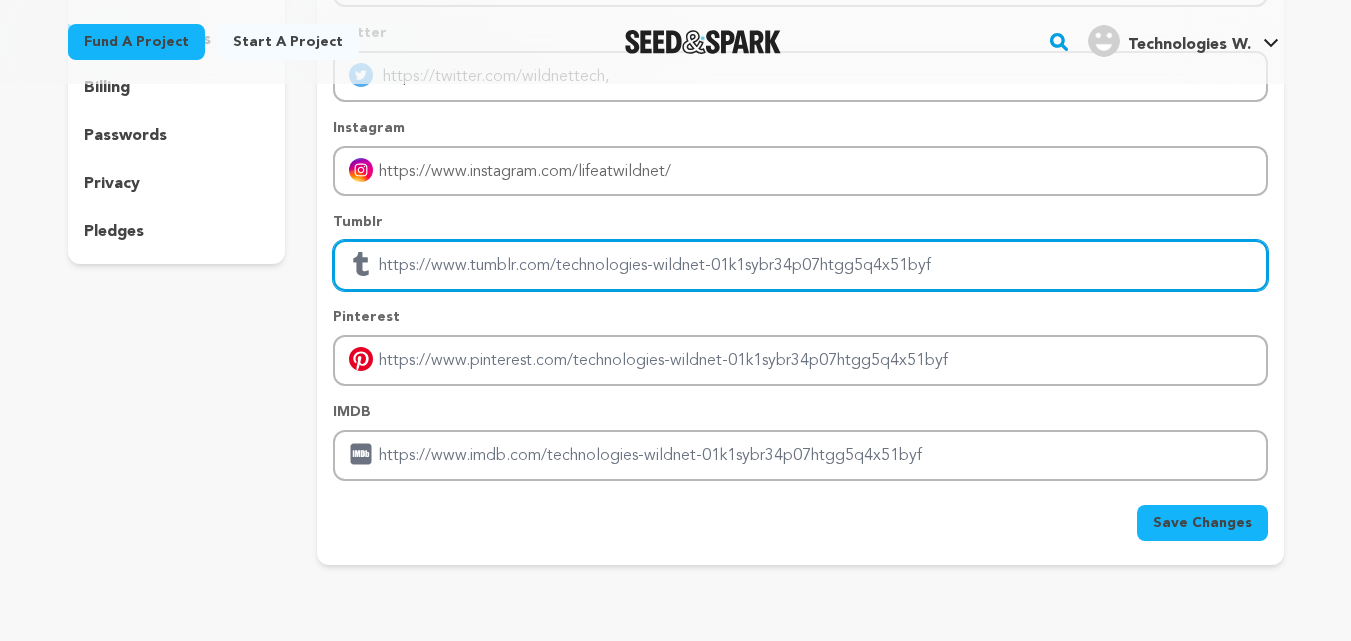 scroll, scrollTop: 300, scrollLeft: 0, axis: vertical 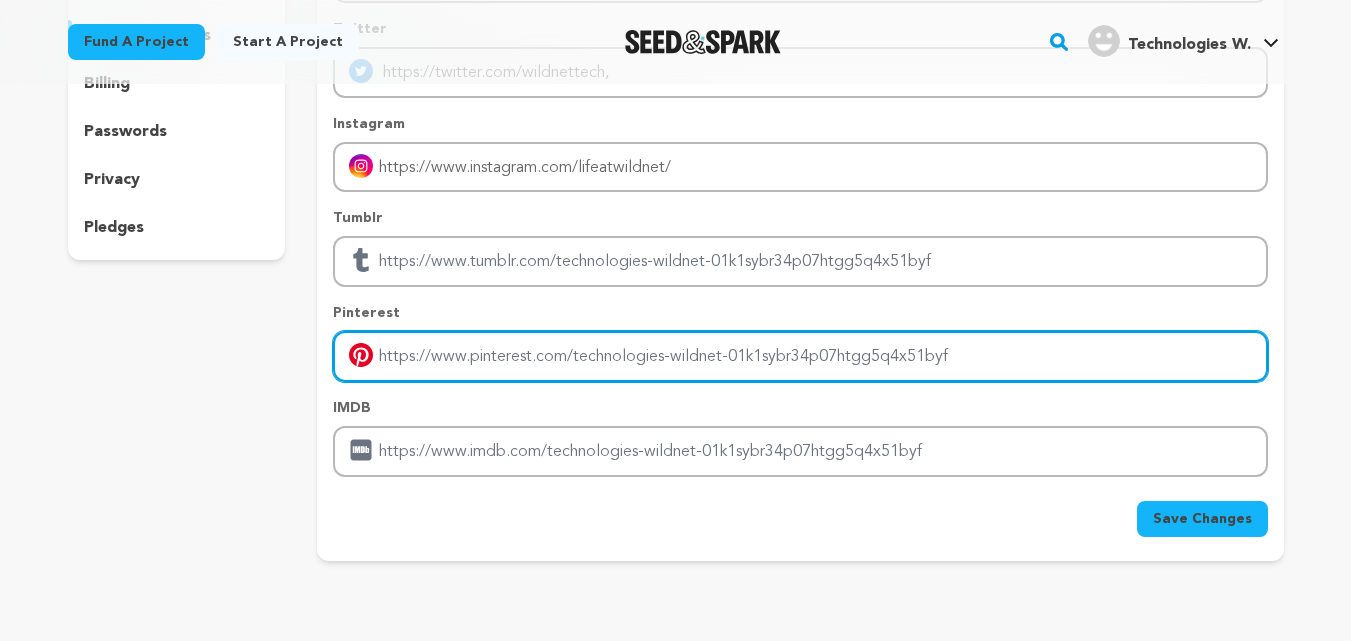 click at bounding box center [800, 356] 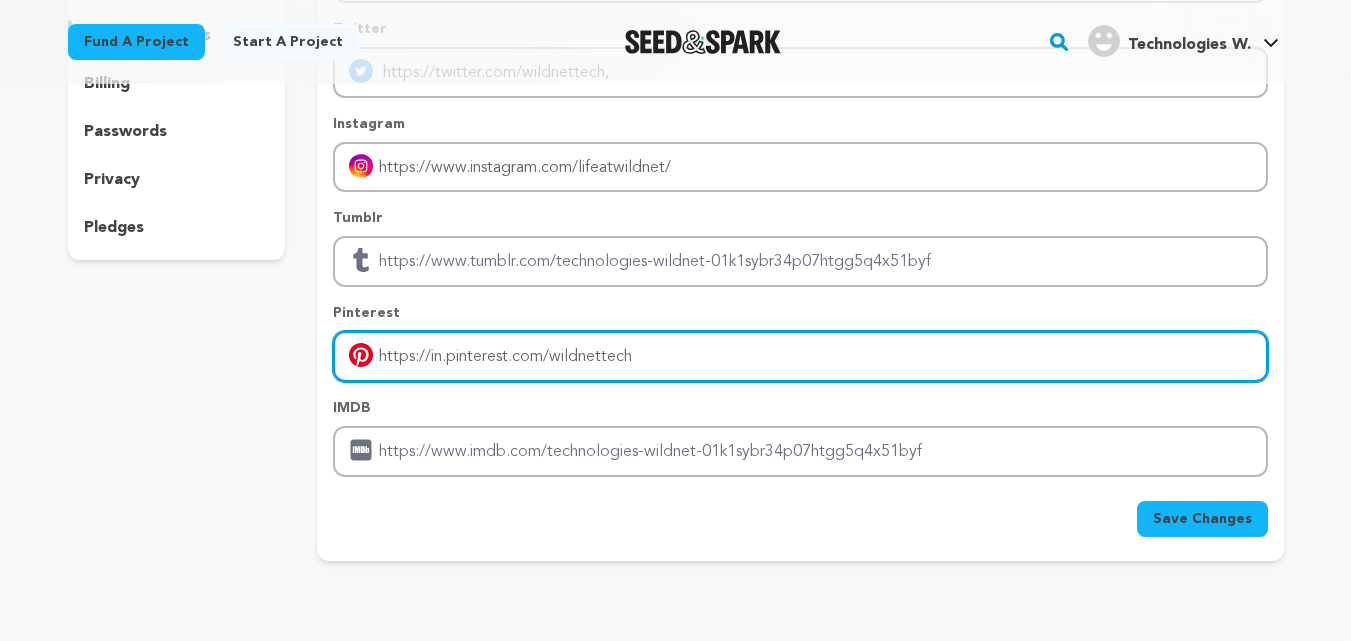click on "https://in.pinterest.com/wildnettech" at bounding box center (800, 356) 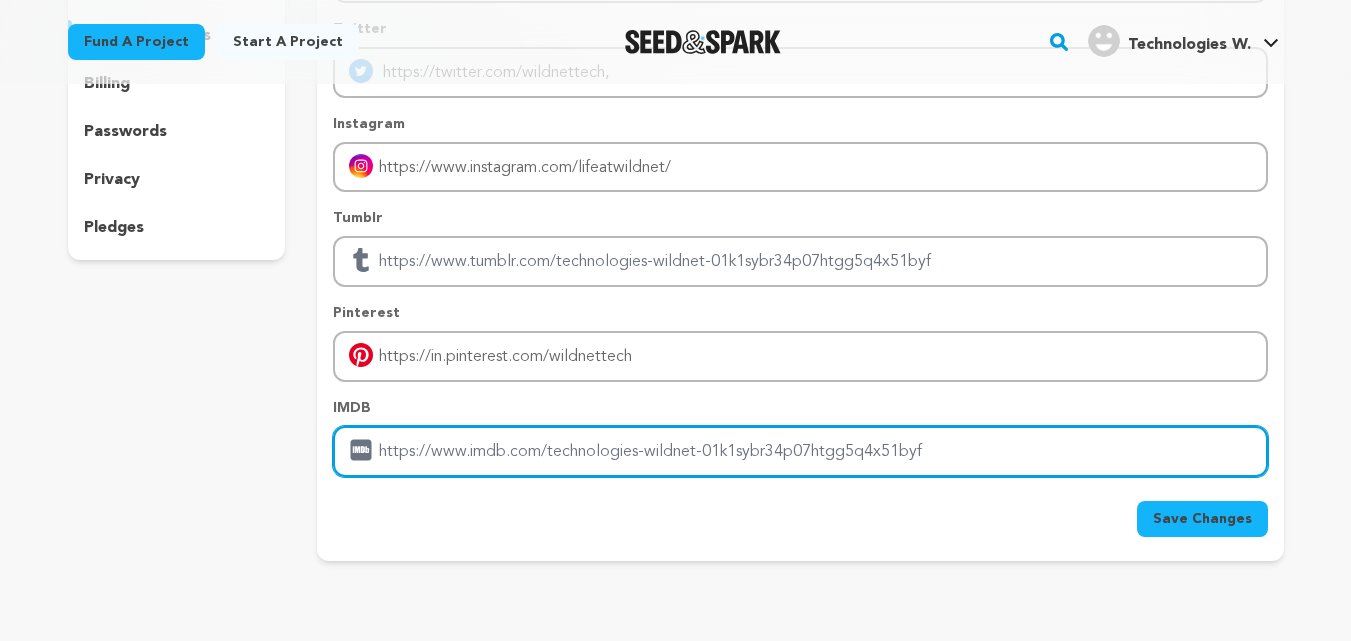 click at bounding box center [800, 451] 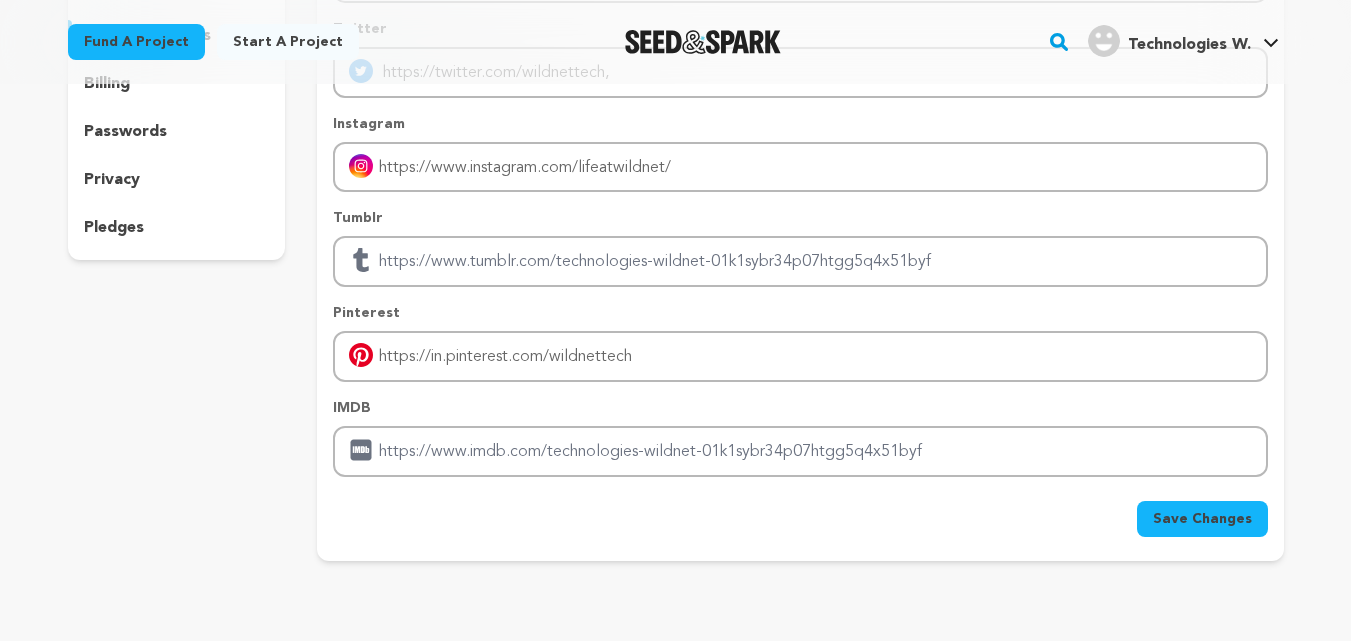 click on "Save Changes" at bounding box center (1202, 519) 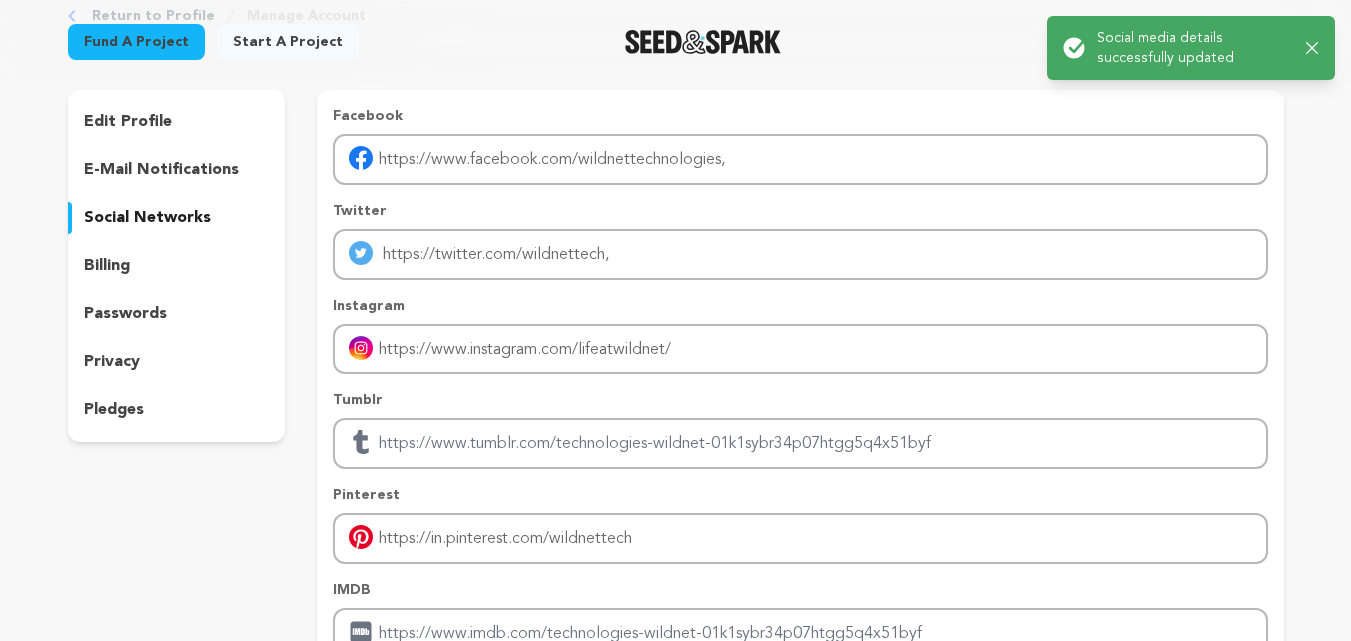 scroll, scrollTop: 0, scrollLeft: 0, axis: both 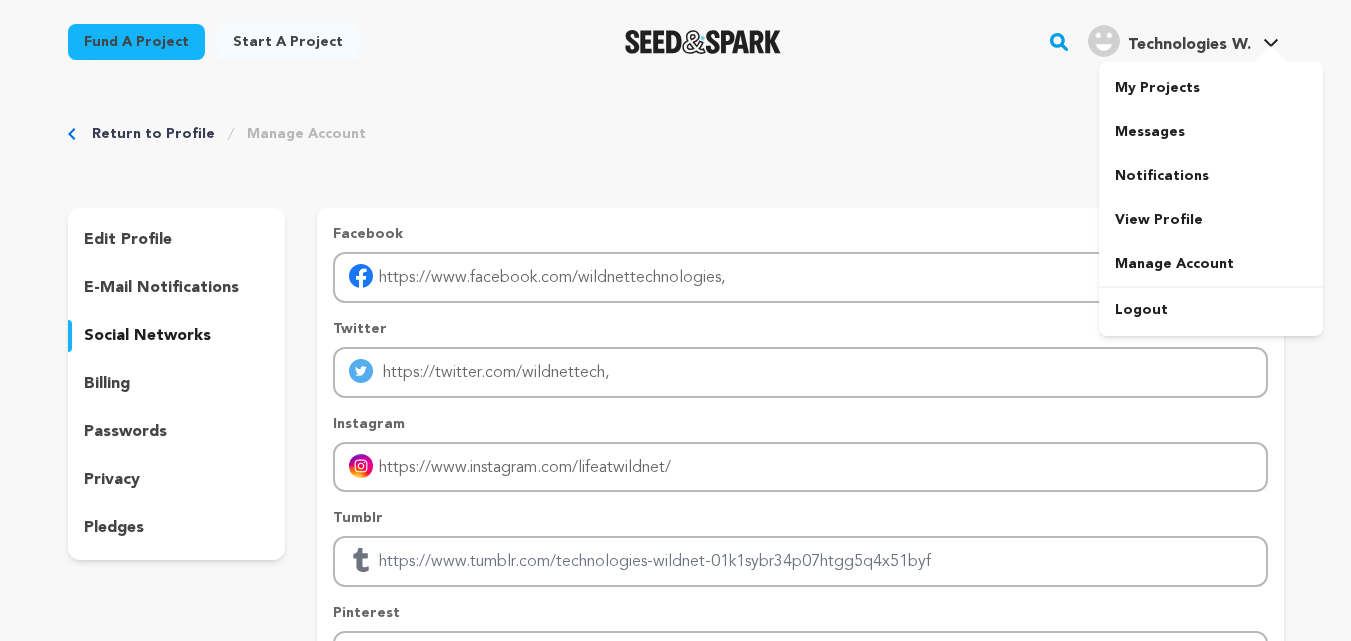 click on "Technologies W." at bounding box center (1189, 45) 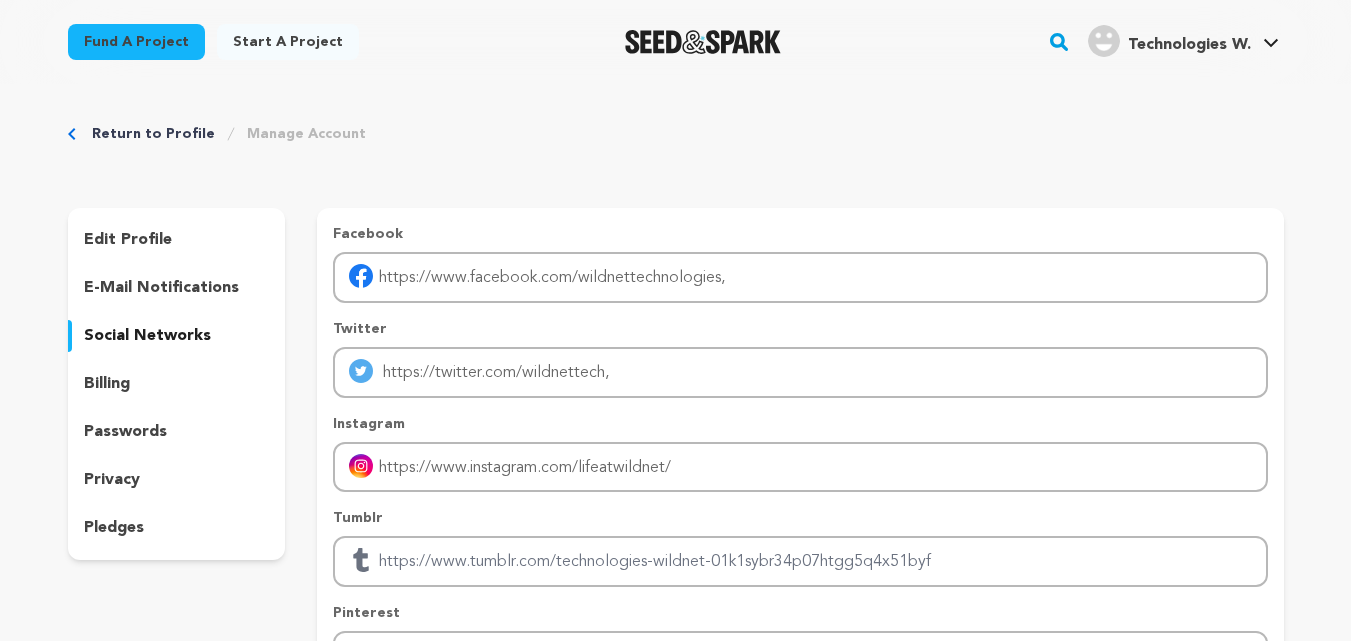 click on "Technologies W." at bounding box center (1189, 45) 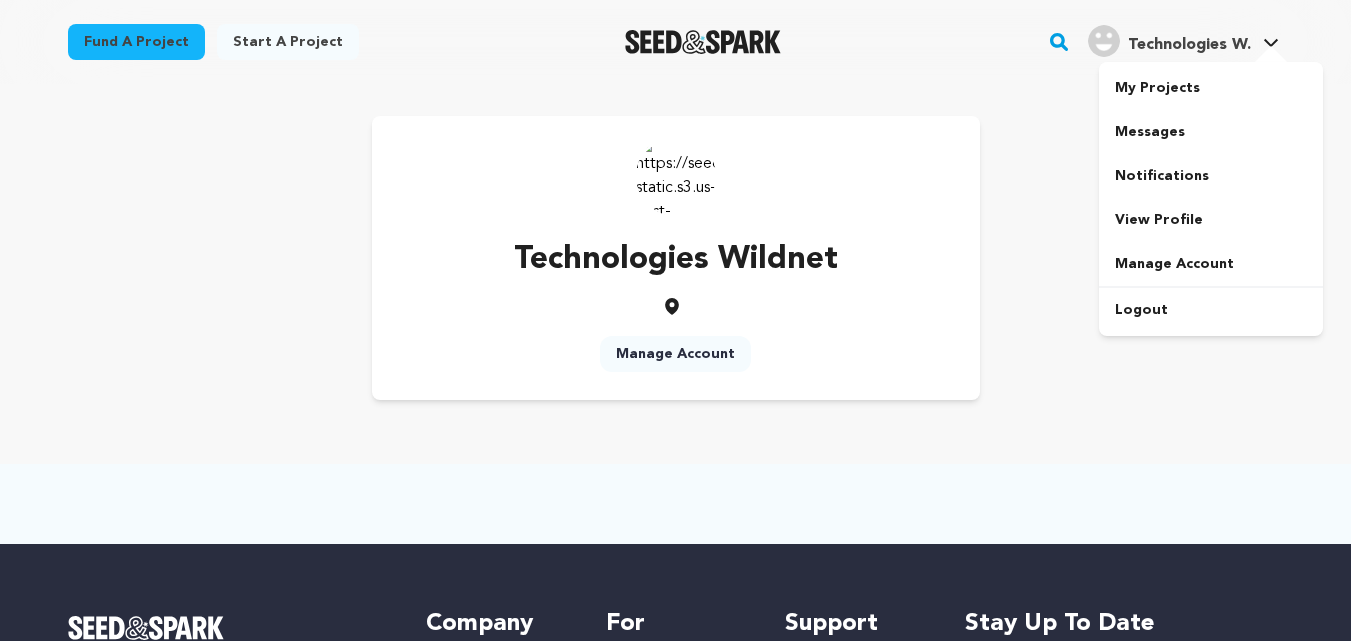 scroll, scrollTop: 0, scrollLeft: 0, axis: both 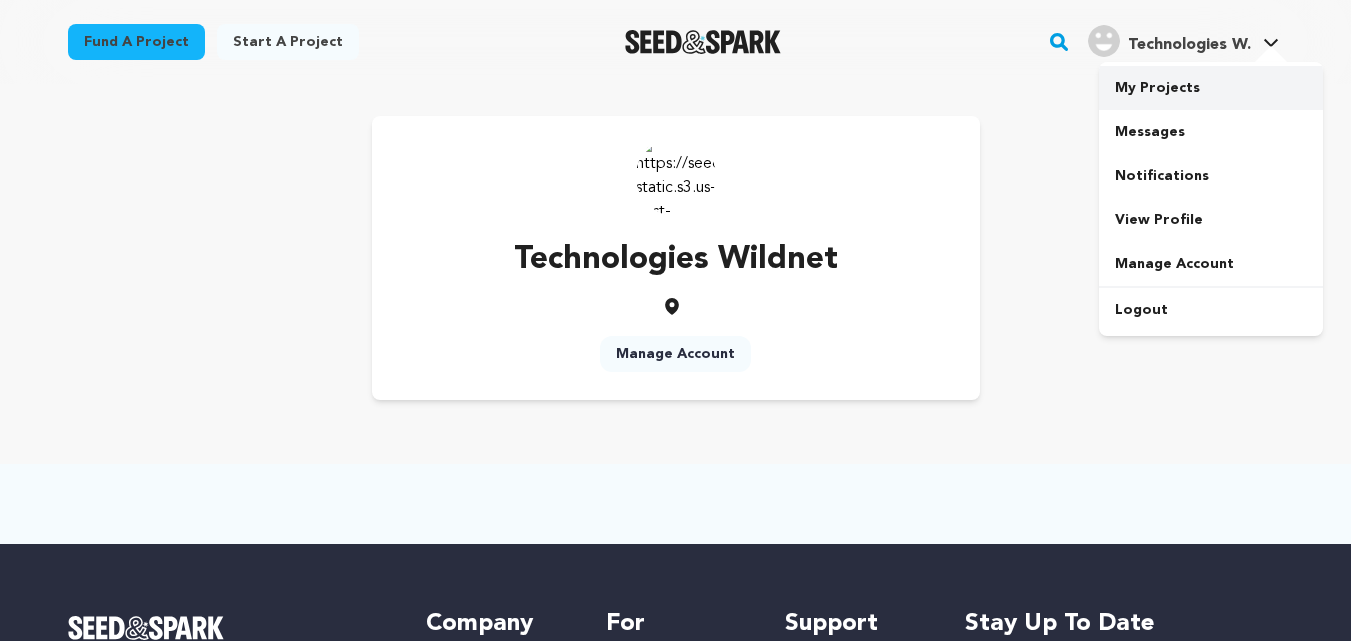 click on "My Projects" at bounding box center [1211, 88] 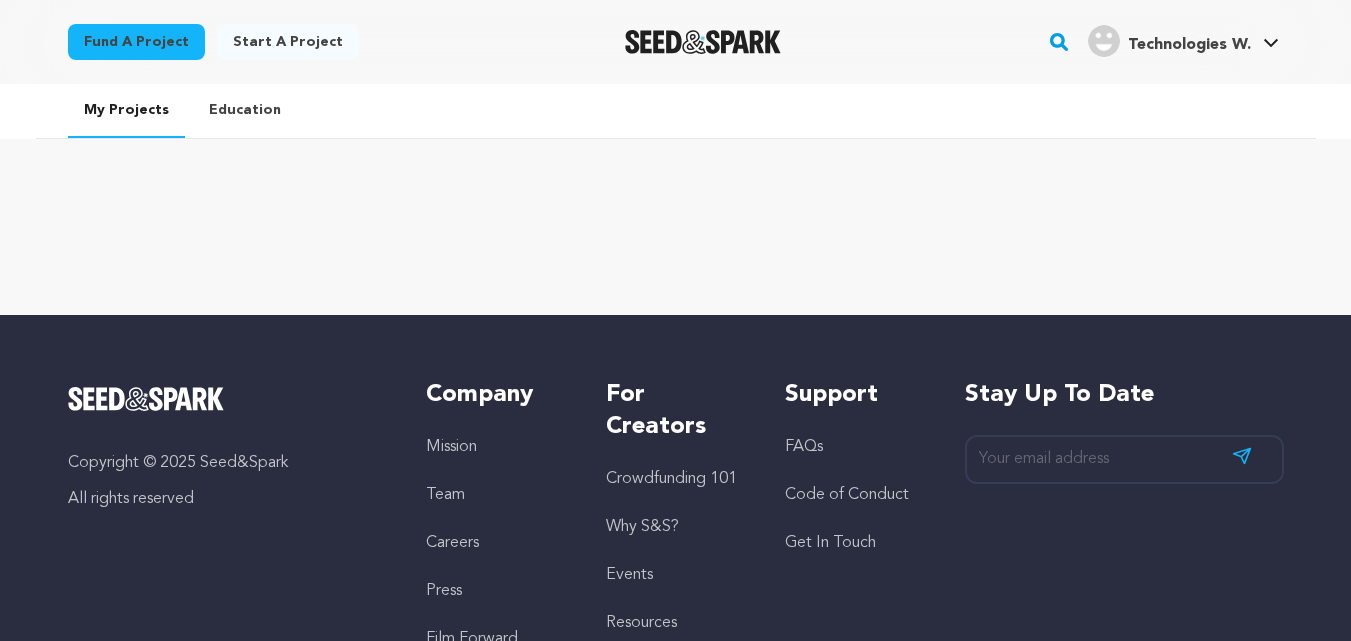 scroll, scrollTop: 0, scrollLeft: 0, axis: both 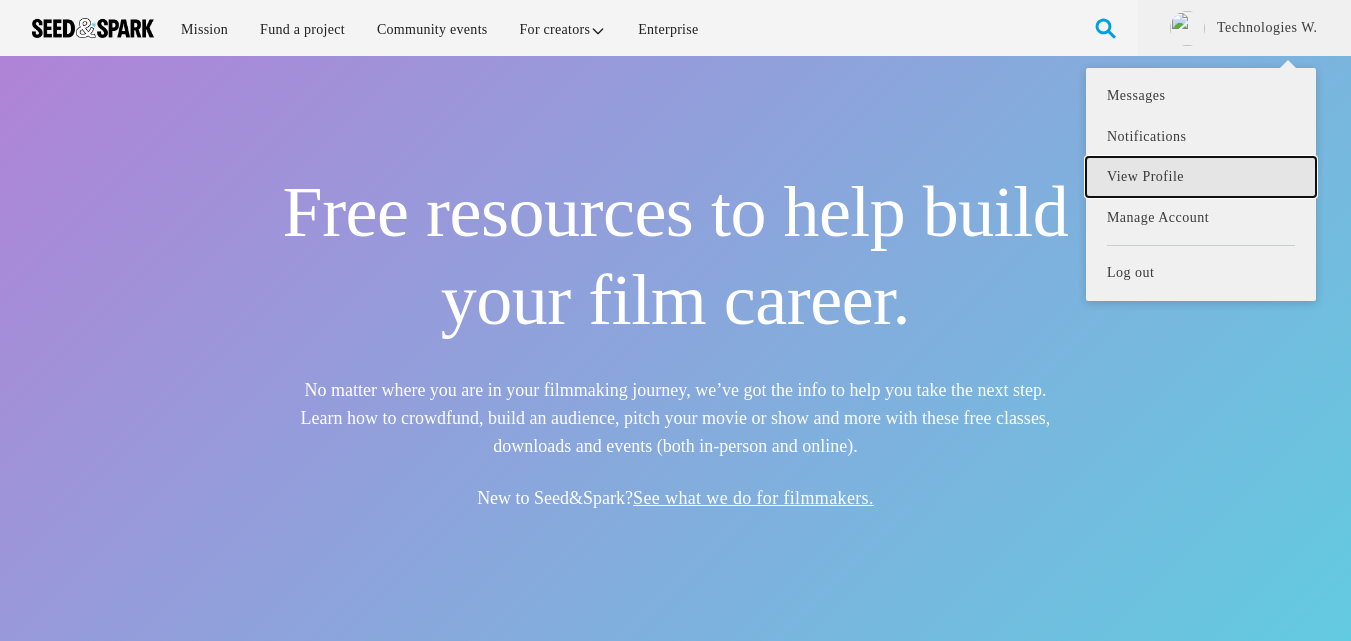 click on "View Profile" at bounding box center (1201, 177) 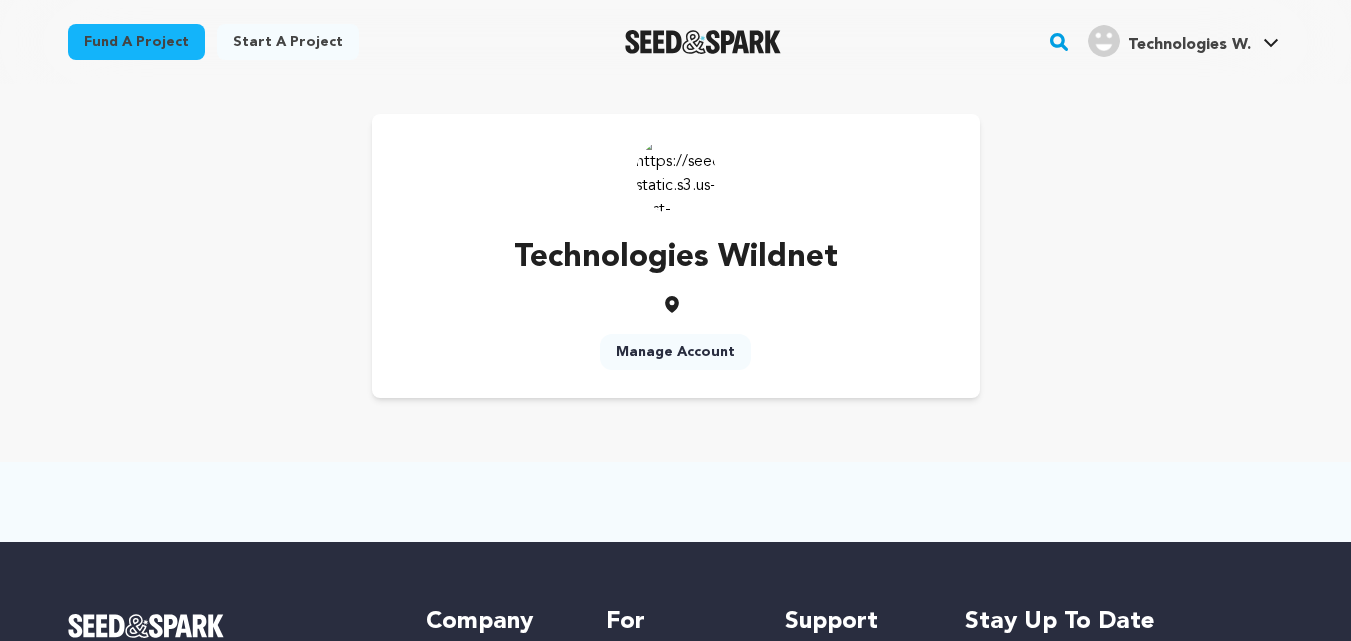 scroll, scrollTop: 0, scrollLeft: 0, axis: both 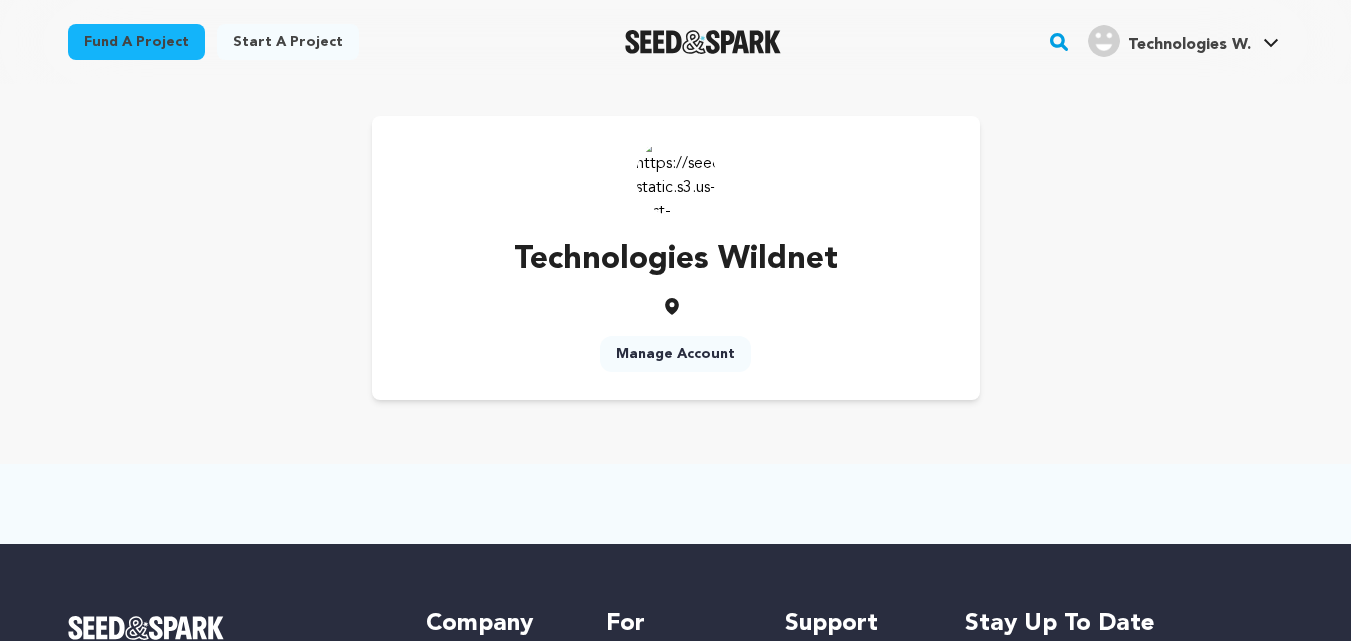 click on "Manage Account" at bounding box center (675, 354) 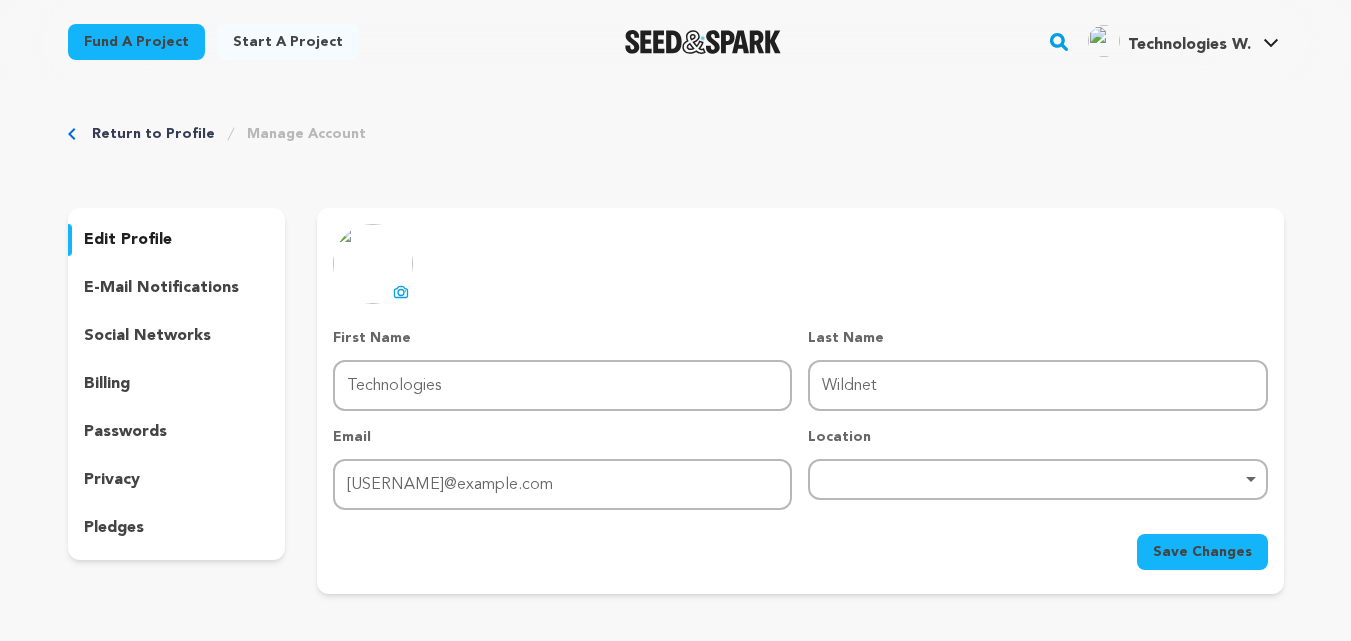 scroll, scrollTop: 0, scrollLeft: 0, axis: both 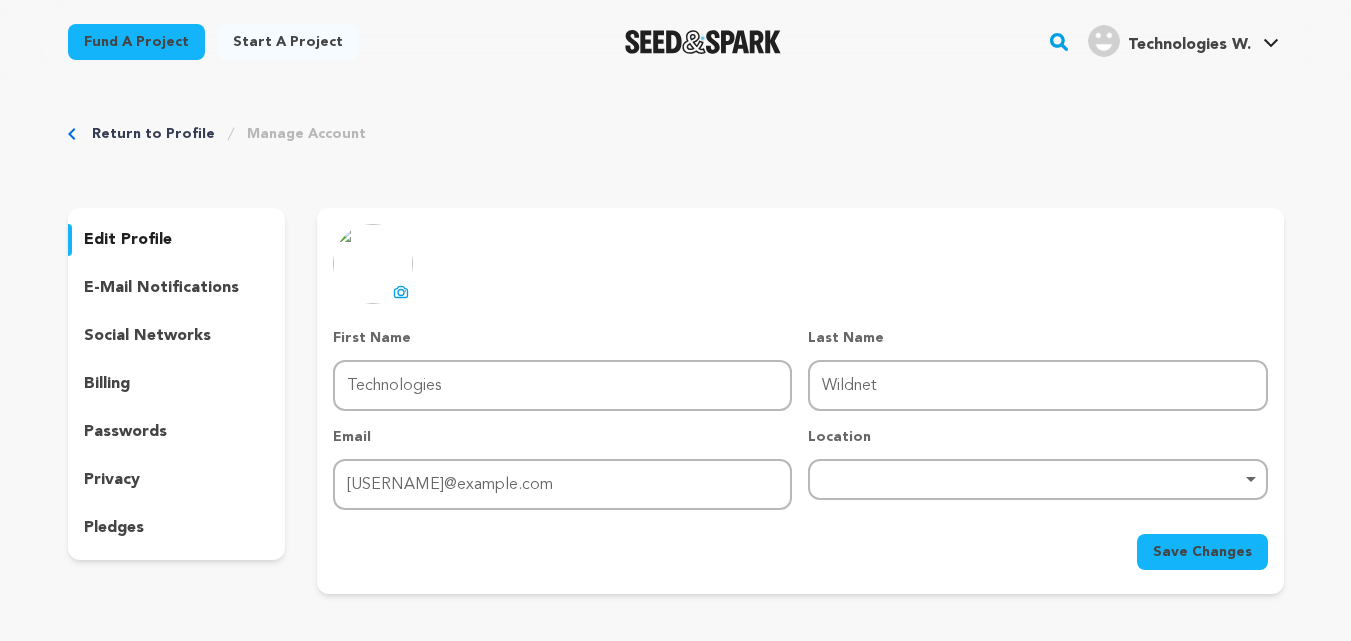 click on "edit profile" at bounding box center [128, 240] 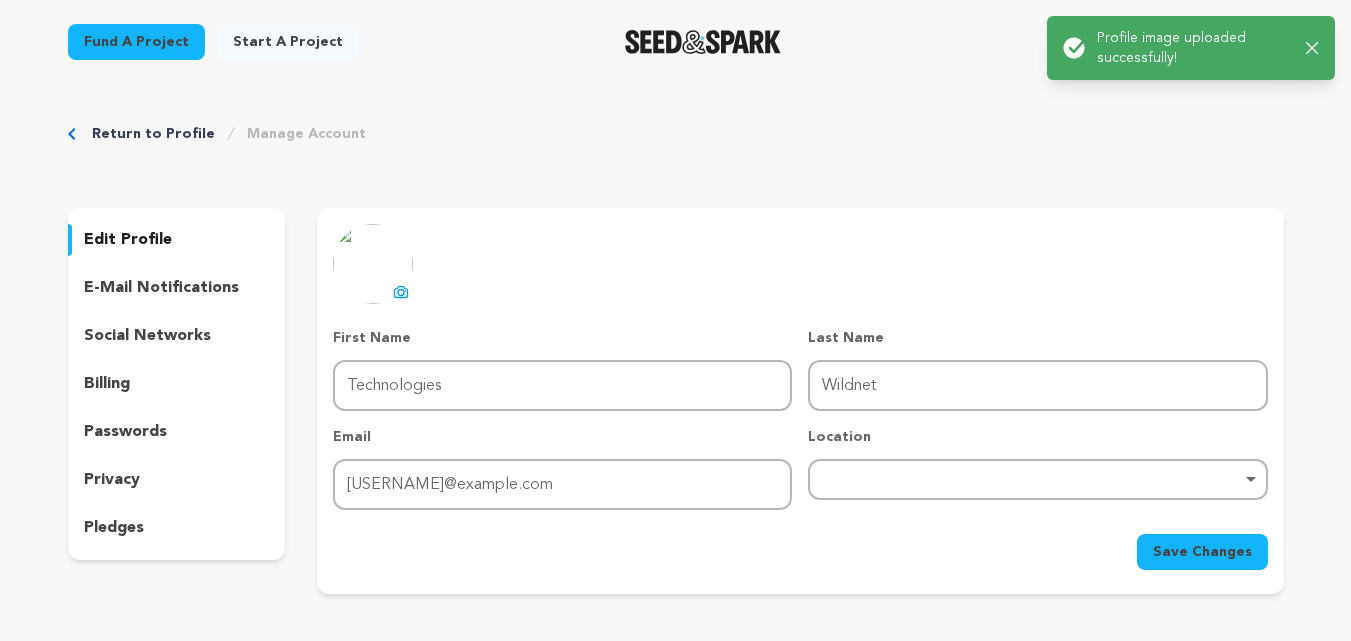 click on "Save Changes" at bounding box center (1202, 552) 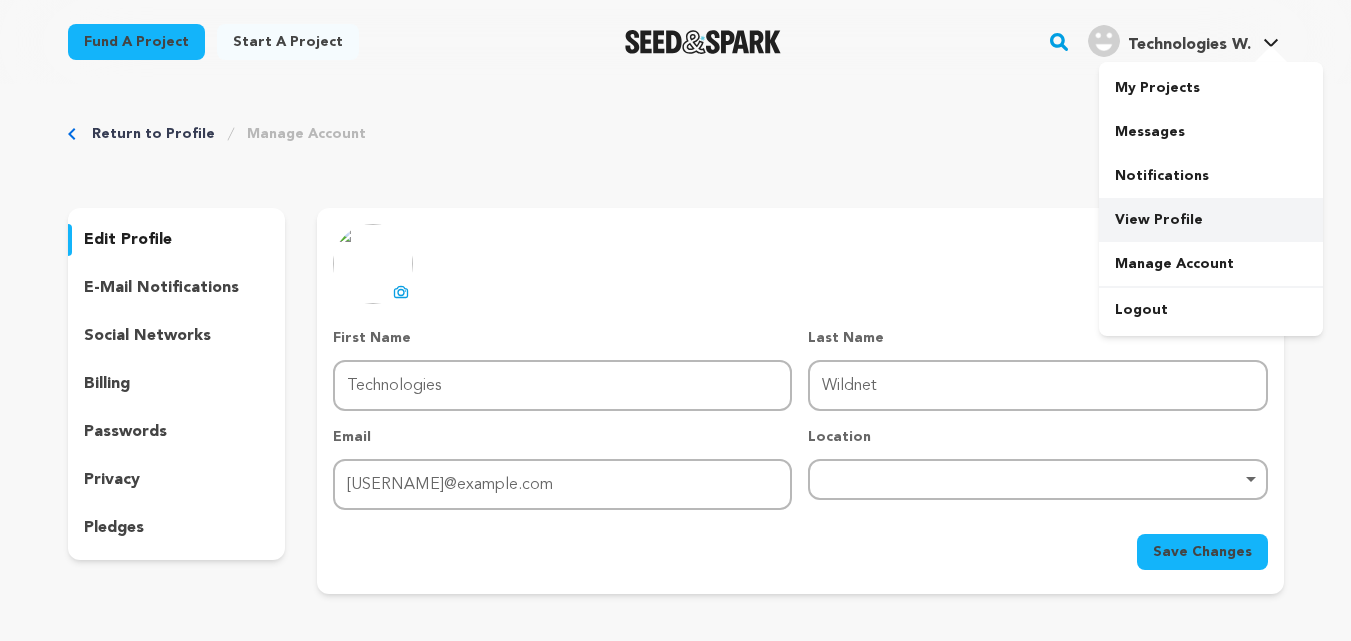 click on "View Profile" at bounding box center (1211, 220) 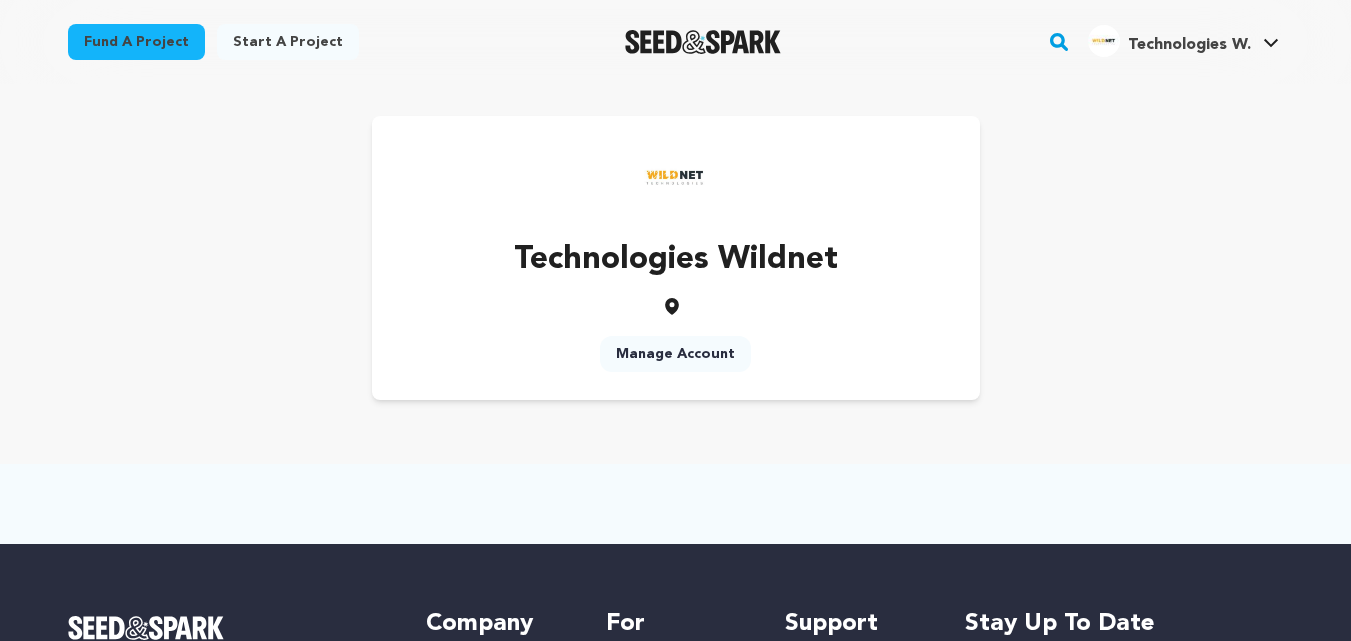 scroll, scrollTop: 0, scrollLeft: 0, axis: both 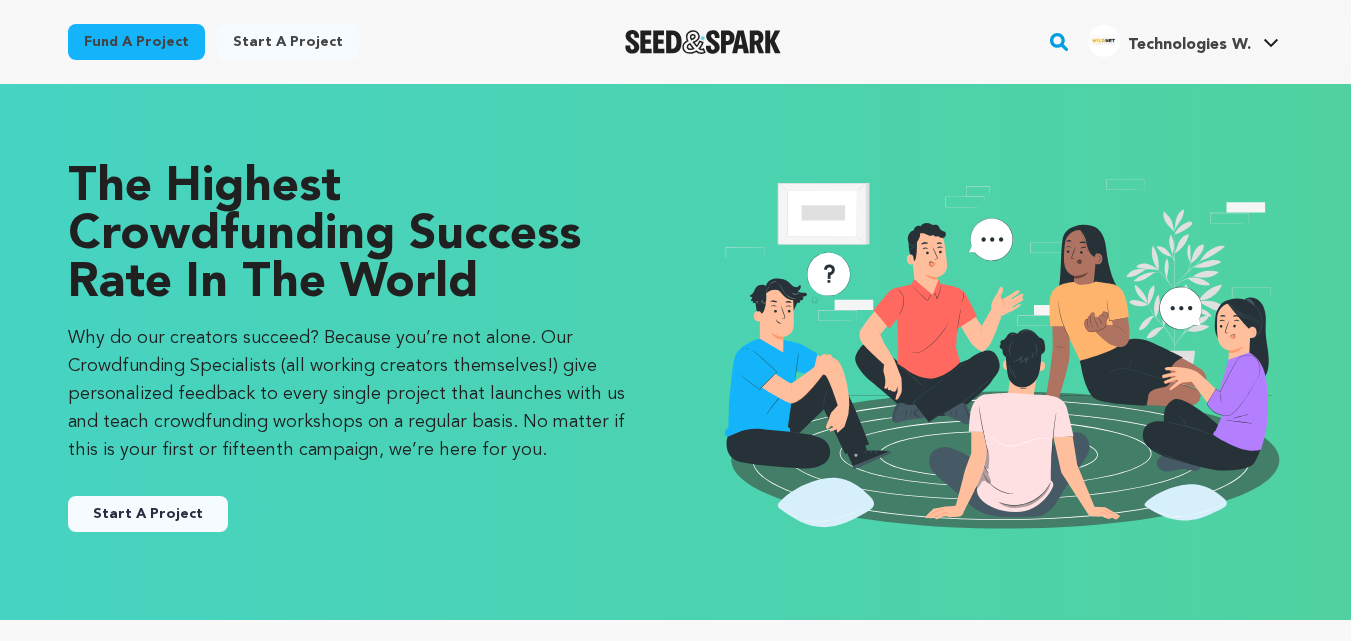 click on "Start A Project" at bounding box center [148, 514] 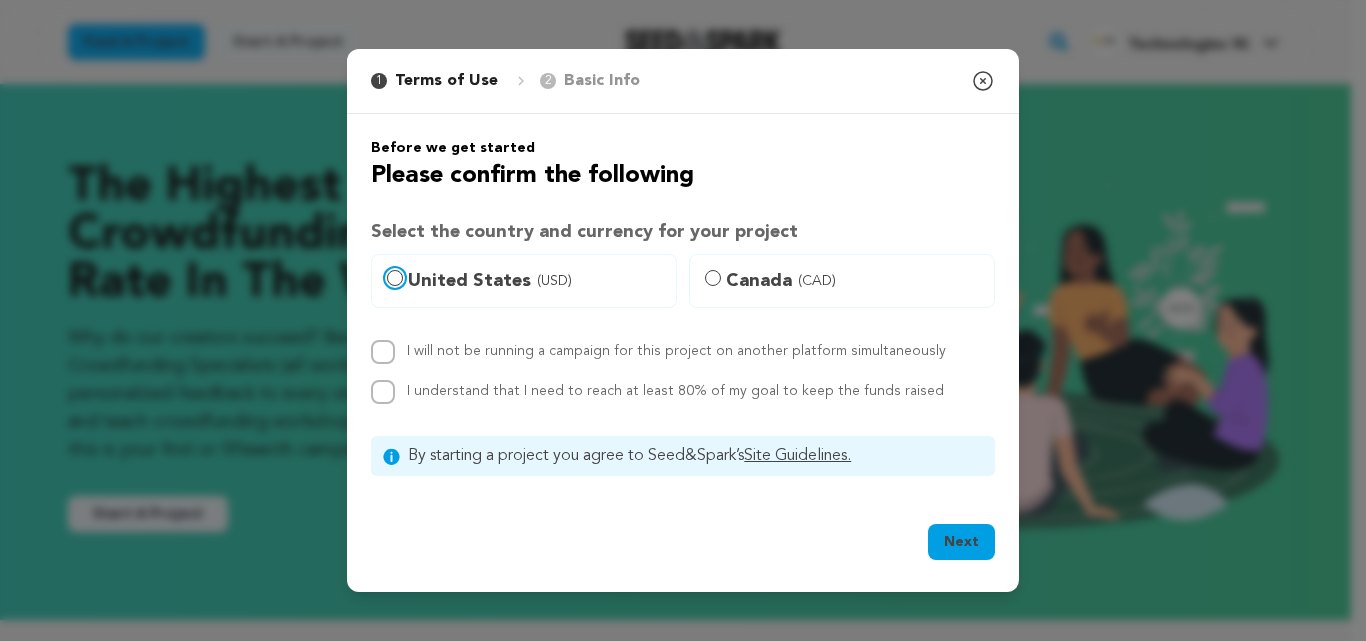 click on "United States
(USD)" at bounding box center (395, 278) 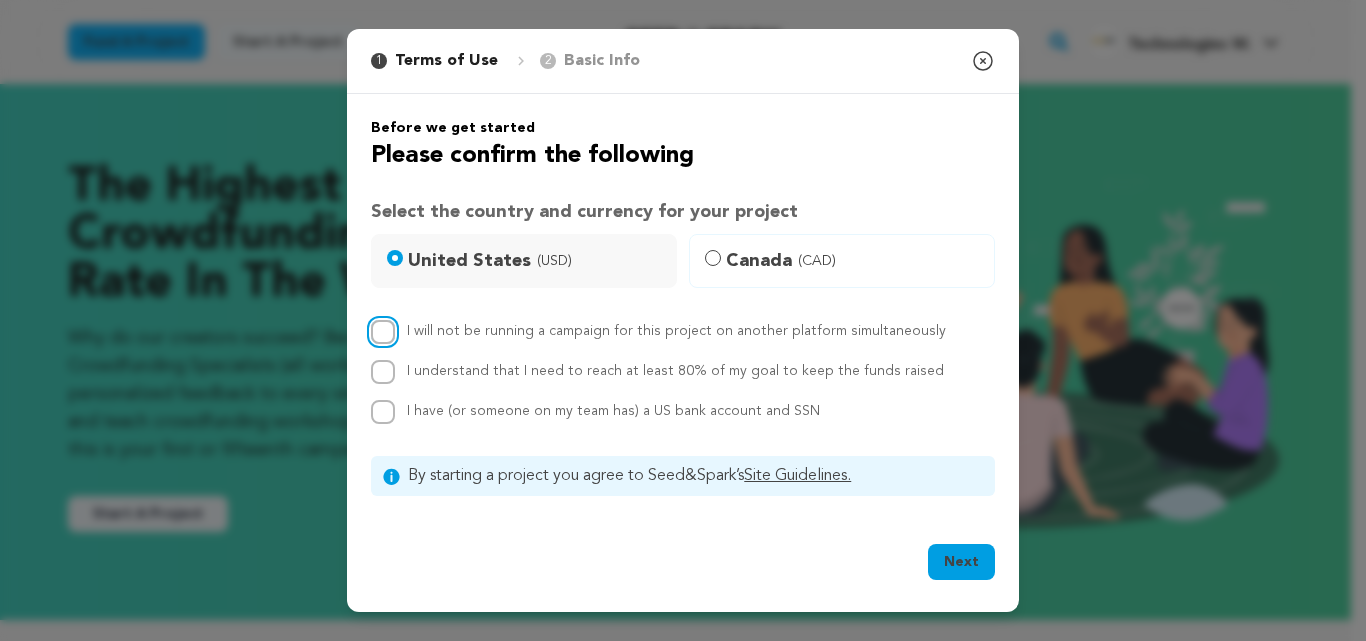 click on "I will not be running a campaign for this project on another platform
simultaneously" at bounding box center [383, 332] 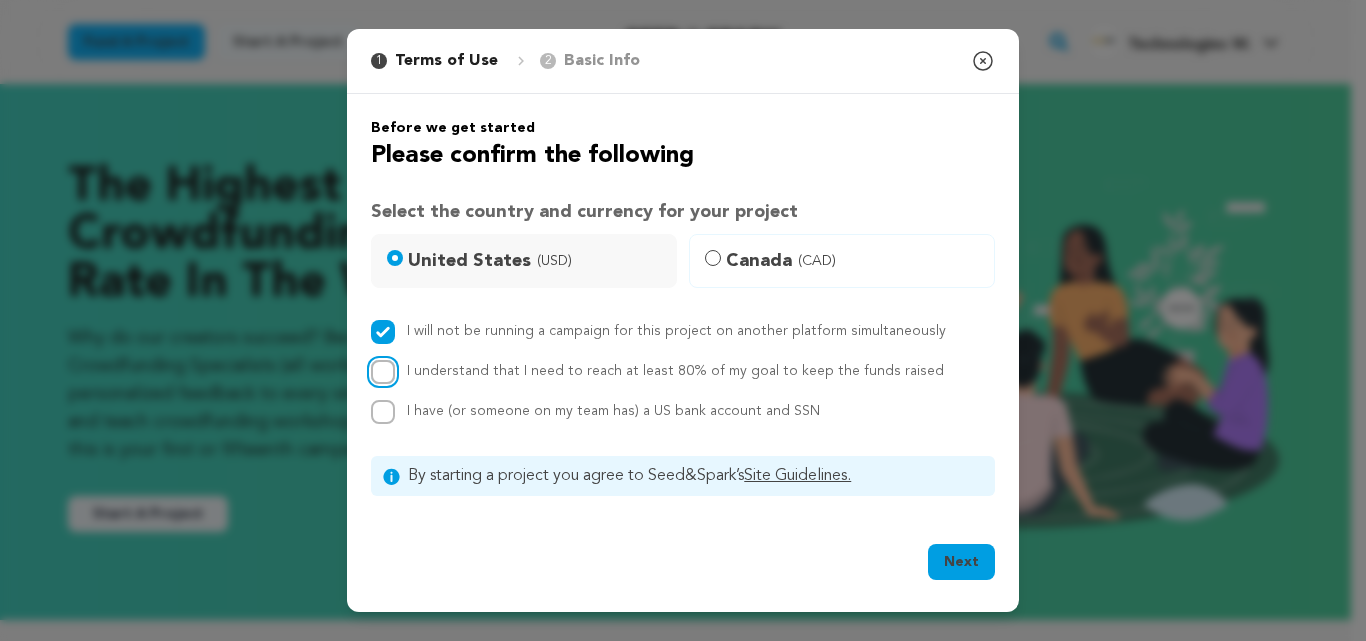 click on "I understand that I need to reach at least 80% of my goal to keep the
funds raised" at bounding box center (383, 372) 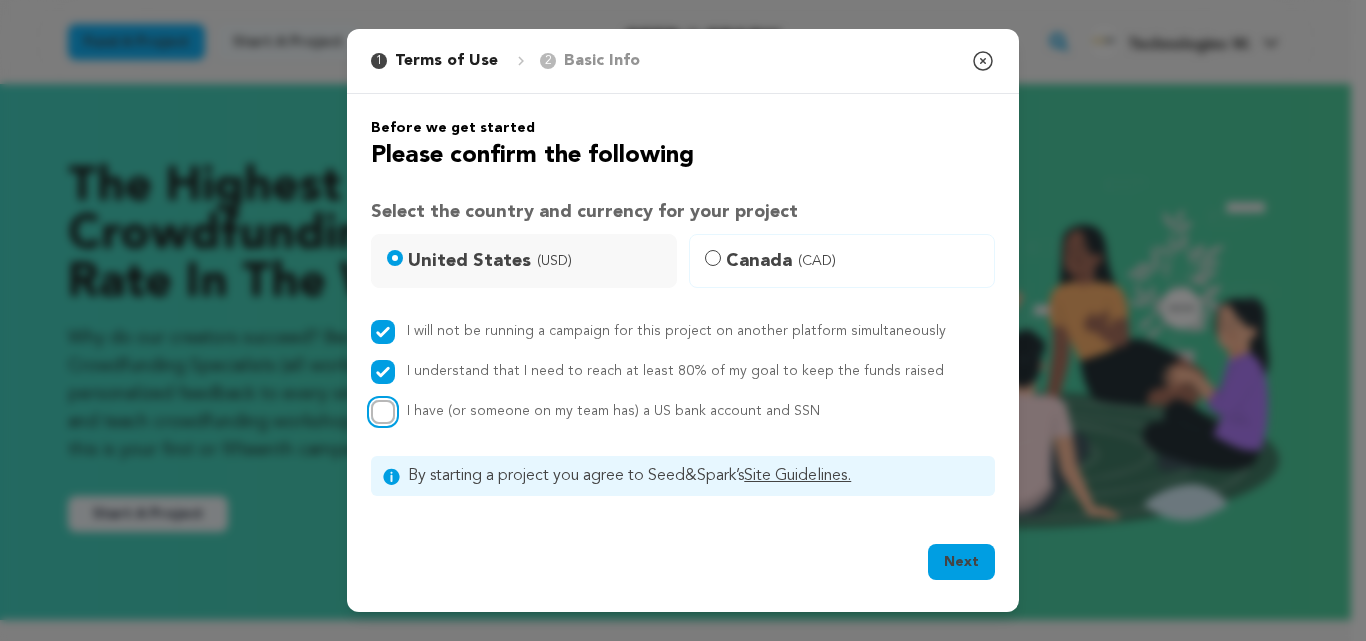 click on "I have (or someone on my team has) a US bank account and SSN" at bounding box center [383, 412] 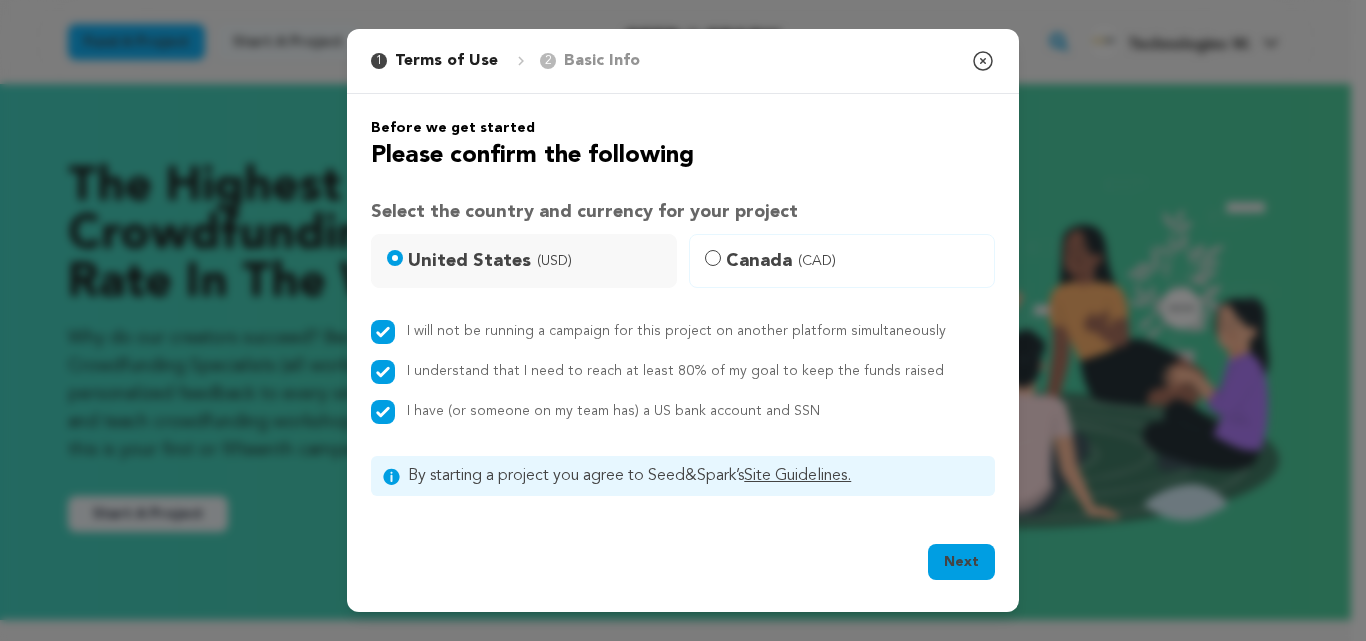 click on "Next" at bounding box center (961, 562) 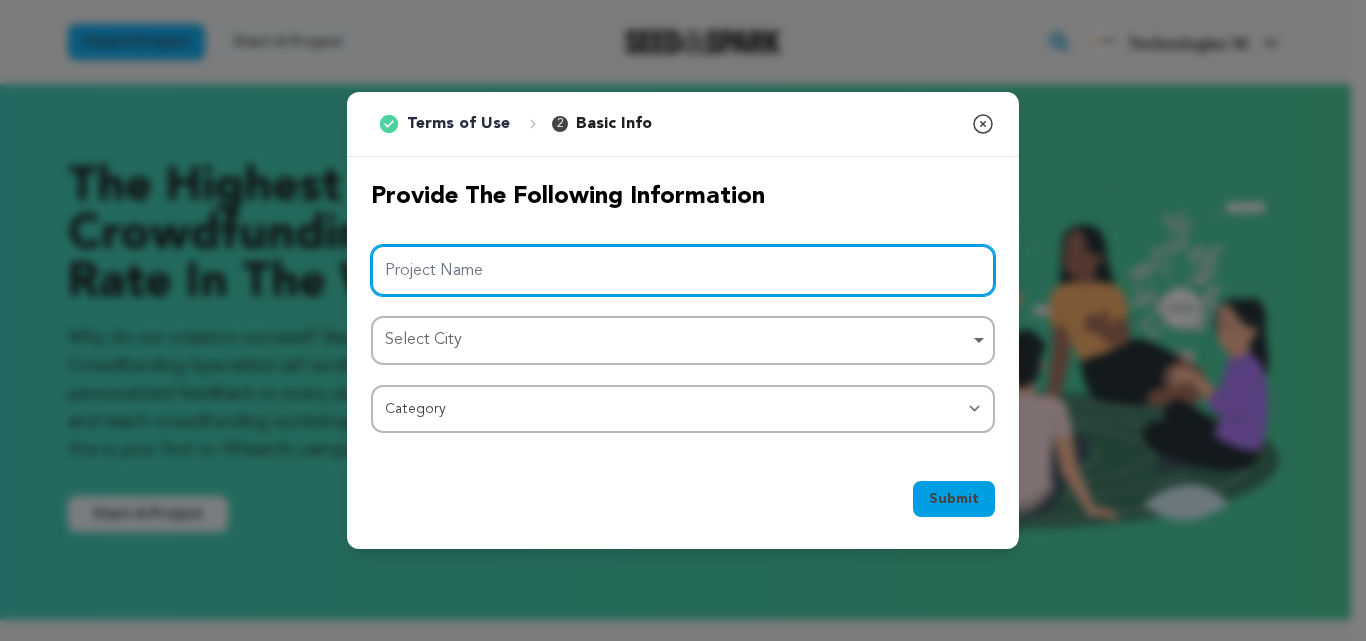 click on "Project Name" at bounding box center (683, 270) 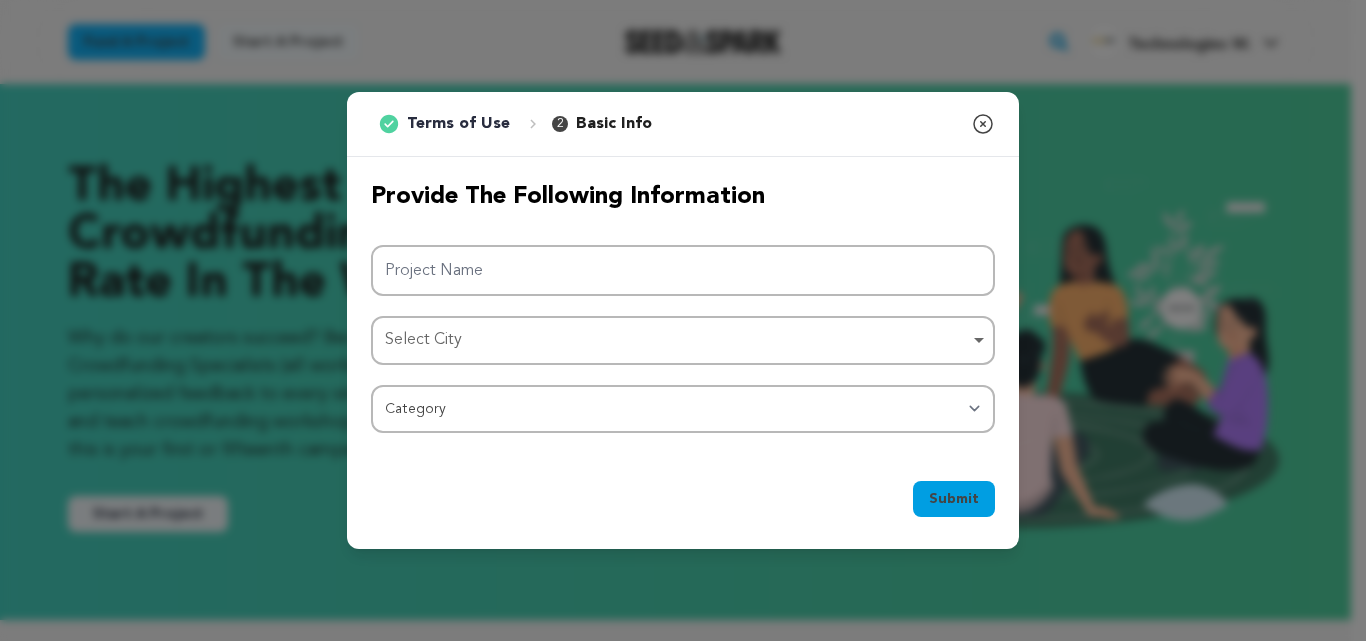 click on "2
Basic Info" at bounding box center [602, 124] 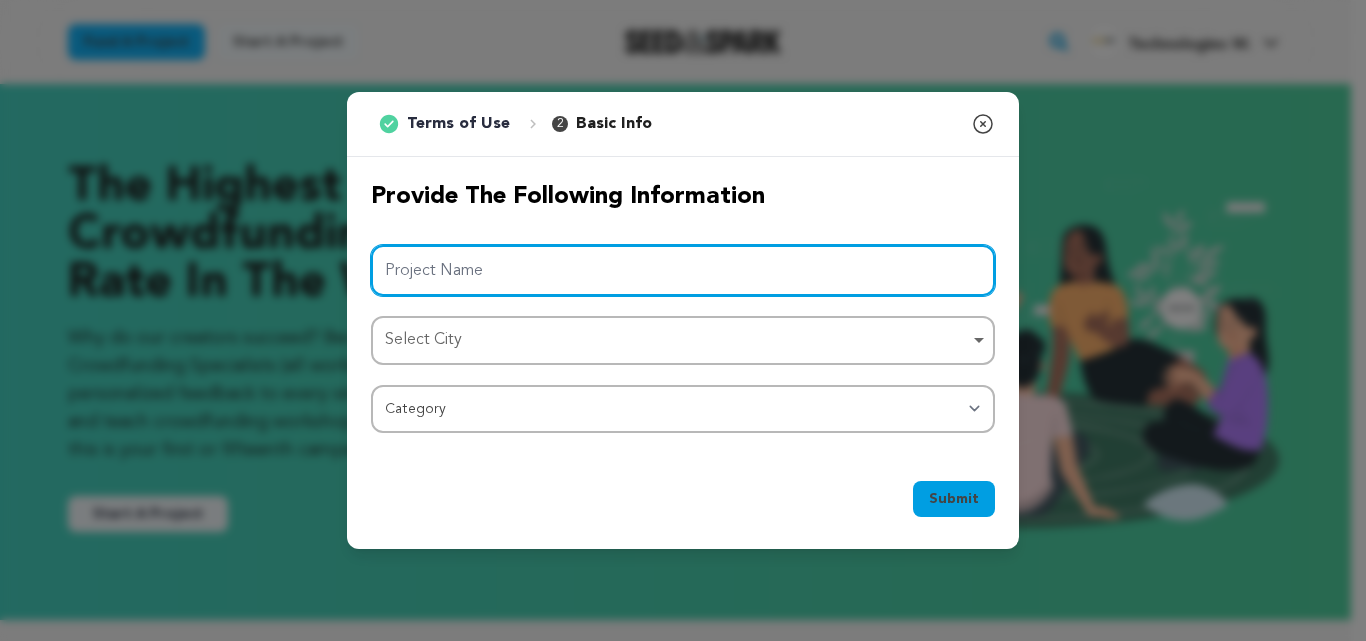 click on "Project Name" at bounding box center [683, 270] 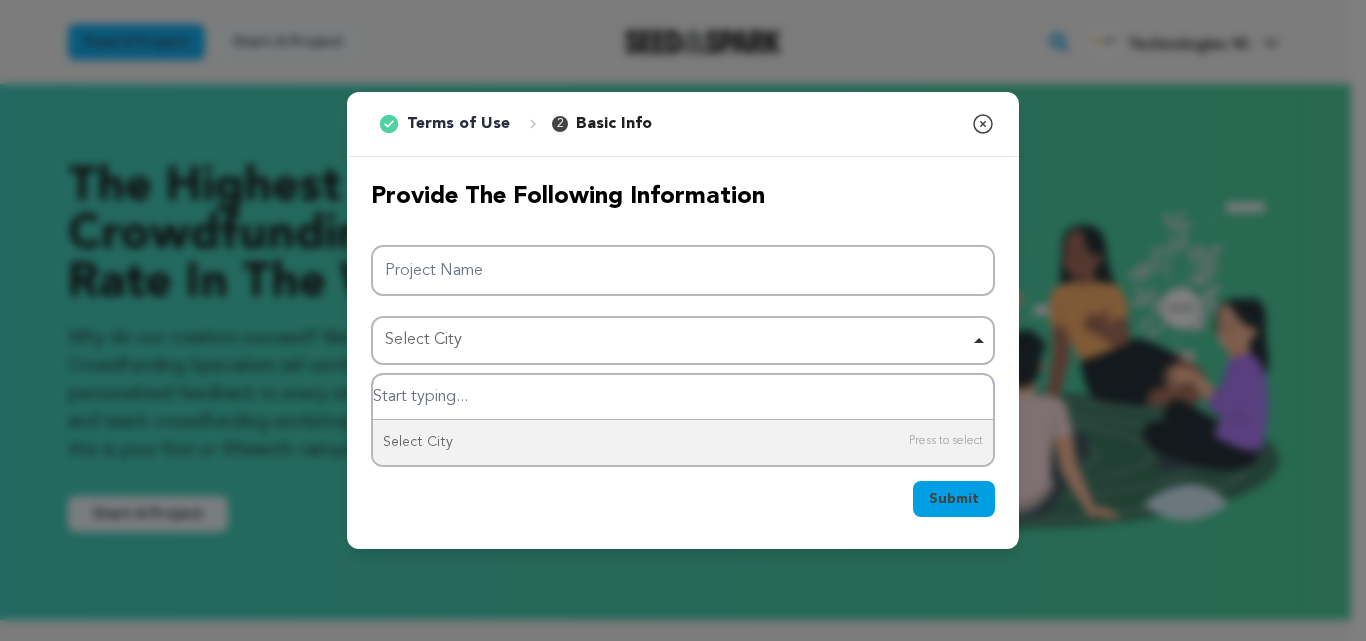 click on "Select City Remove item" at bounding box center (677, 340) 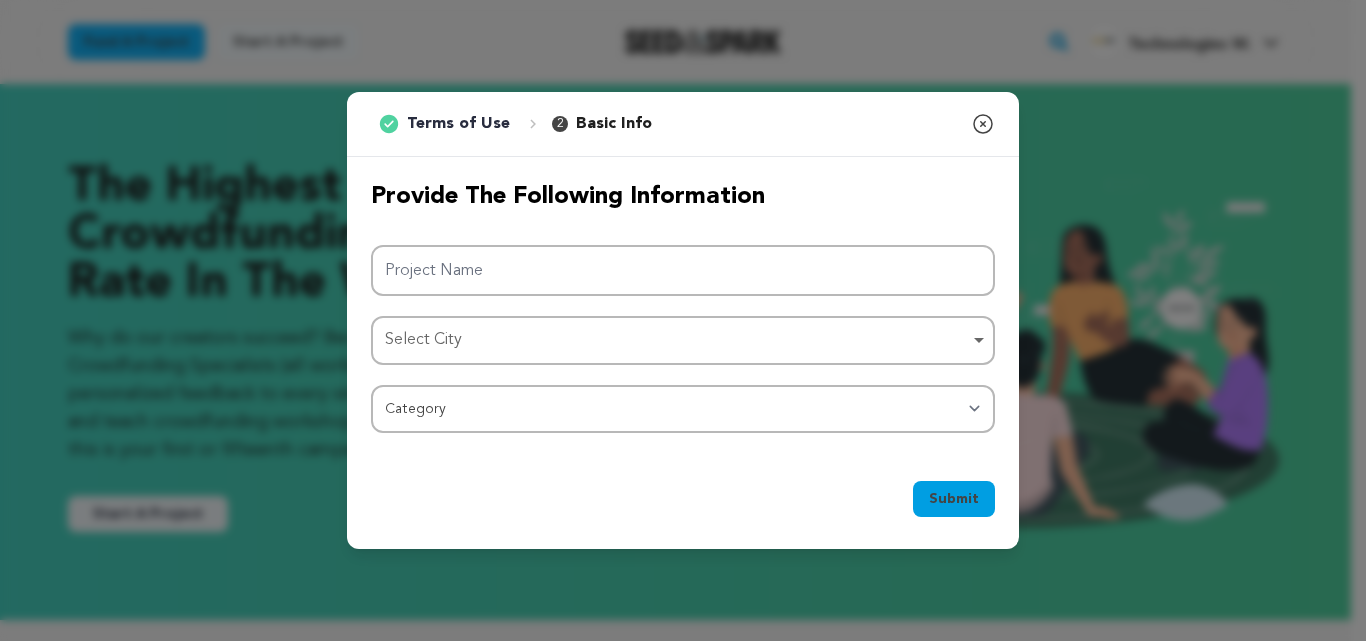 click on "Select City Remove item" at bounding box center (677, 340) 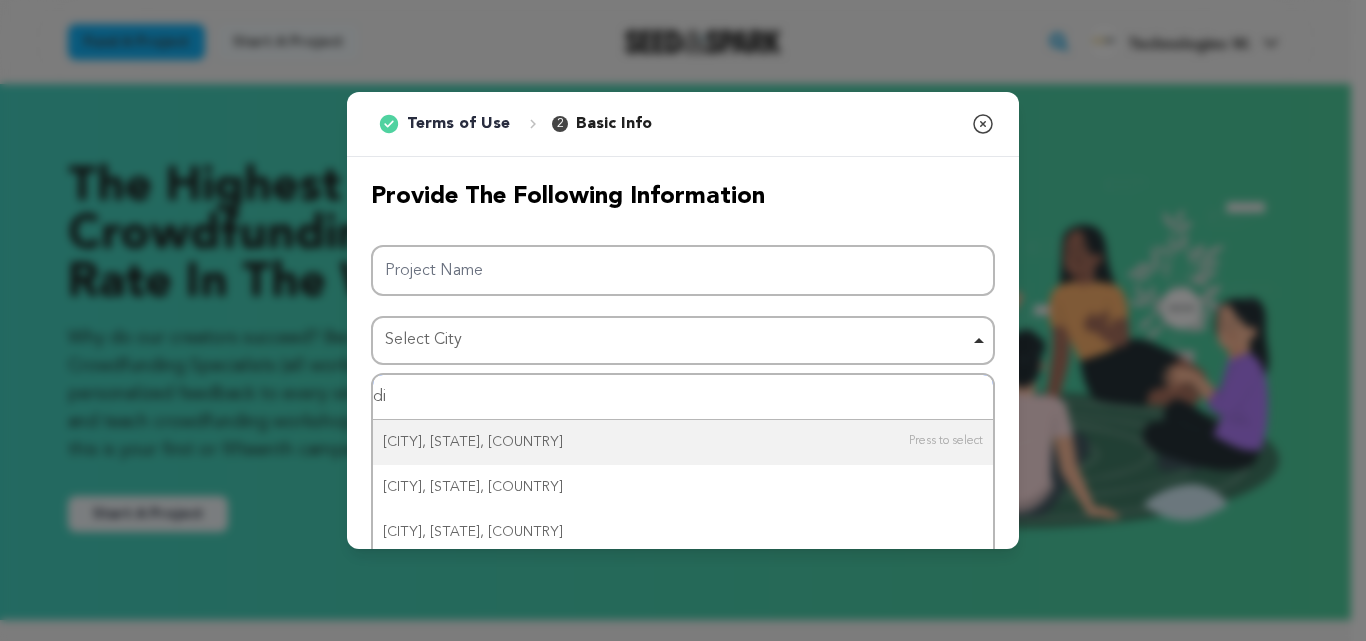 type on "d" 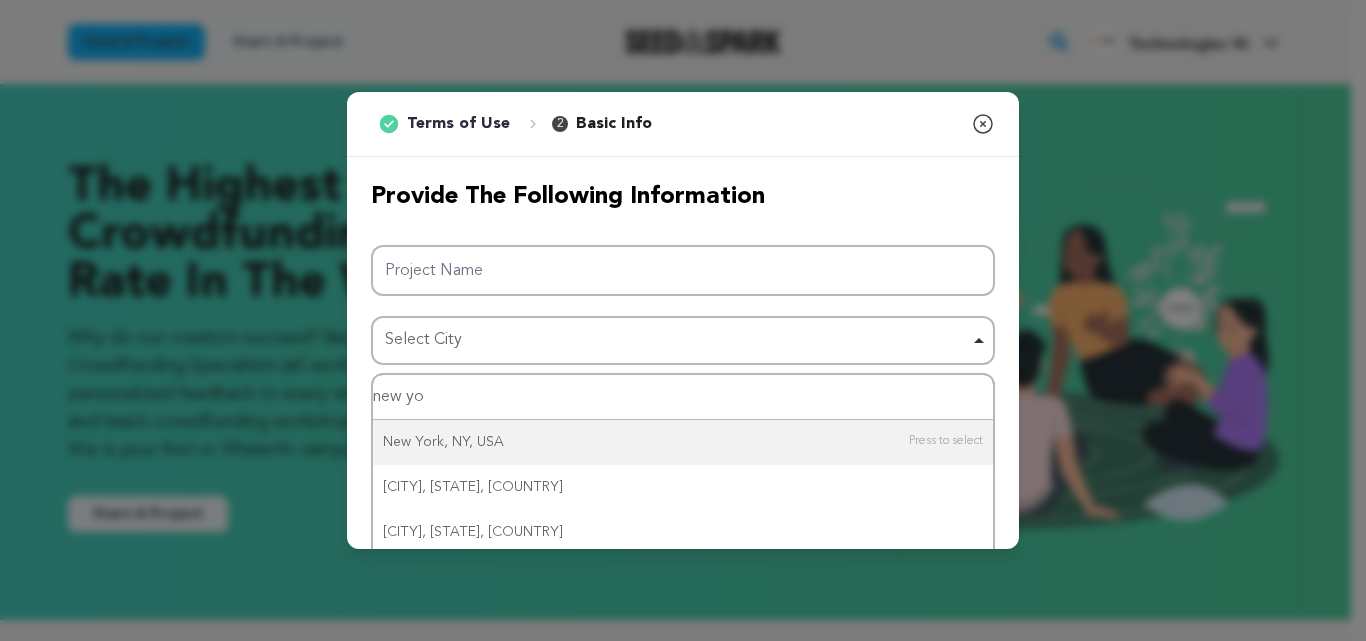 type on "new yor" 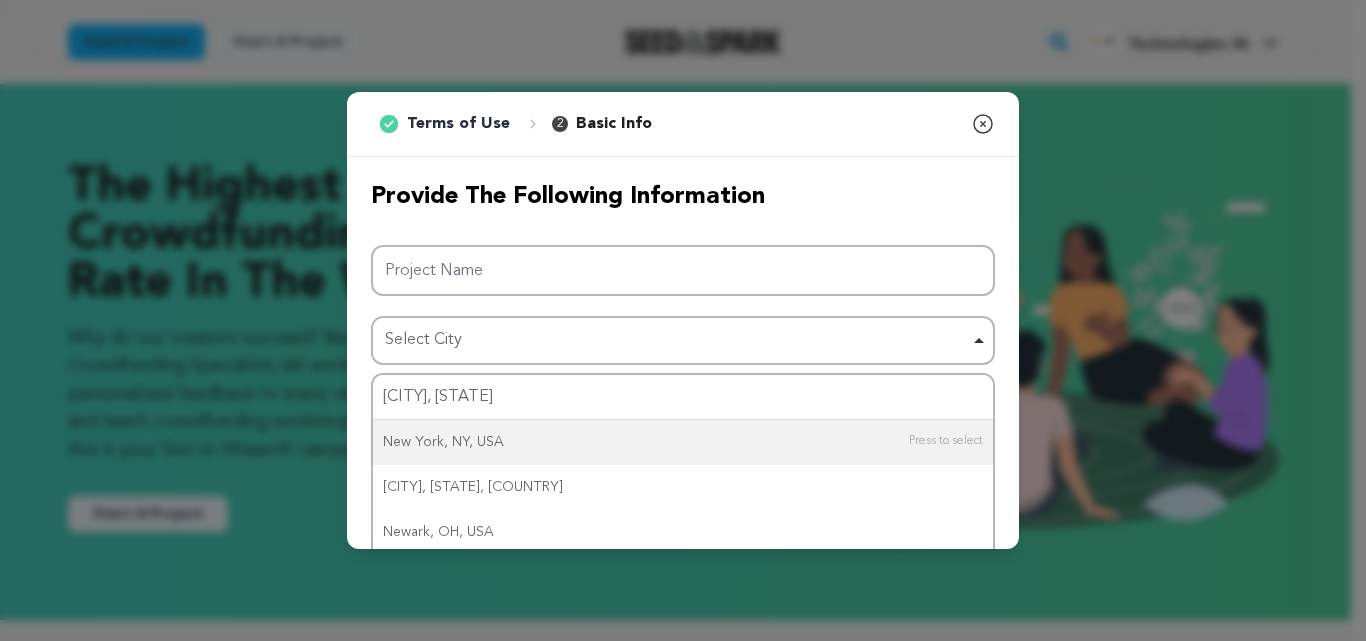 type 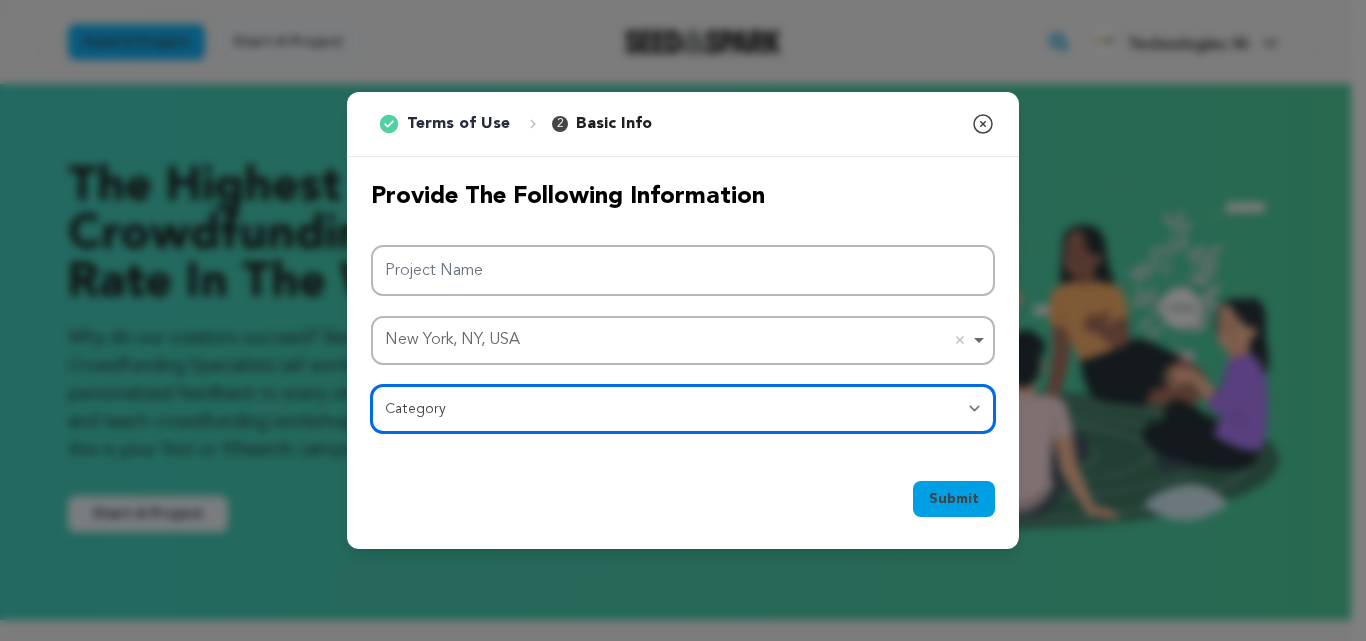 click on "Category
Film Feature
Film Short
Series
Film Festival
Company
Music Video
VR Experience
Comics
Artist Residency
Art & Photography
Collective
Dance
Games
Music
Radio & Podcasts
Orgs & Companies
Writing & Publishing
Venue & Spaces
Theatre" at bounding box center (683, 409) 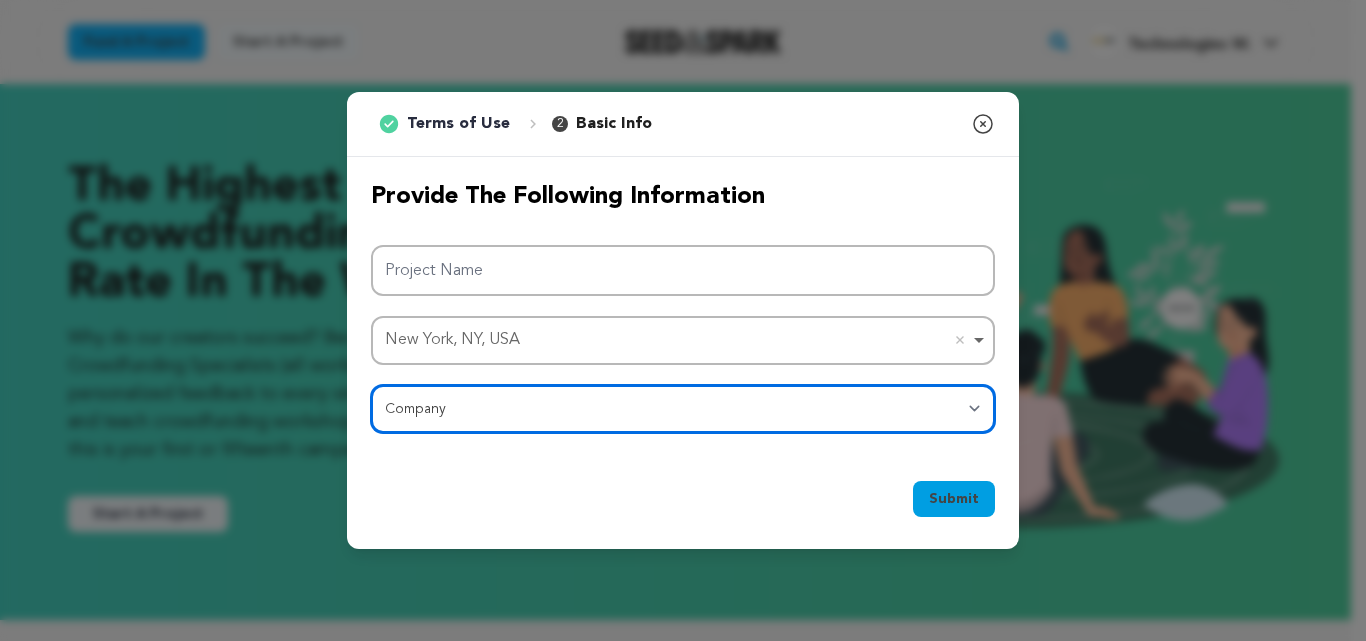 click on "Category
Film Feature
Film Short
Series
Film Festival
Company
Music Video
VR Experience
Comics
Artist Residency
Art & Photography
Collective
Dance
Games
Music
Radio & Podcasts
Orgs & Companies
Writing & Publishing
Venue & Spaces
Theatre" at bounding box center (683, 409) 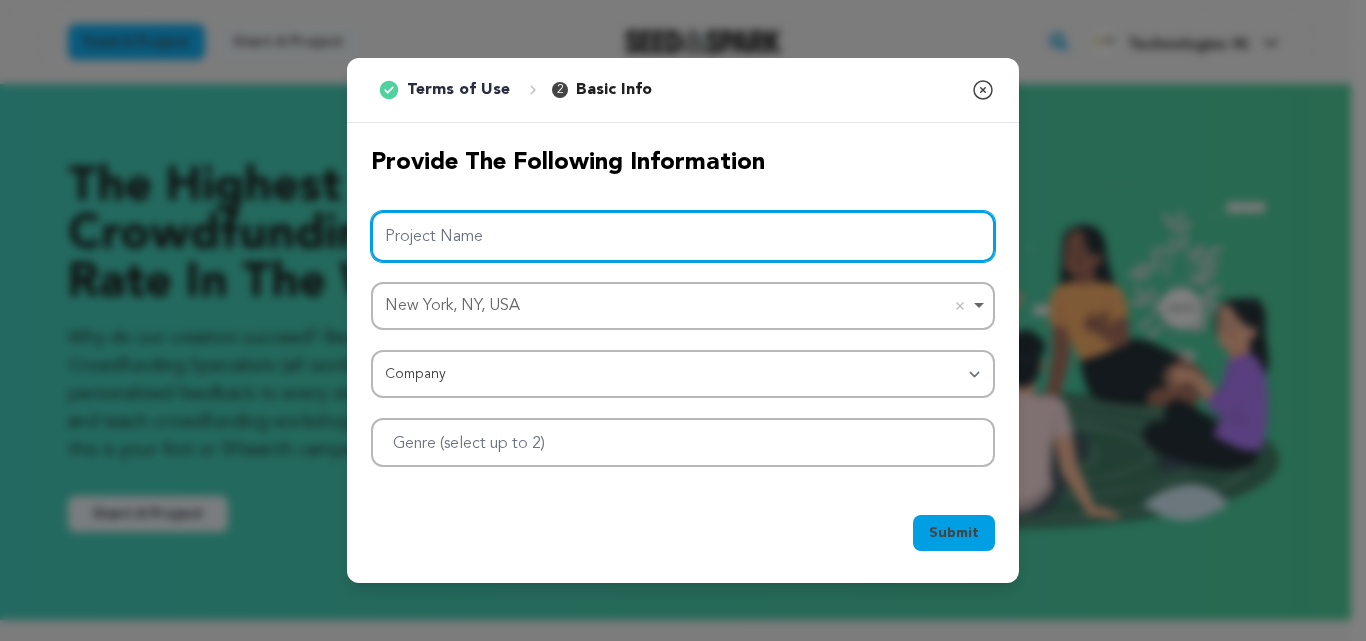click on "Project Name" at bounding box center (683, 236) 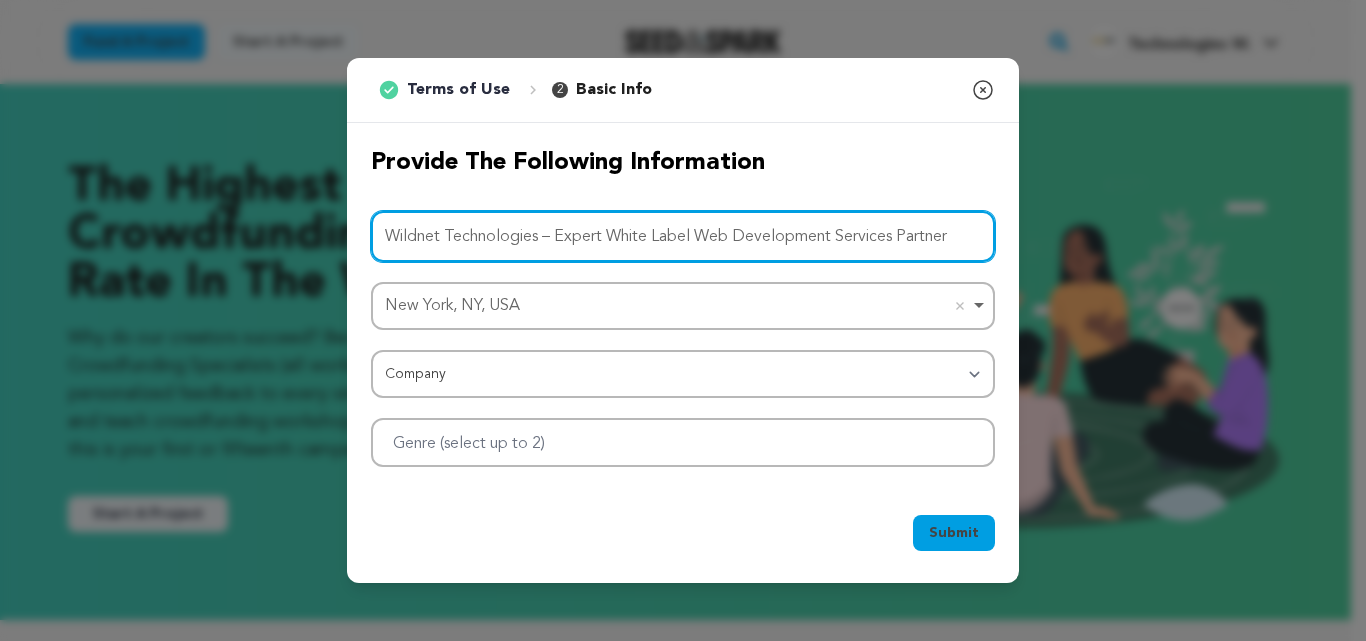 click at bounding box center (683, 442) 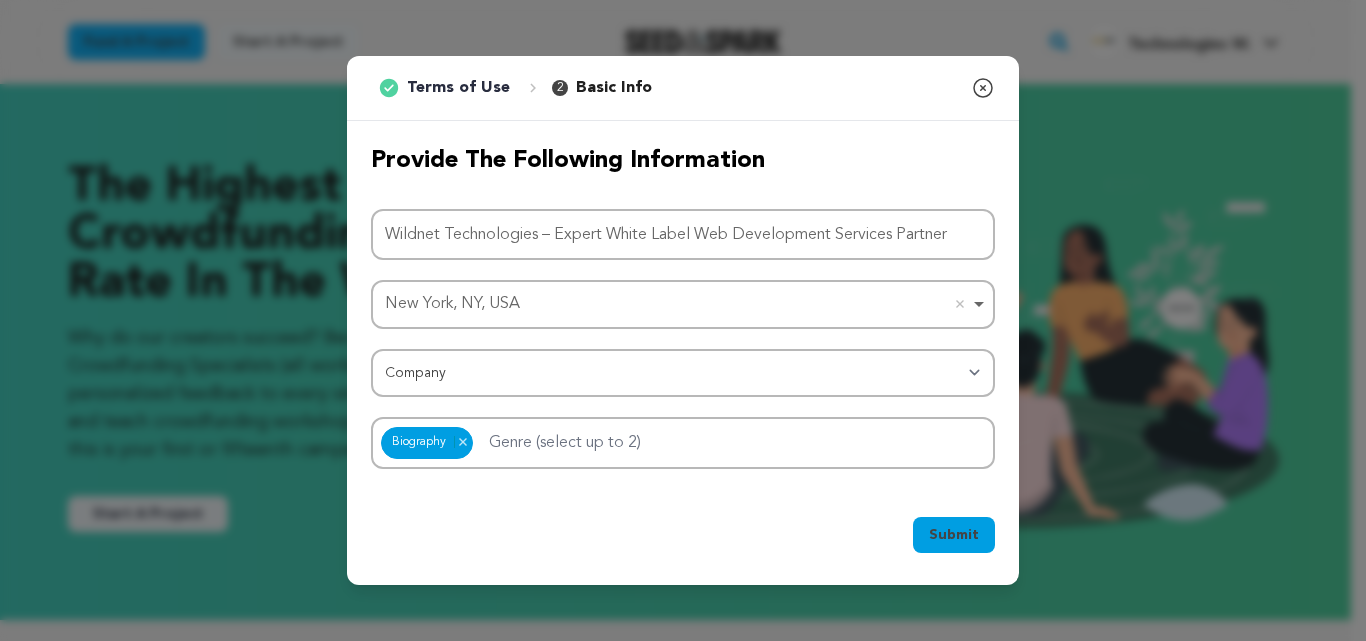 click on "Submit" at bounding box center (954, 535) 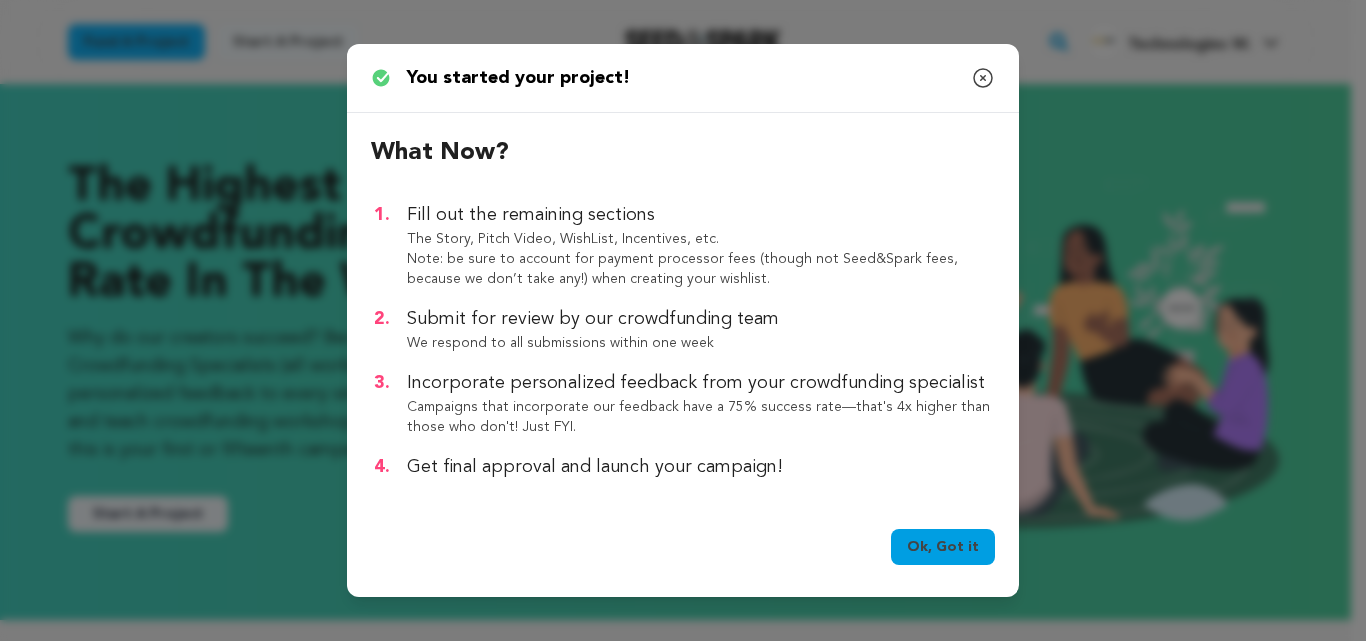 click on "Ok, Got it" at bounding box center [943, 547] 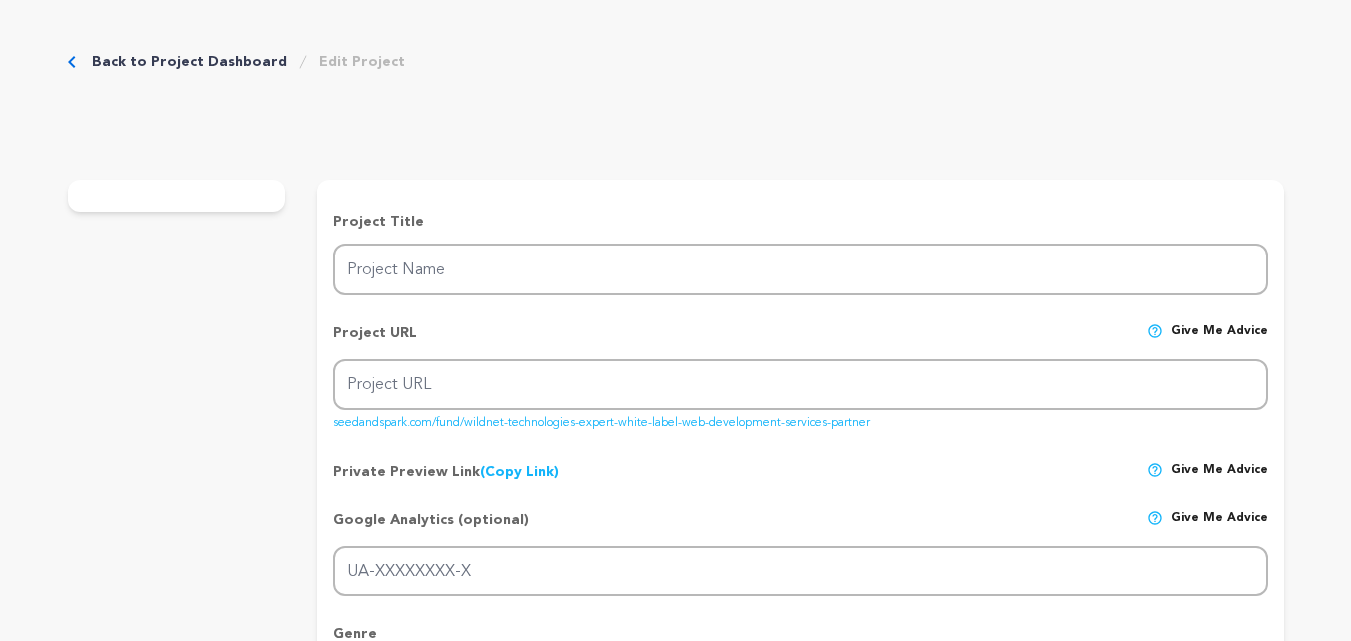 scroll, scrollTop: 0, scrollLeft: 0, axis: both 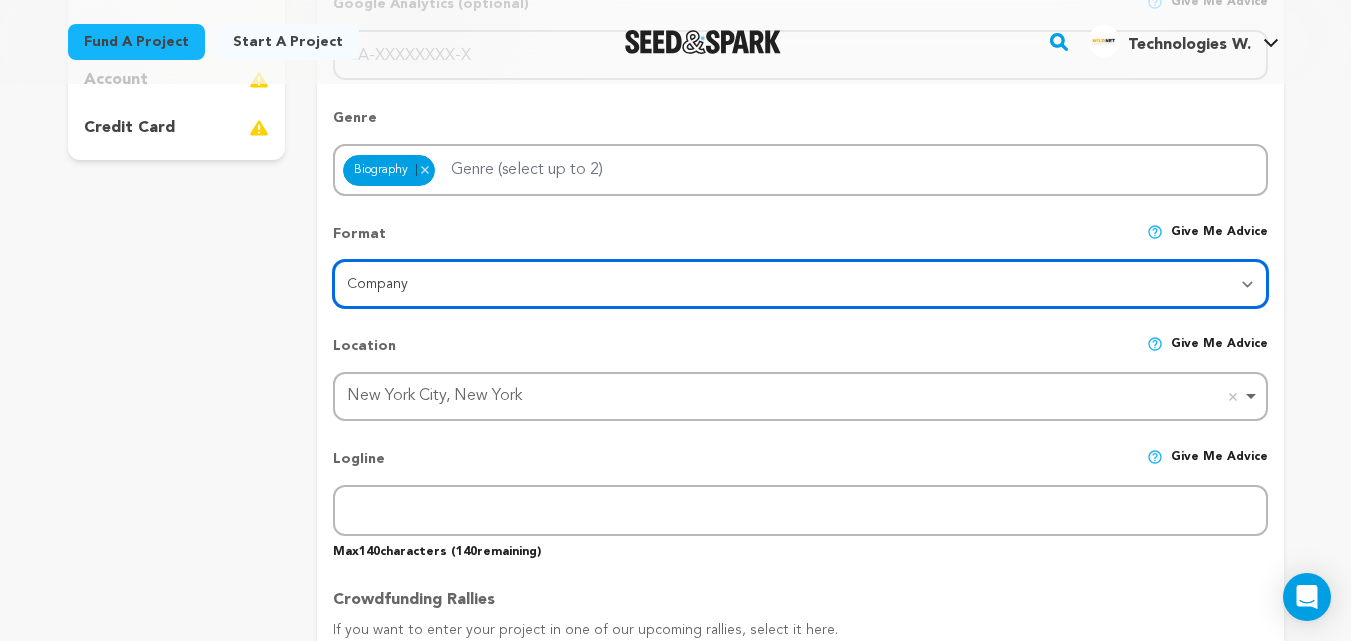 click on "Category
Film Feature
Film Short
Series
VR Experience
Film Festival
Company
Music Video
Comics
Artist Residency
Art & Photography
Collective
Dance
Games
Music
Radio & Podcasts
Venue & Spaces" at bounding box center [800, 284] 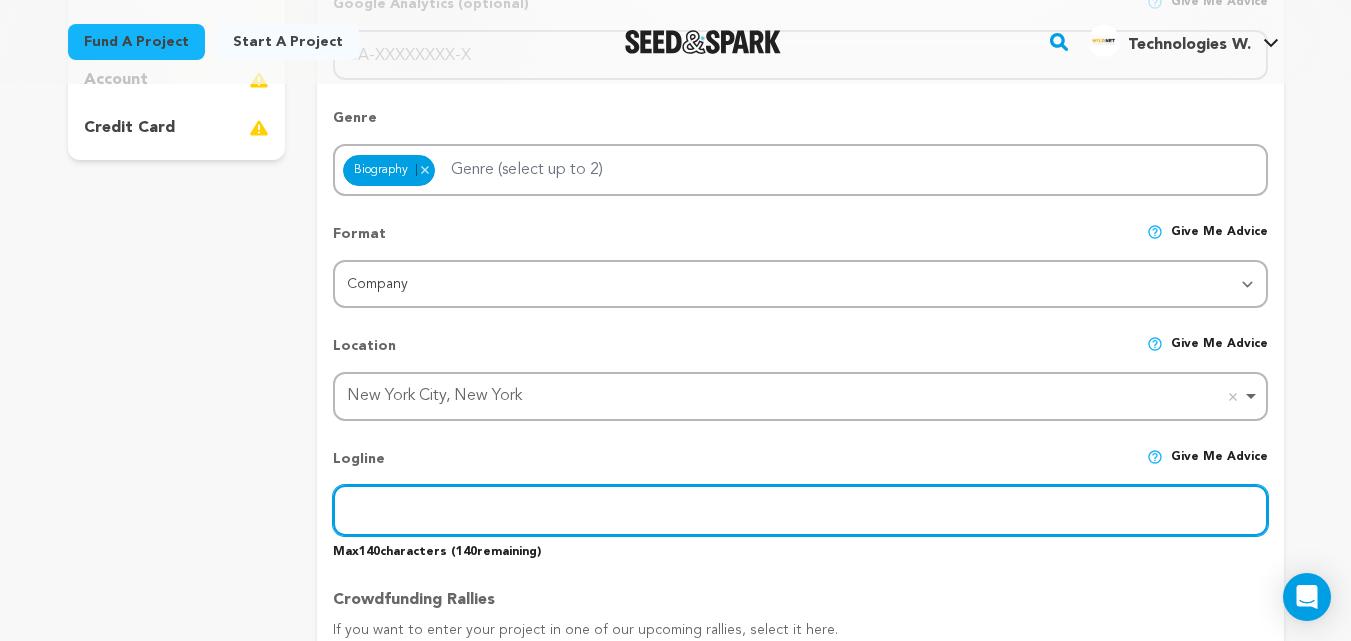 click at bounding box center (800, 510) 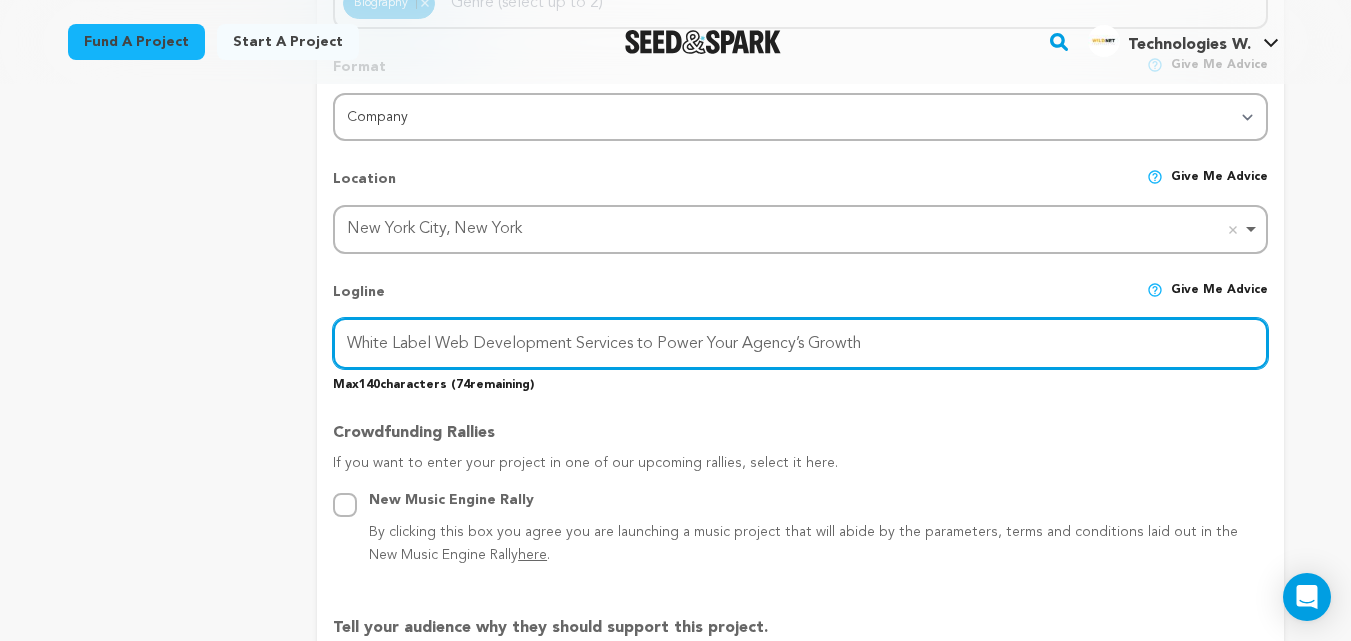 scroll, scrollTop: 1100, scrollLeft: 0, axis: vertical 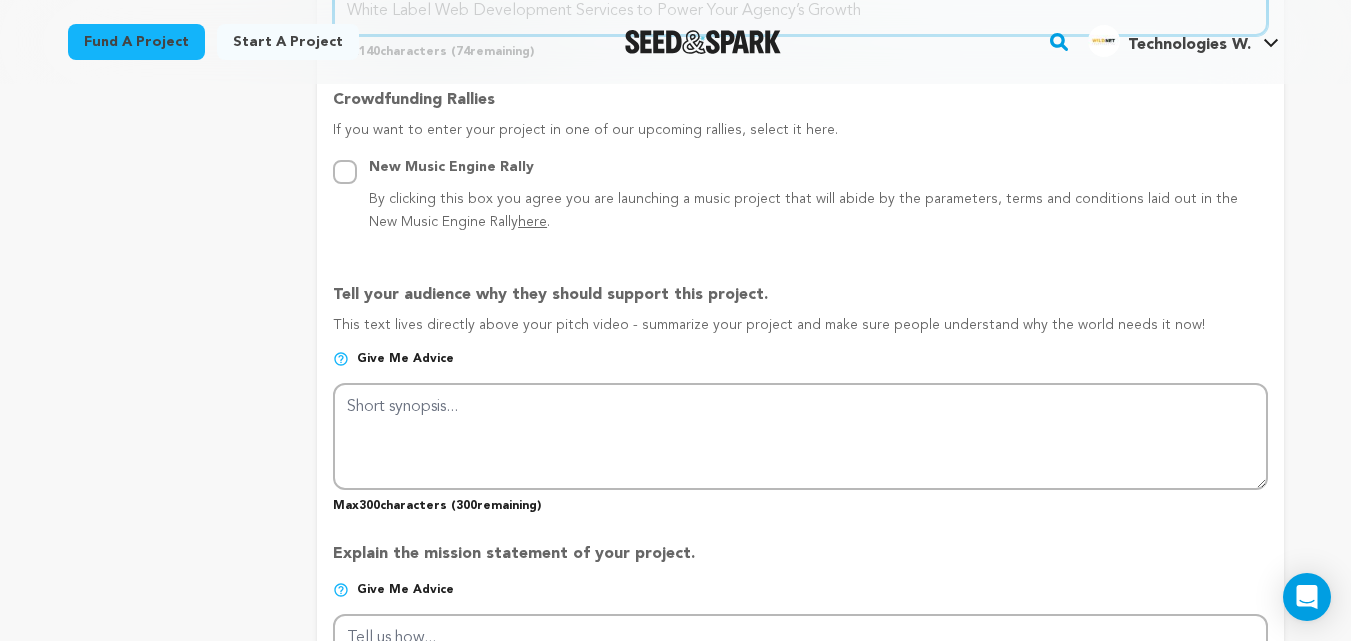 type on "White Label Web Development Services to Power Your Agency’s Growth" 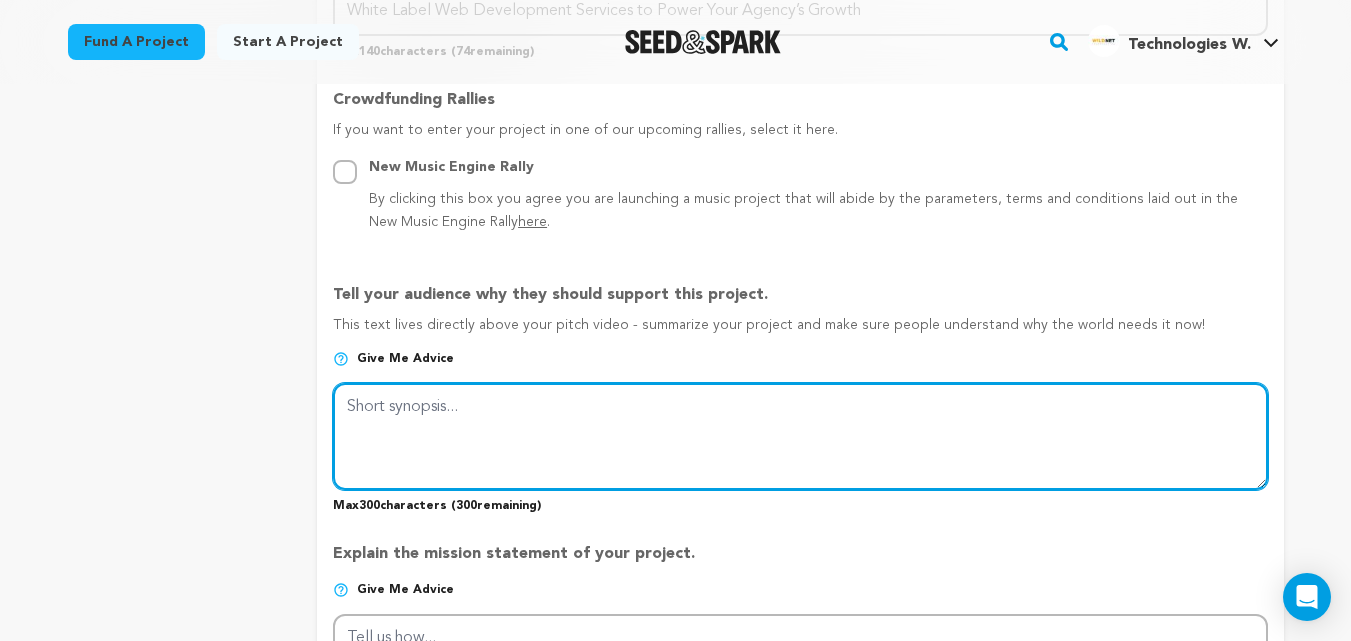 click at bounding box center (800, 436) 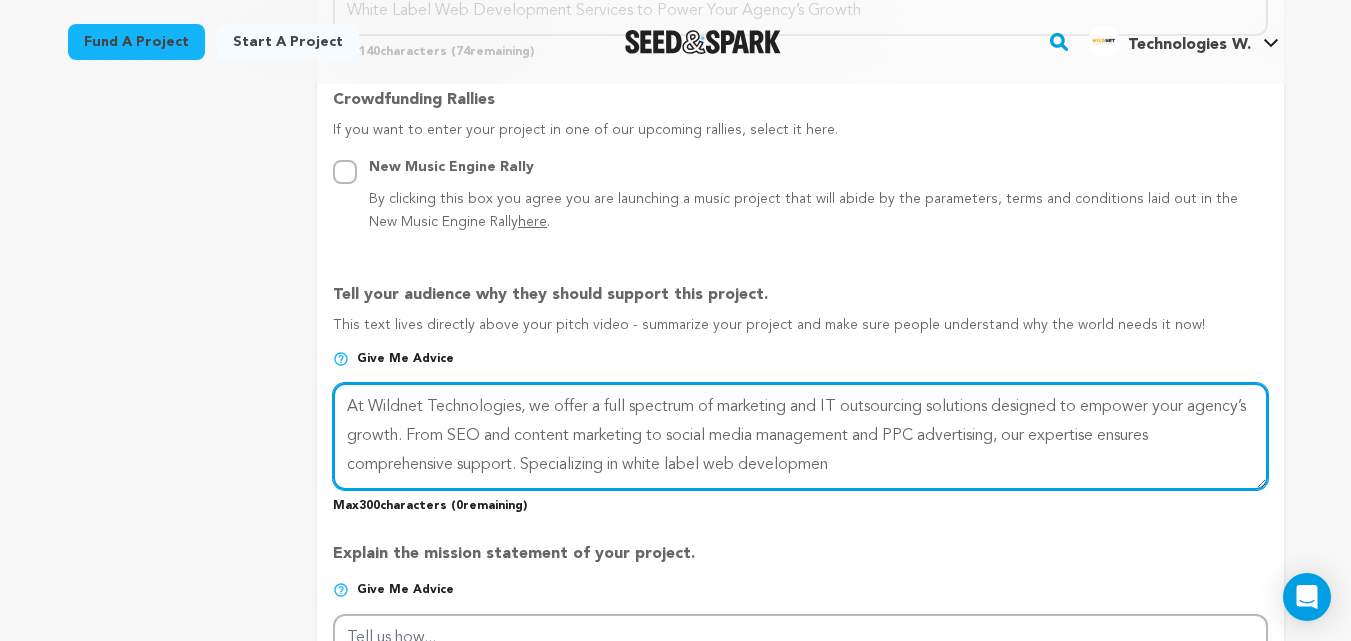 drag, startPoint x: 527, startPoint y: 463, endPoint x: 860, endPoint y: 459, distance: 333.02402 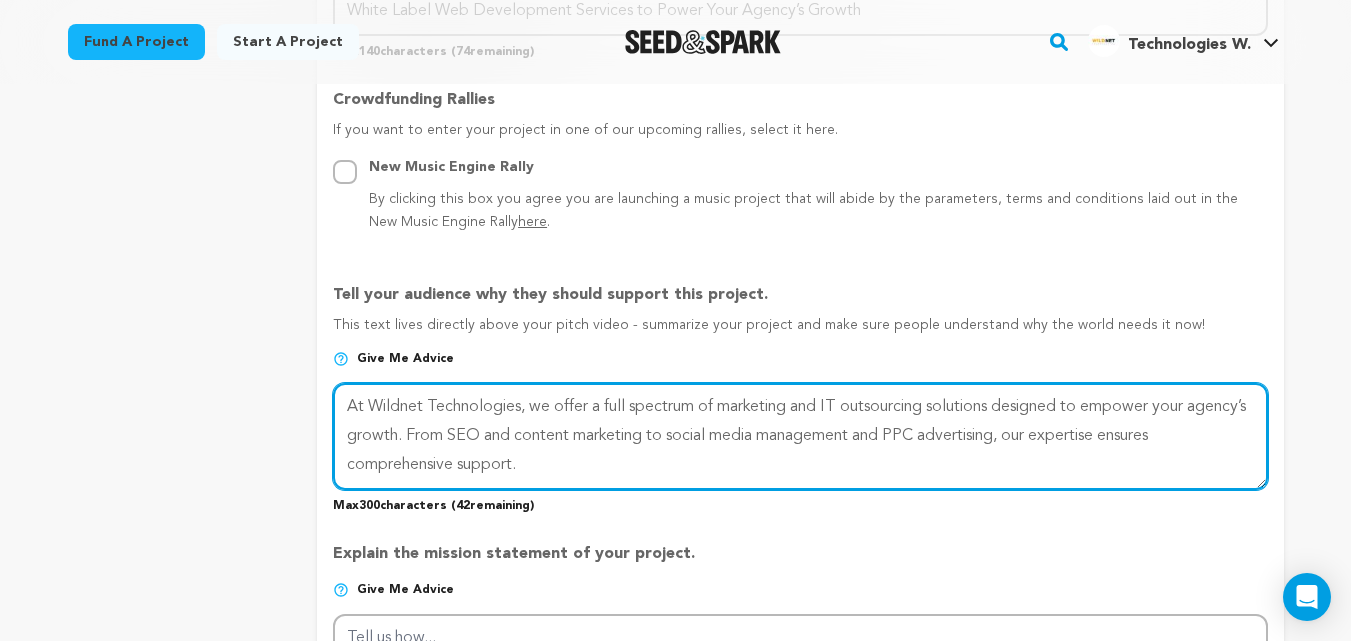 drag, startPoint x: 571, startPoint y: 466, endPoint x: 293, endPoint y: 379, distance: 291.29538 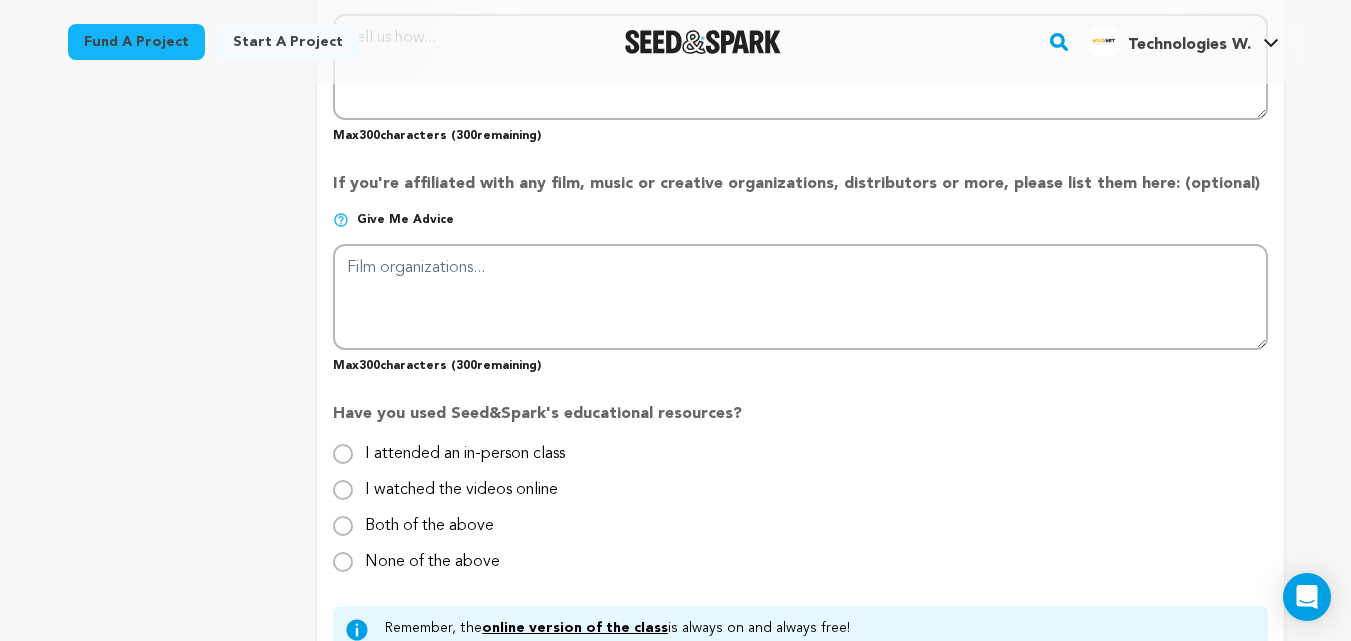 scroll, scrollTop: 1800, scrollLeft: 0, axis: vertical 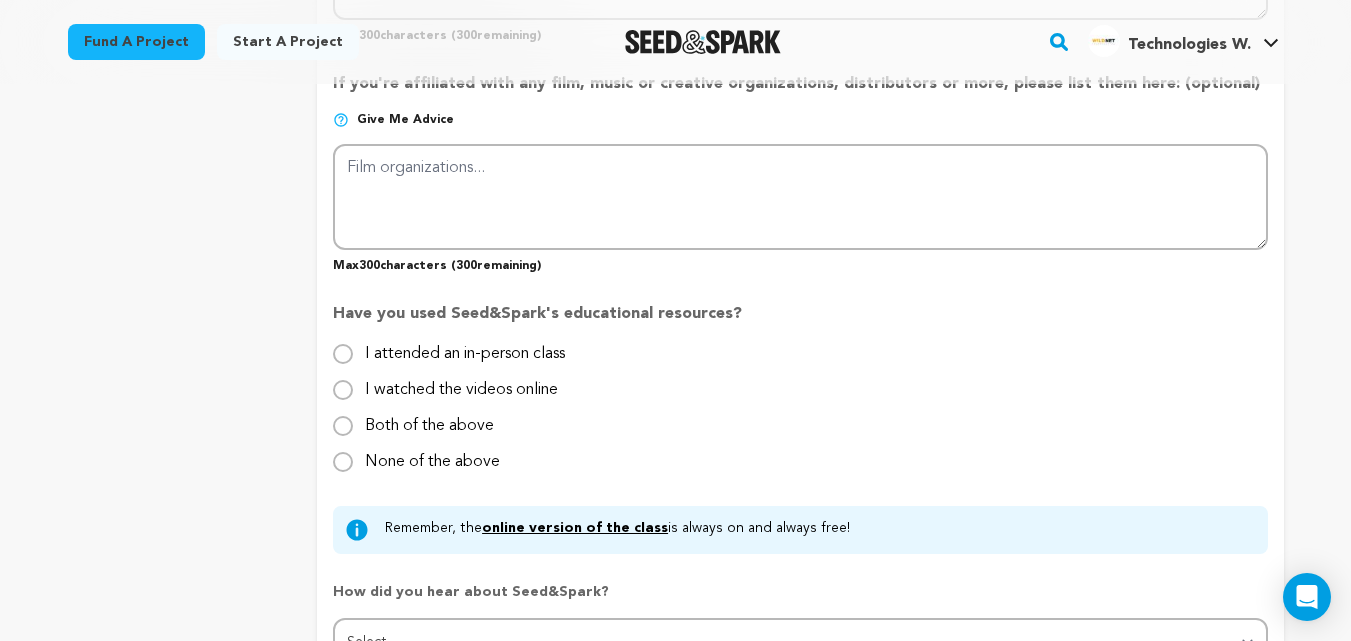 type on "At Wildnet Technologies, we offer a full spectrum of marketing and IT outsourcing solutions designed to empower your agency’s growth. Specializing in white label web development services, we provide scalable, high-quality website solutions that you can confidently offer under your brand identity." 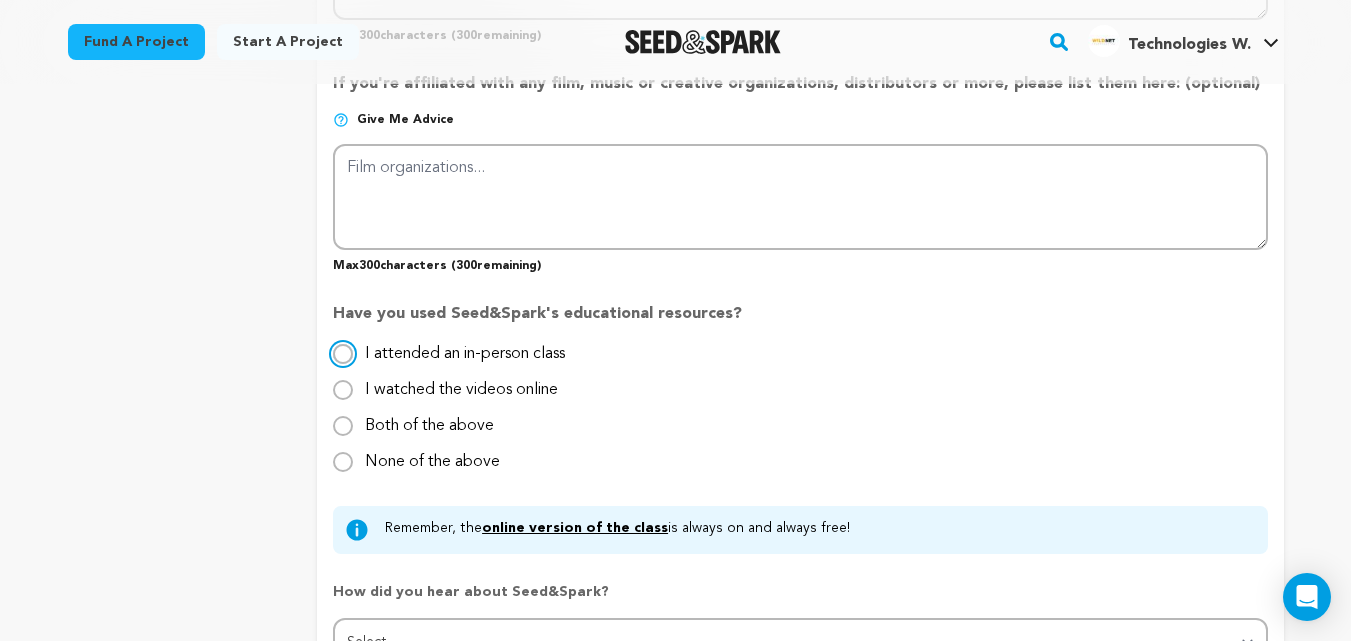 click on "I attended an in-person class" at bounding box center (343, 354) 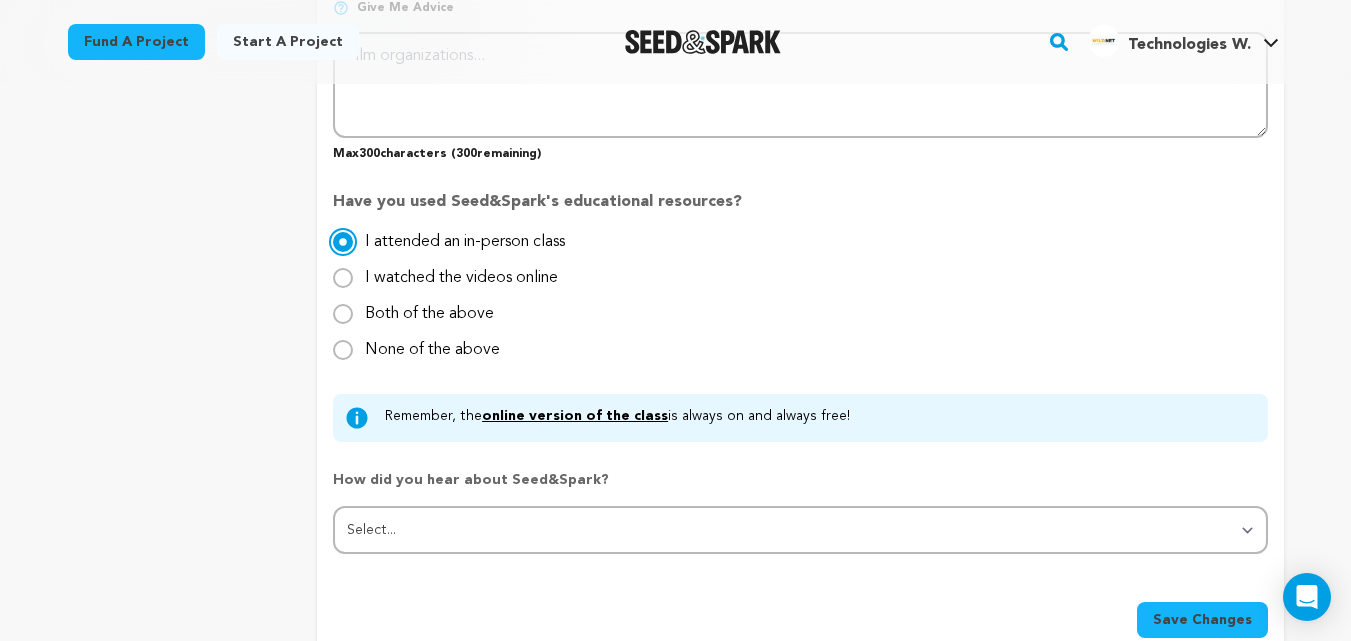 scroll, scrollTop: 2100, scrollLeft: 0, axis: vertical 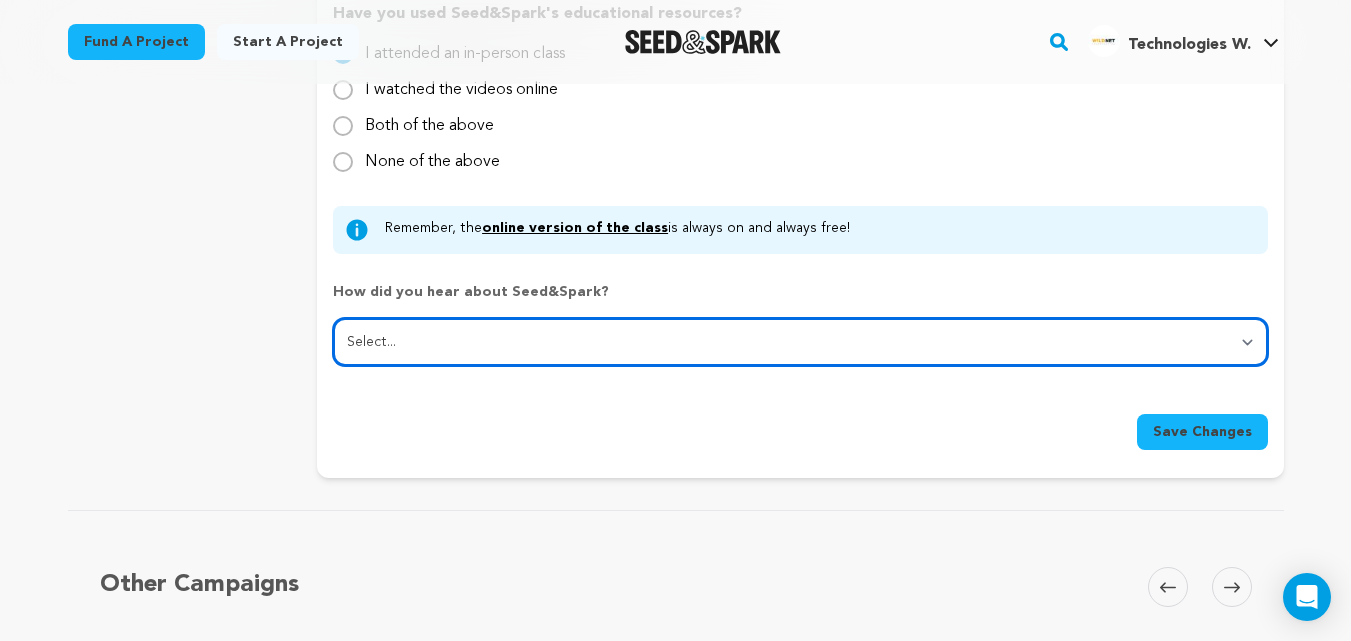 click on "Select...
From a friend Social media Film festival or film organization Took an in-person class Online search Article or podcast Email Other" at bounding box center (800, 342) 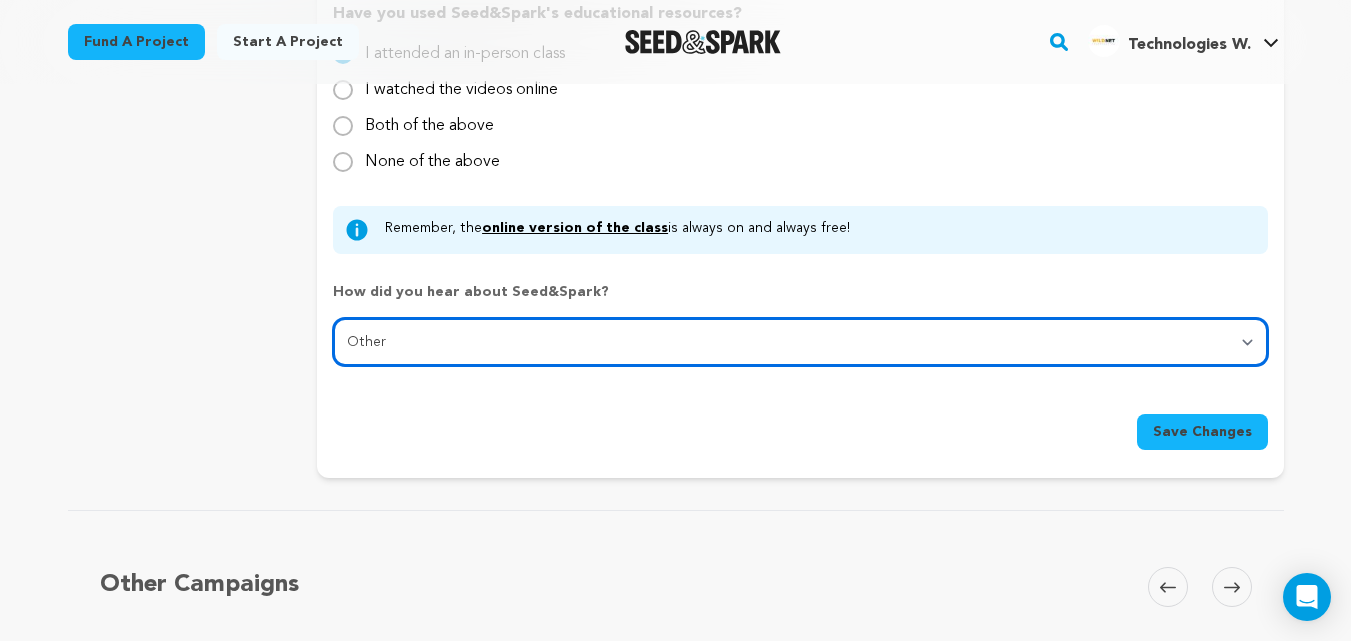 click on "Select...
From a friend Social media Film festival or film organization Took an in-person class Online search Article or podcast Email Other" at bounding box center (800, 342) 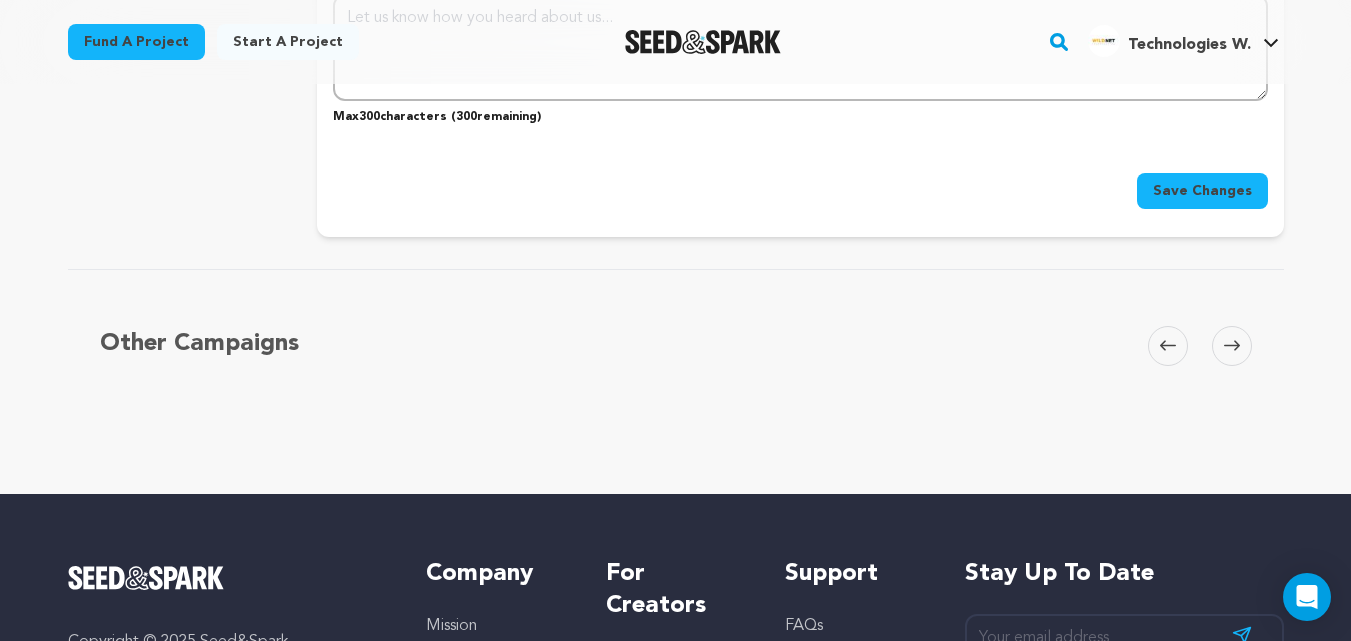 click on "Save Changes" at bounding box center [1202, 191] 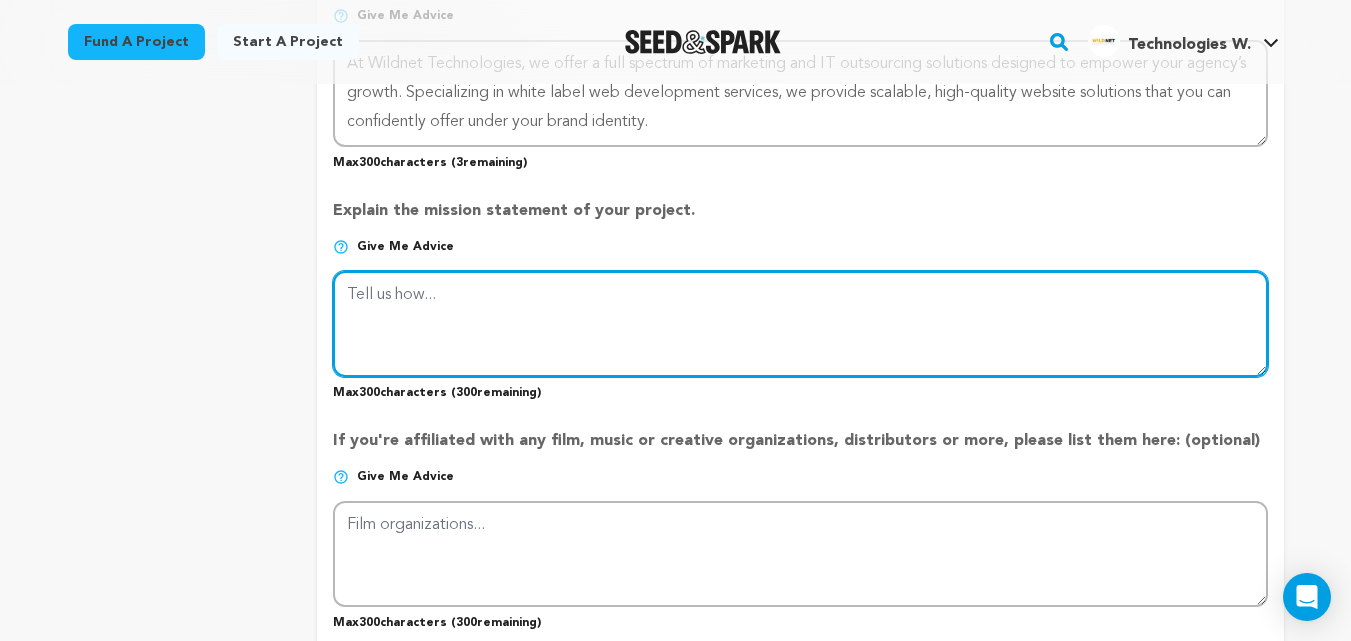 scroll, scrollTop: 1417, scrollLeft: 0, axis: vertical 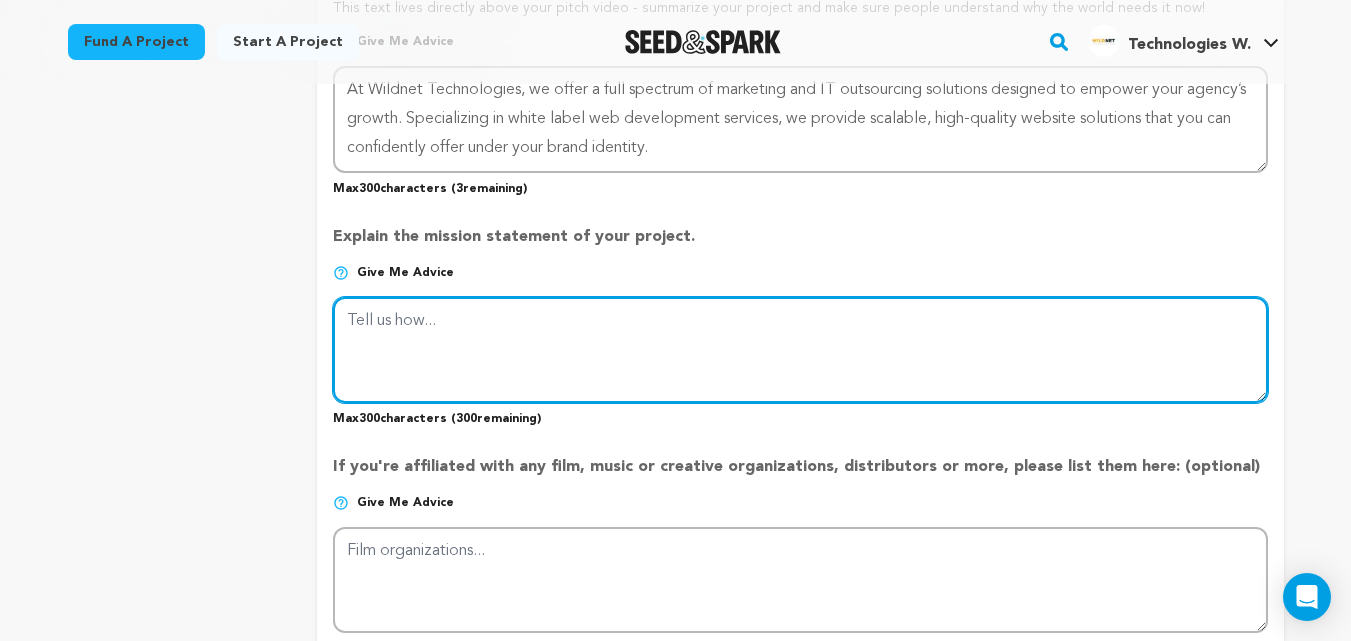 click at bounding box center (800, 350) 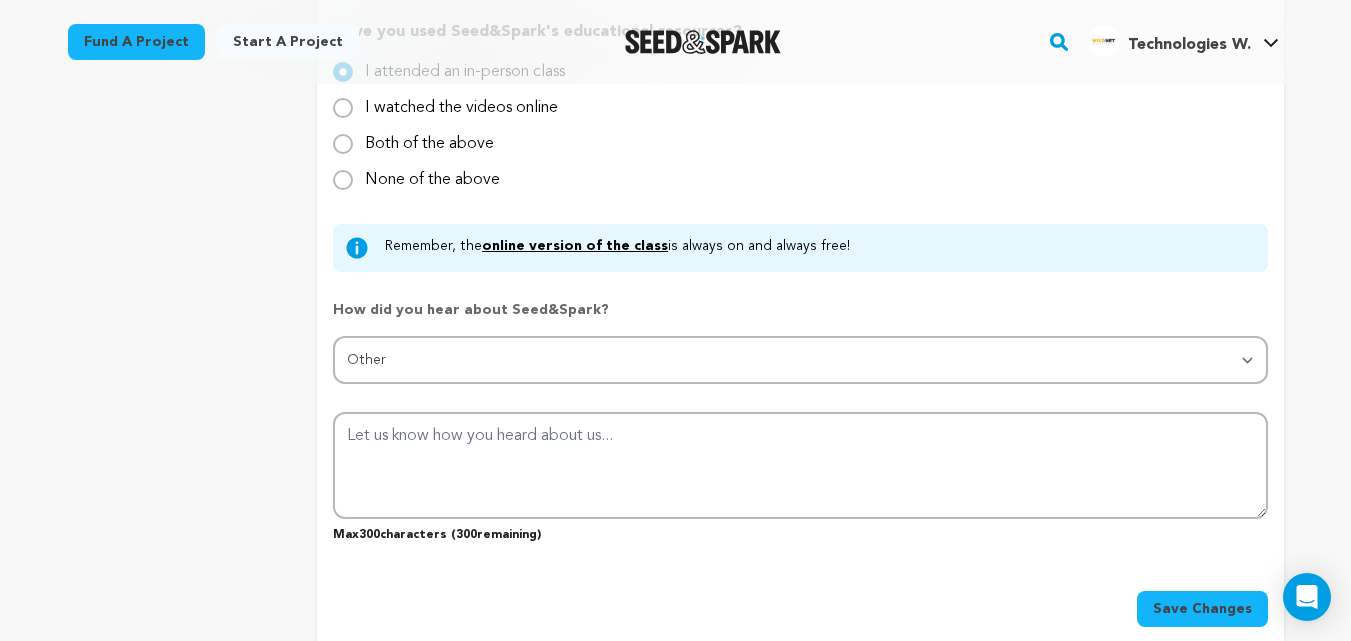 scroll, scrollTop: 2117, scrollLeft: 0, axis: vertical 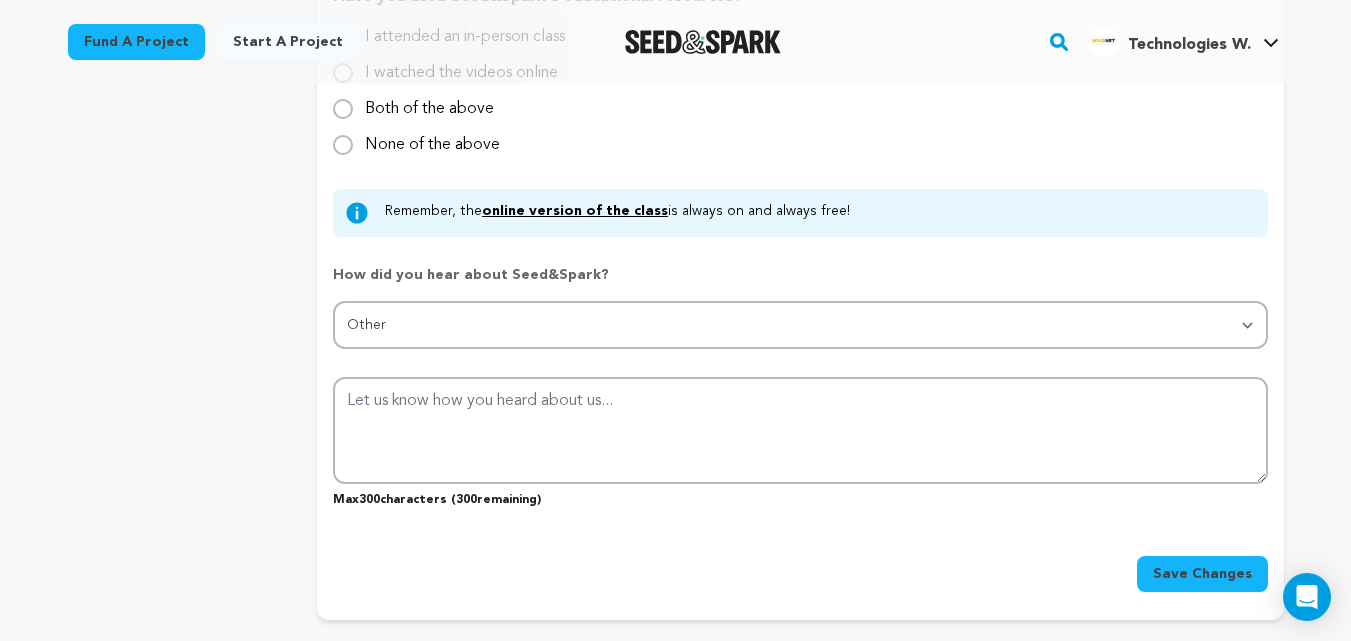 type on "From SEO and content marketing to social media management and PPC advertising, our expertise ensures comprehensive support." 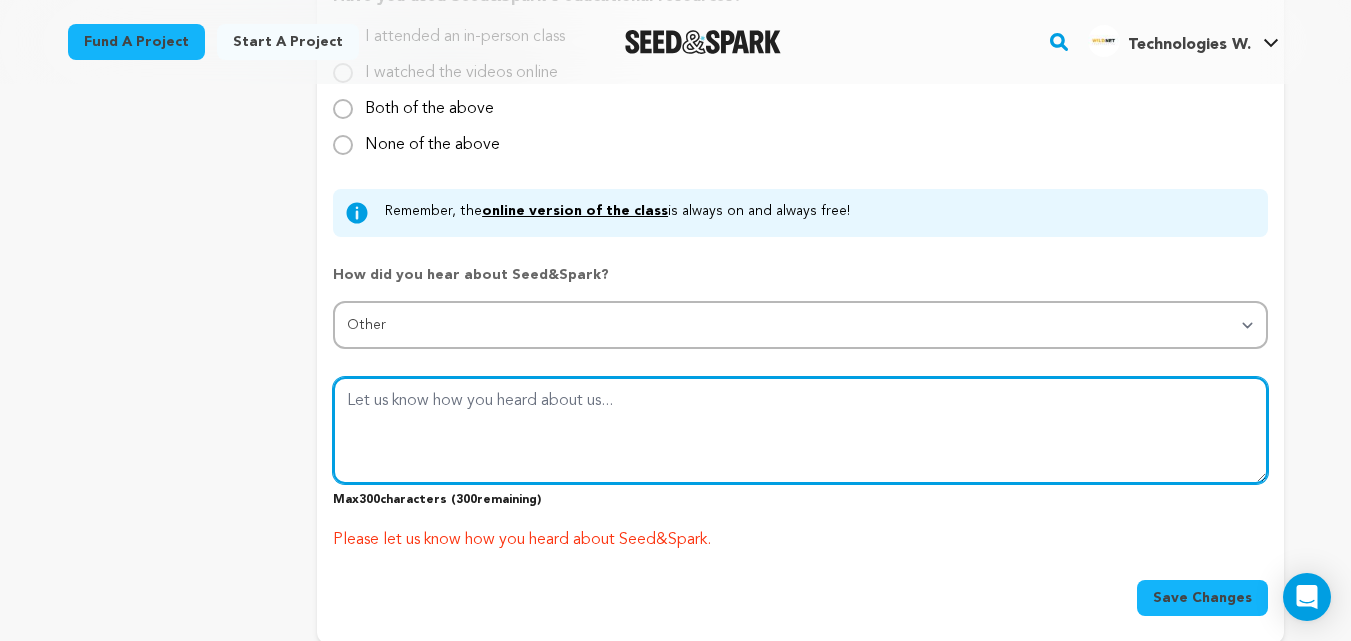 click at bounding box center (800, 430) 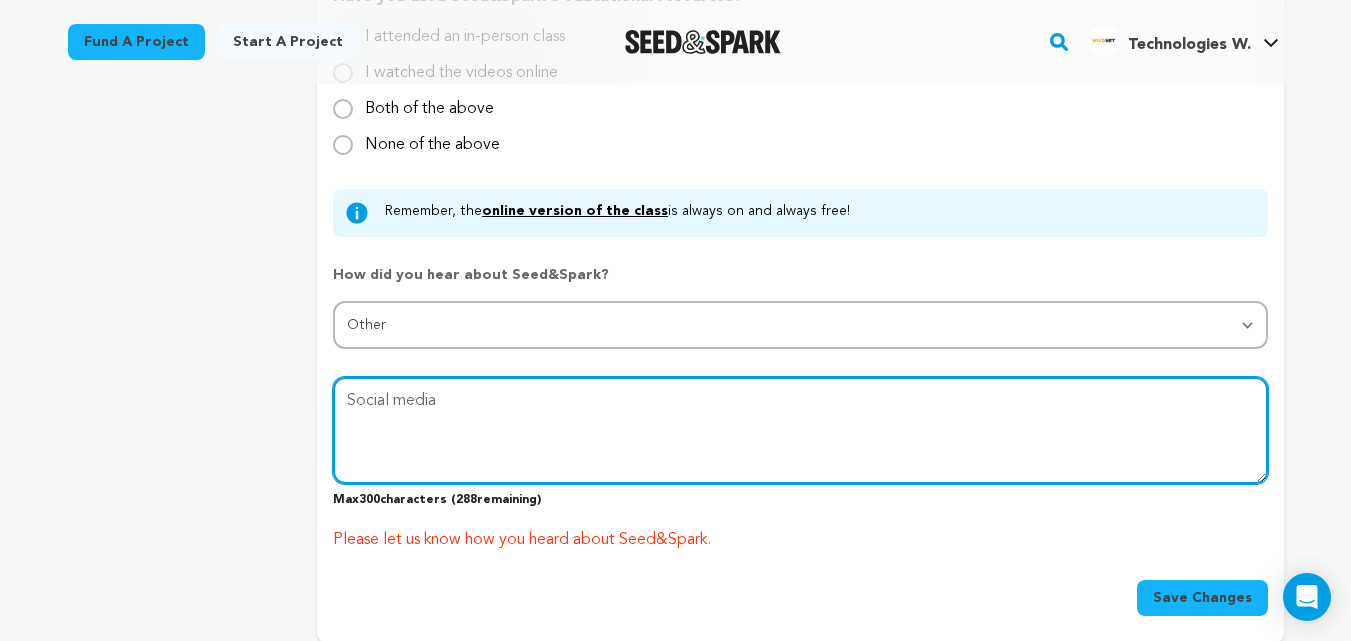type on "Social media" 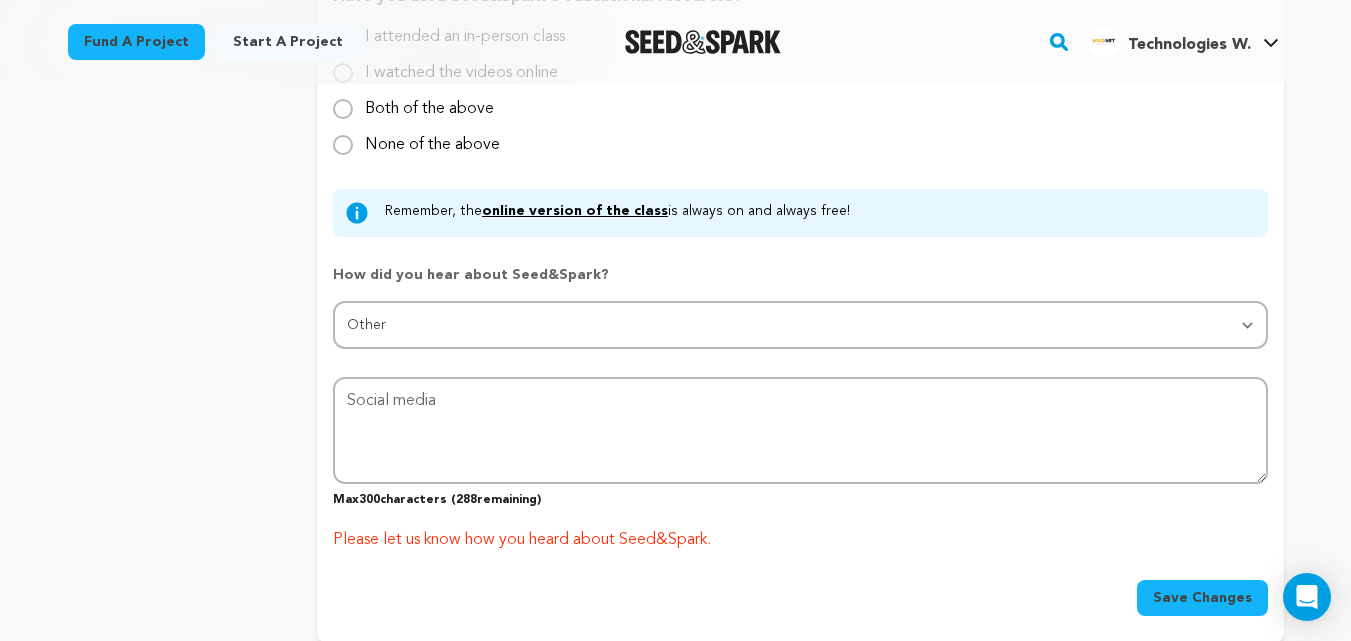 drag, startPoint x: 1239, startPoint y: 601, endPoint x: 830, endPoint y: 474, distance: 428.26395 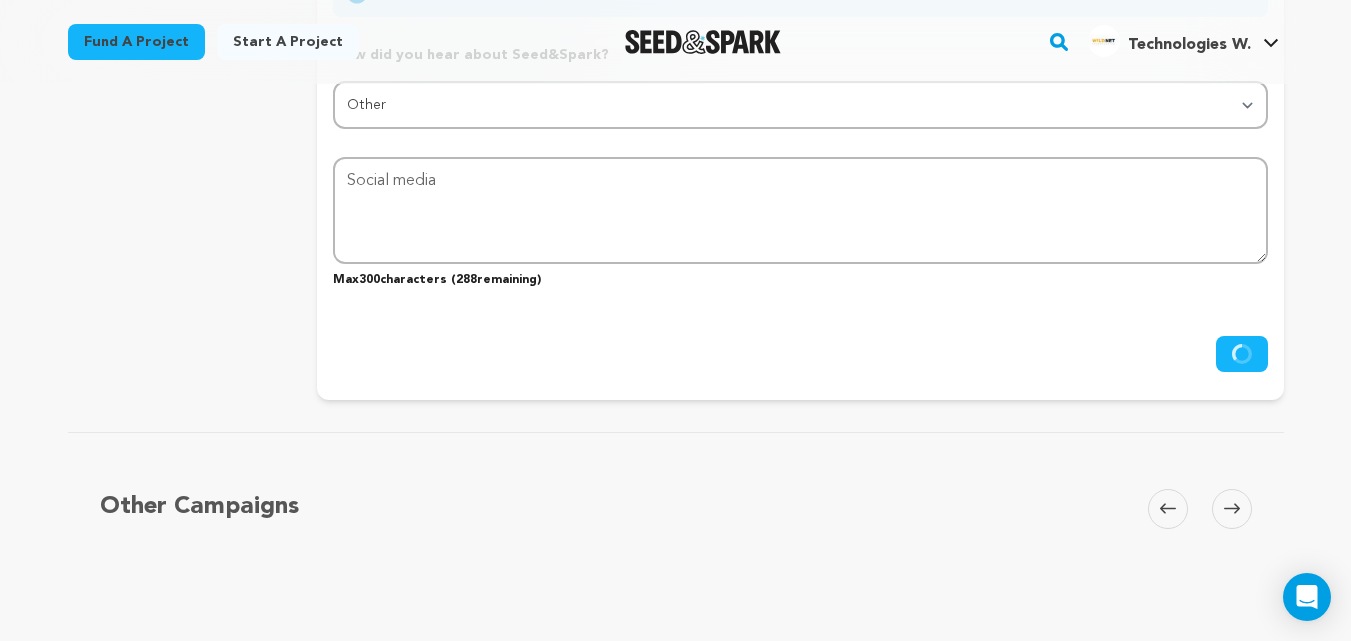 scroll, scrollTop: 2400, scrollLeft: 0, axis: vertical 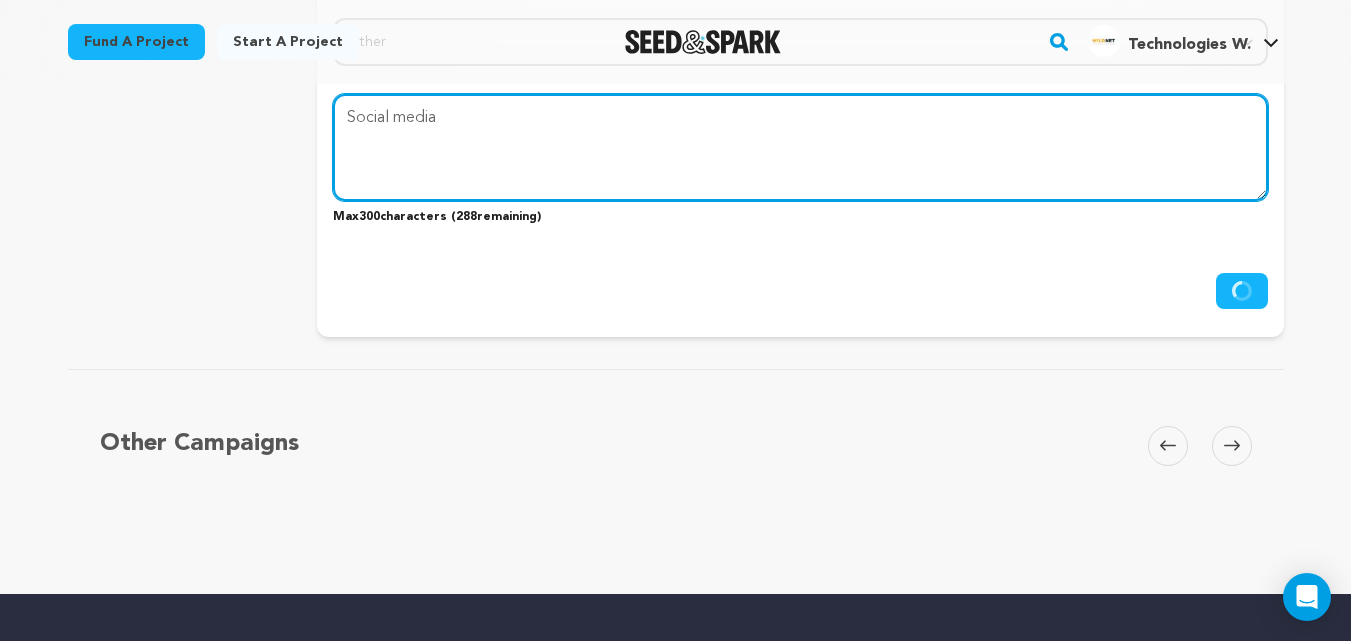 click at bounding box center [800, 147] 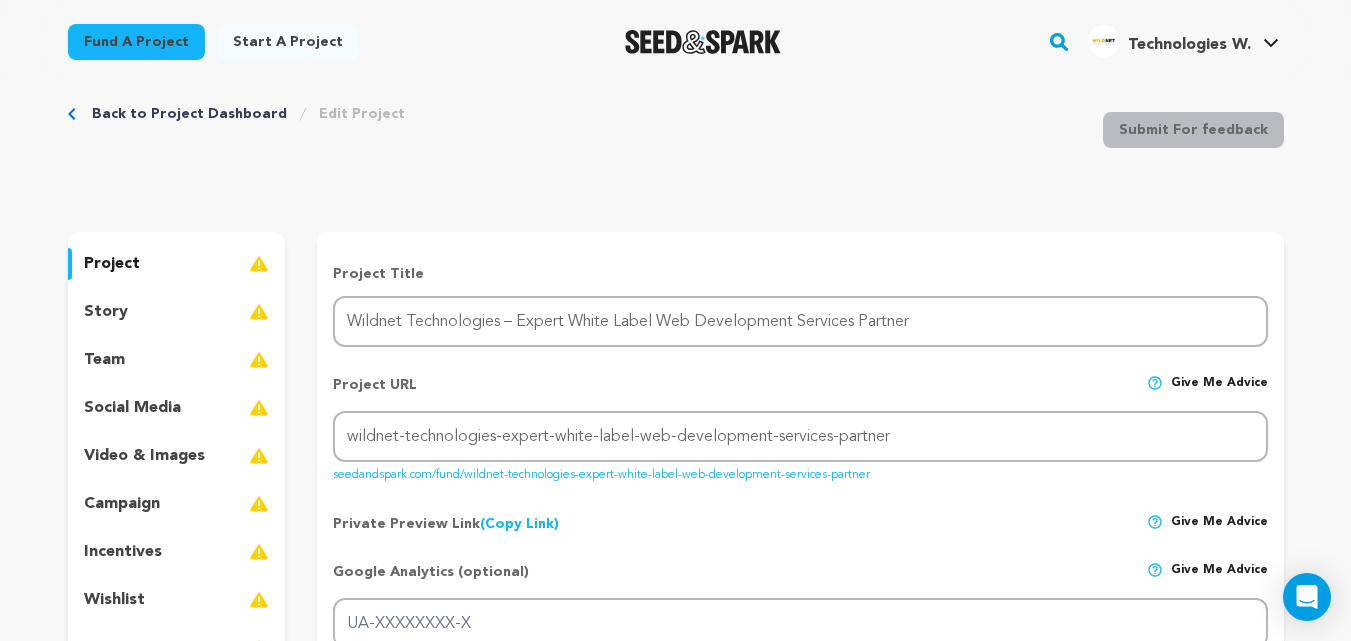 scroll, scrollTop: 0, scrollLeft: 0, axis: both 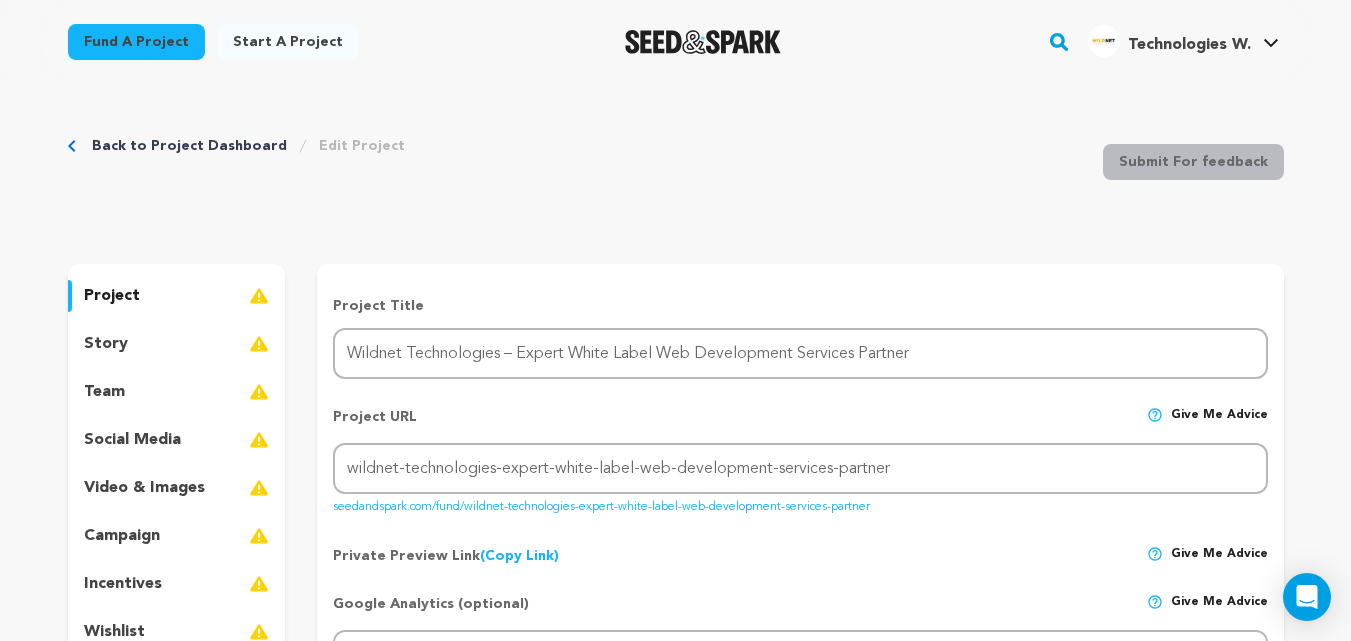 click on "seedandspark.com/fund/wildnet-technologies-expert-white-label-web-development-services-partner" at bounding box center (601, 503) 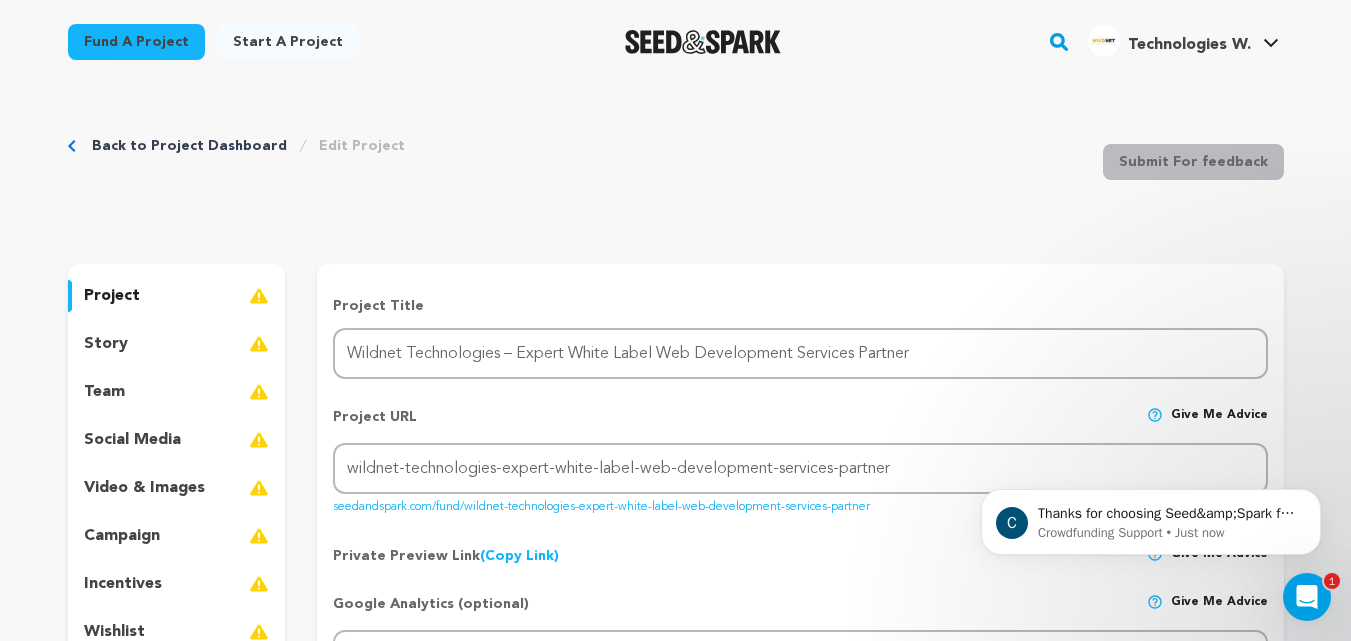 scroll, scrollTop: 0, scrollLeft: 0, axis: both 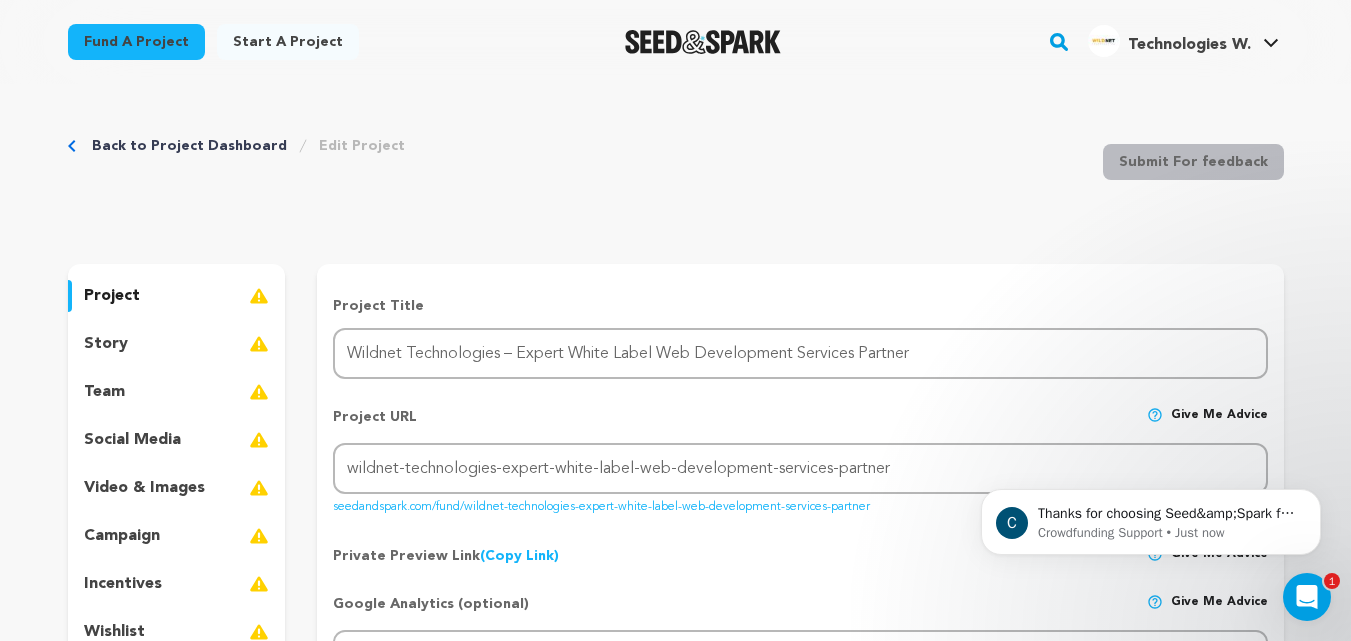 click 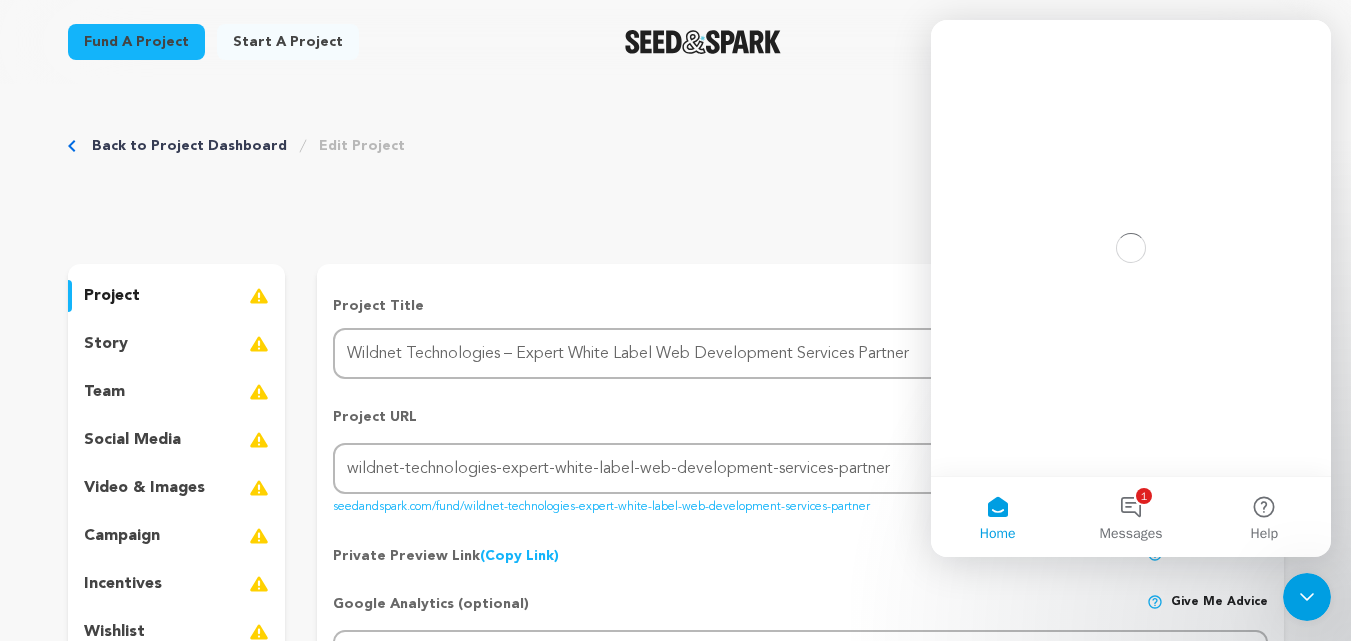 scroll, scrollTop: 0, scrollLeft: 0, axis: both 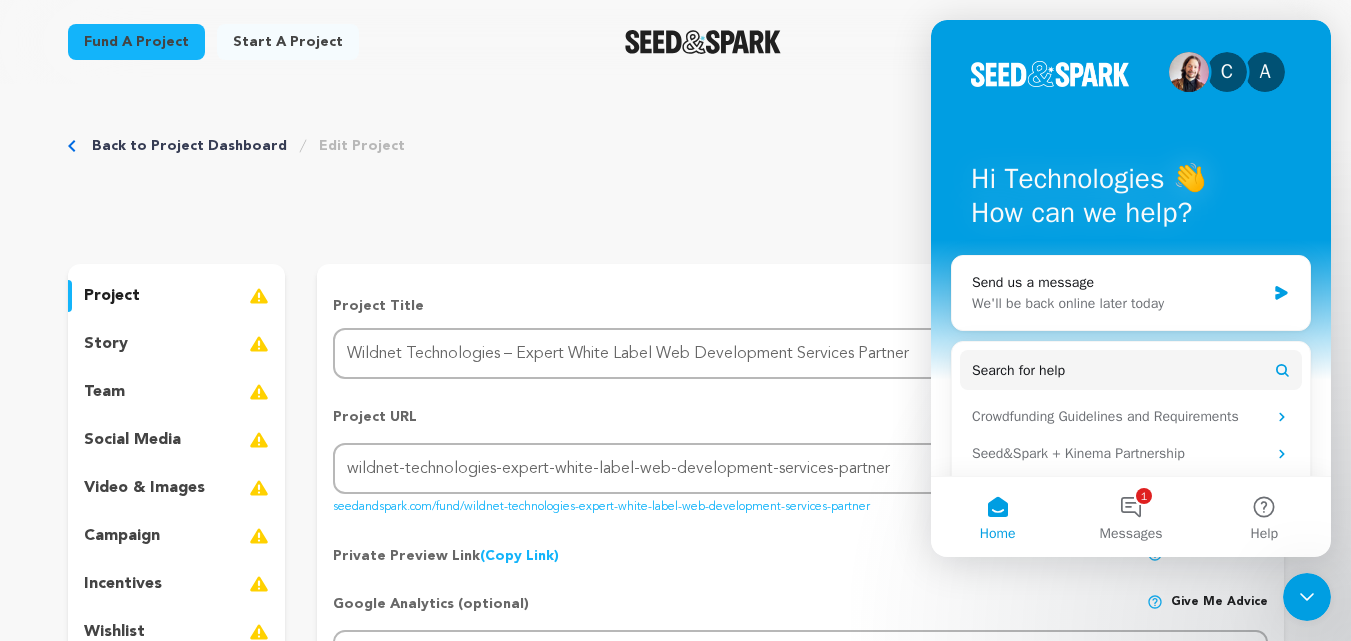 click on "Back to Project Dashboard
Edit Project
Submit For feedback
Submit For feedback
project
story" at bounding box center (676, 1539) 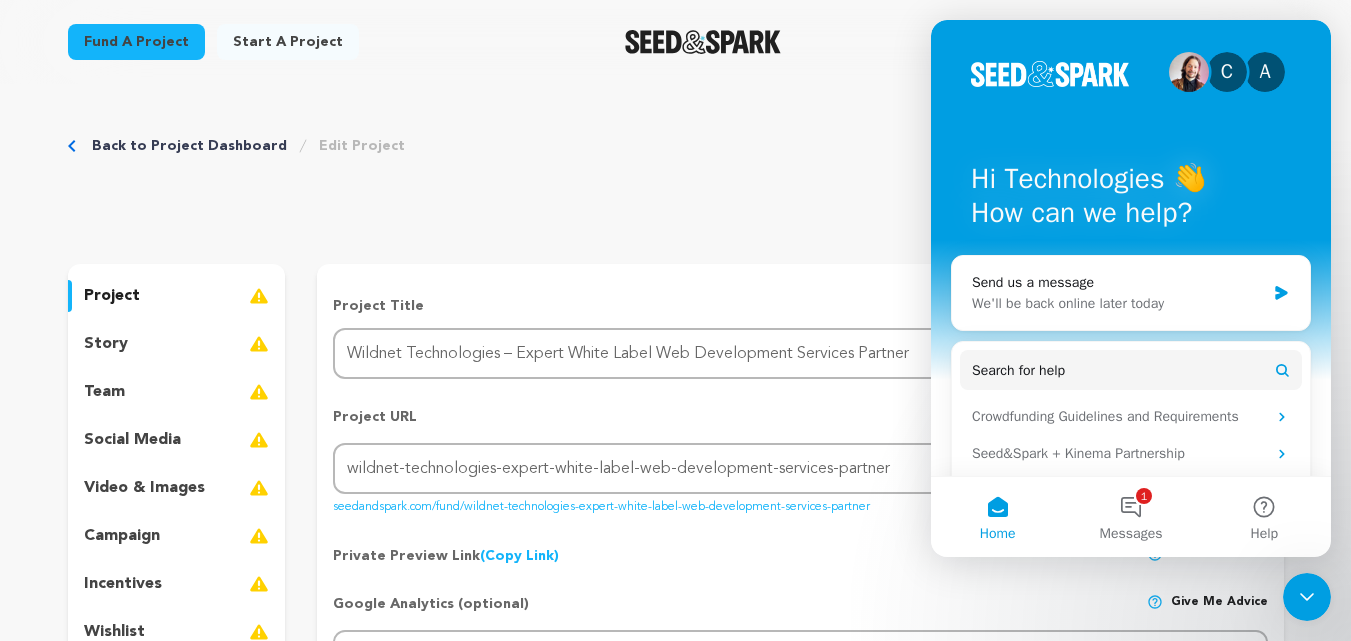 click on "Private Preview Link
(Copy Link)
Copy private preview link
Give me advice" at bounding box center (800, 548) 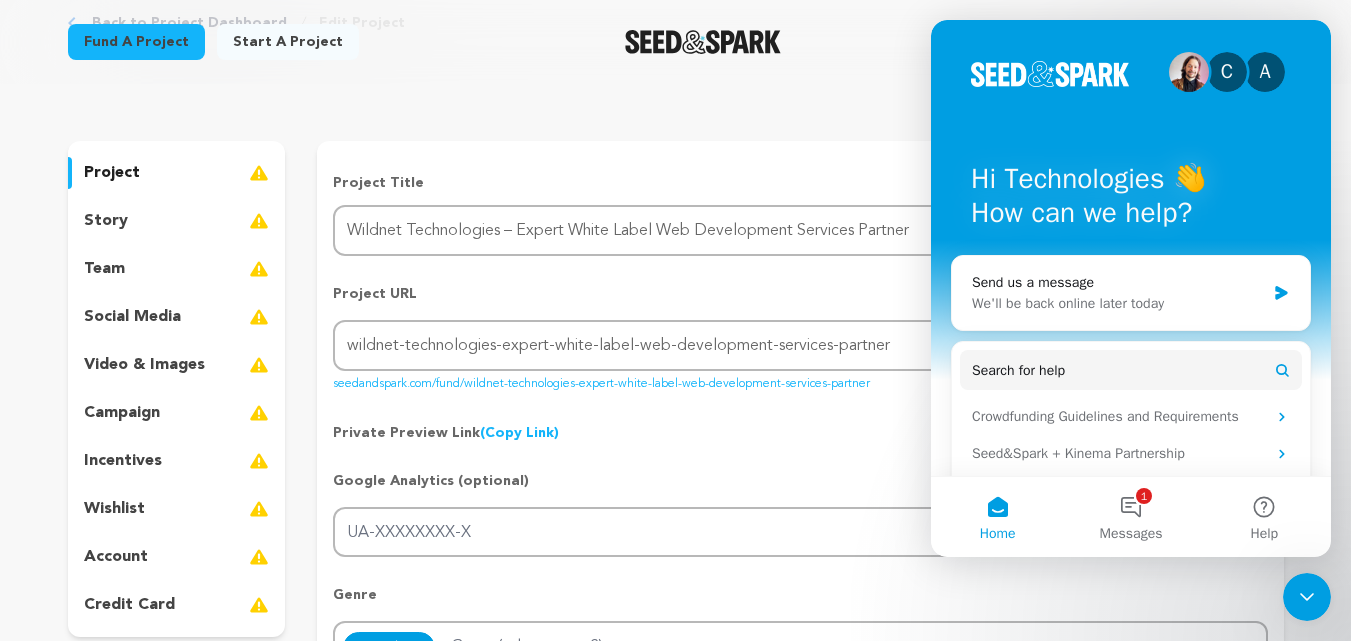 scroll, scrollTop: 200, scrollLeft: 0, axis: vertical 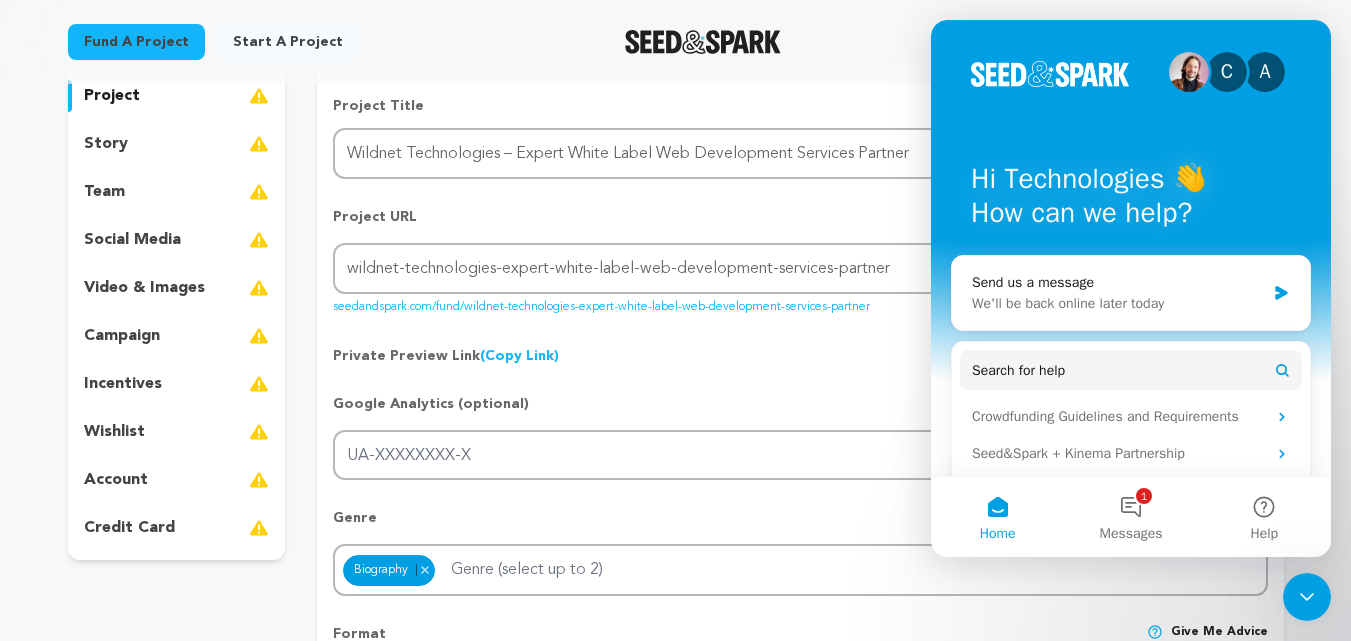 click on "project
story
team
social media
video & images
campaign
incentives
wishlist" at bounding box center [177, 1300] 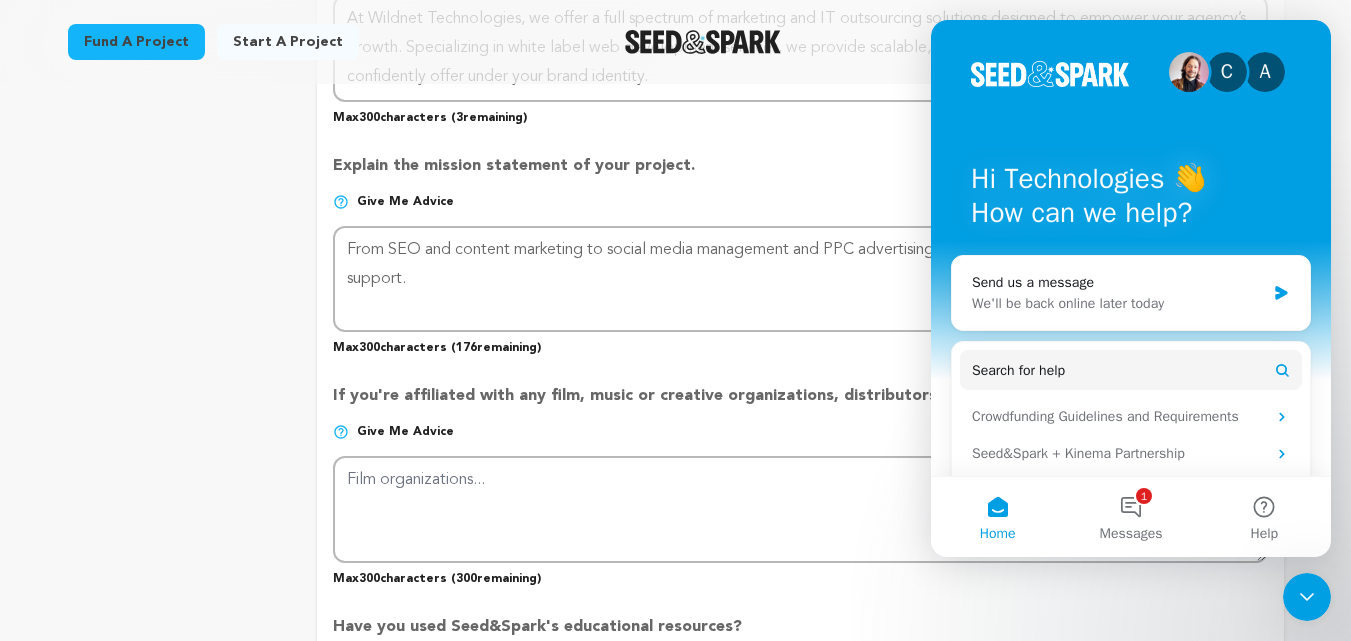 scroll, scrollTop: 1500, scrollLeft: 0, axis: vertical 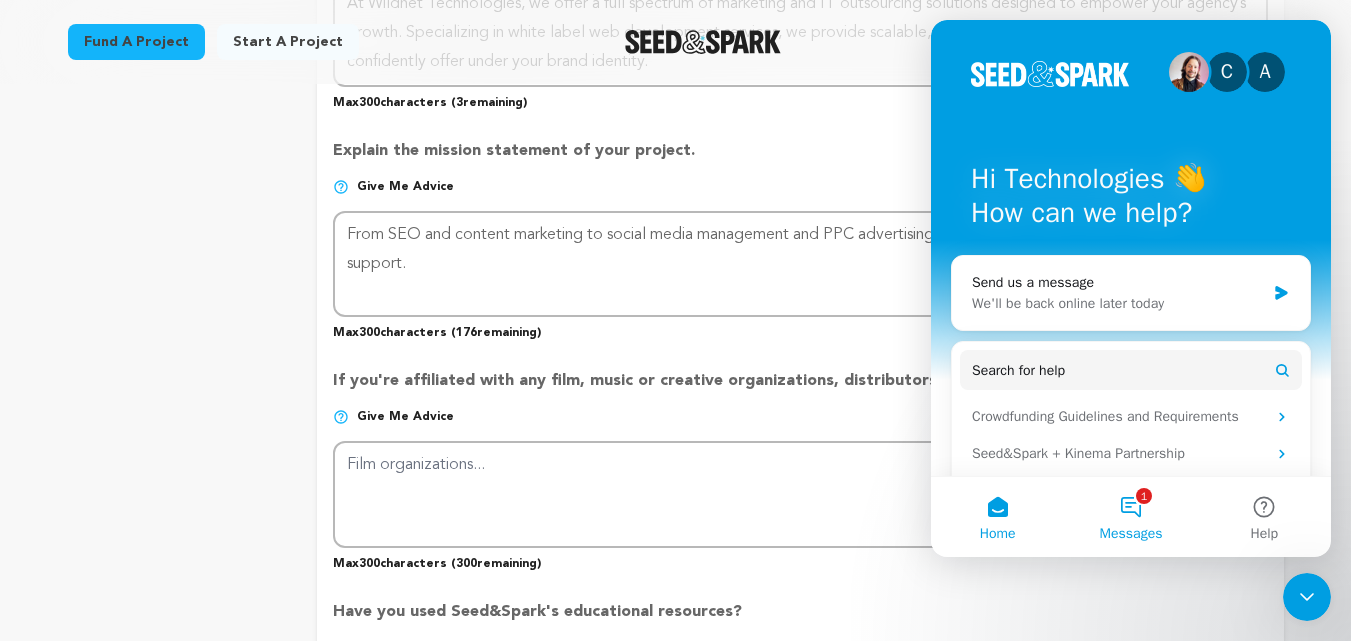 click on "1 Messages" at bounding box center [1130, 517] 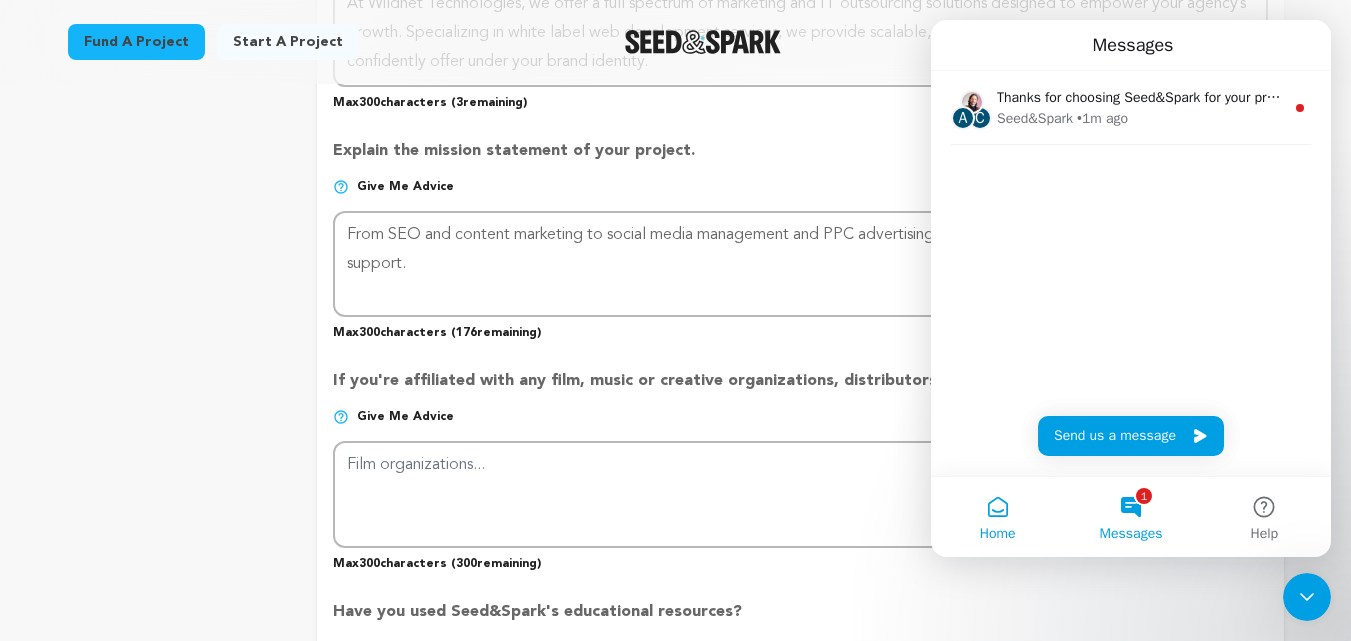 click on "Home" at bounding box center (997, 517) 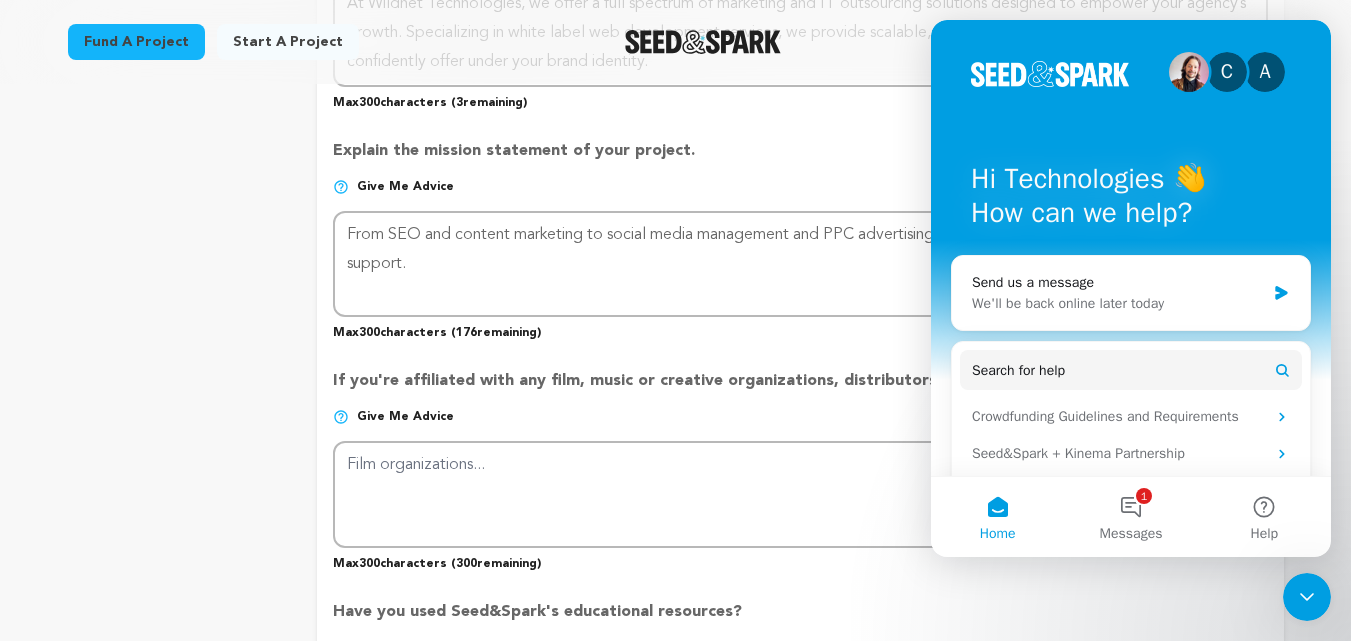 click on "project
story
team
social media
video & images
campaign
incentives
wishlist" at bounding box center (177, -1) 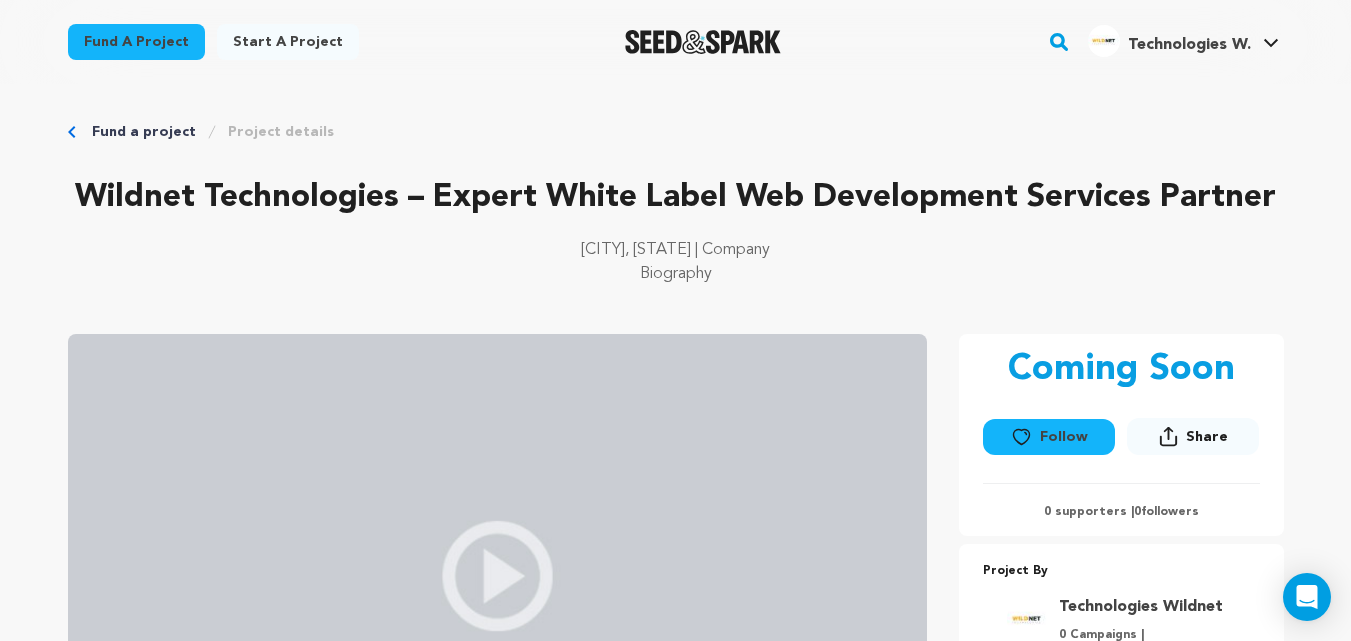 scroll, scrollTop: 0, scrollLeft: 0, axis: both 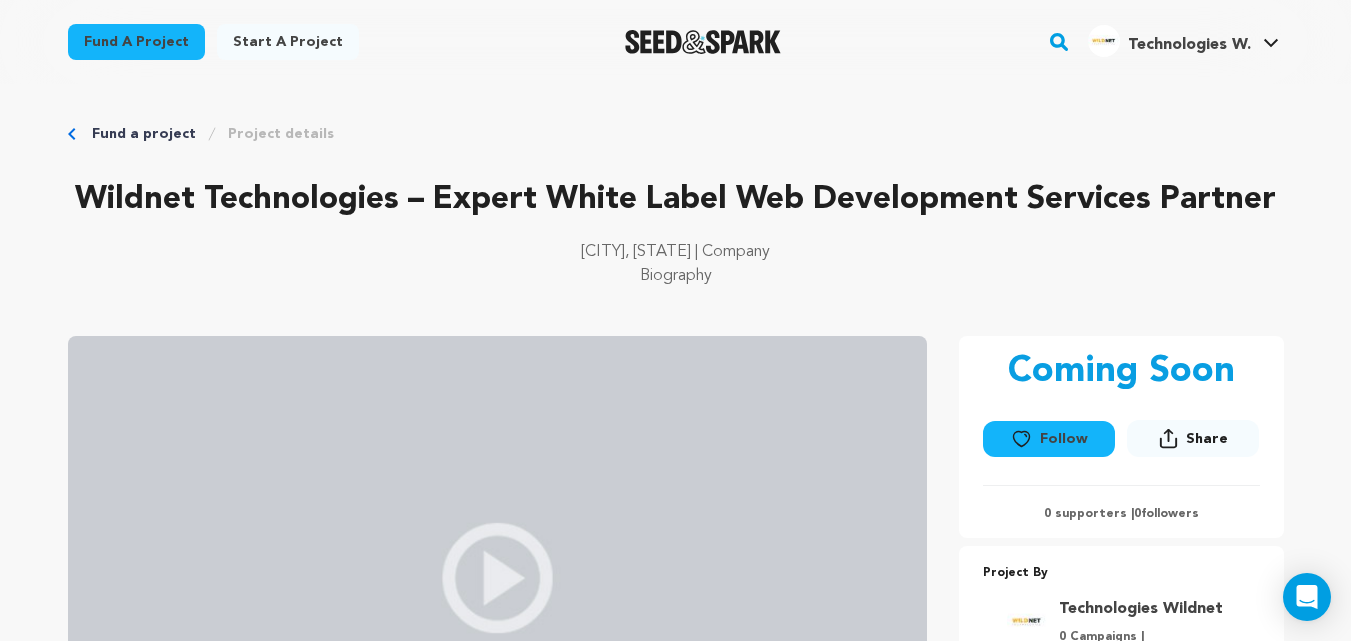 click on "Biography" at bounding box center [676, 276] 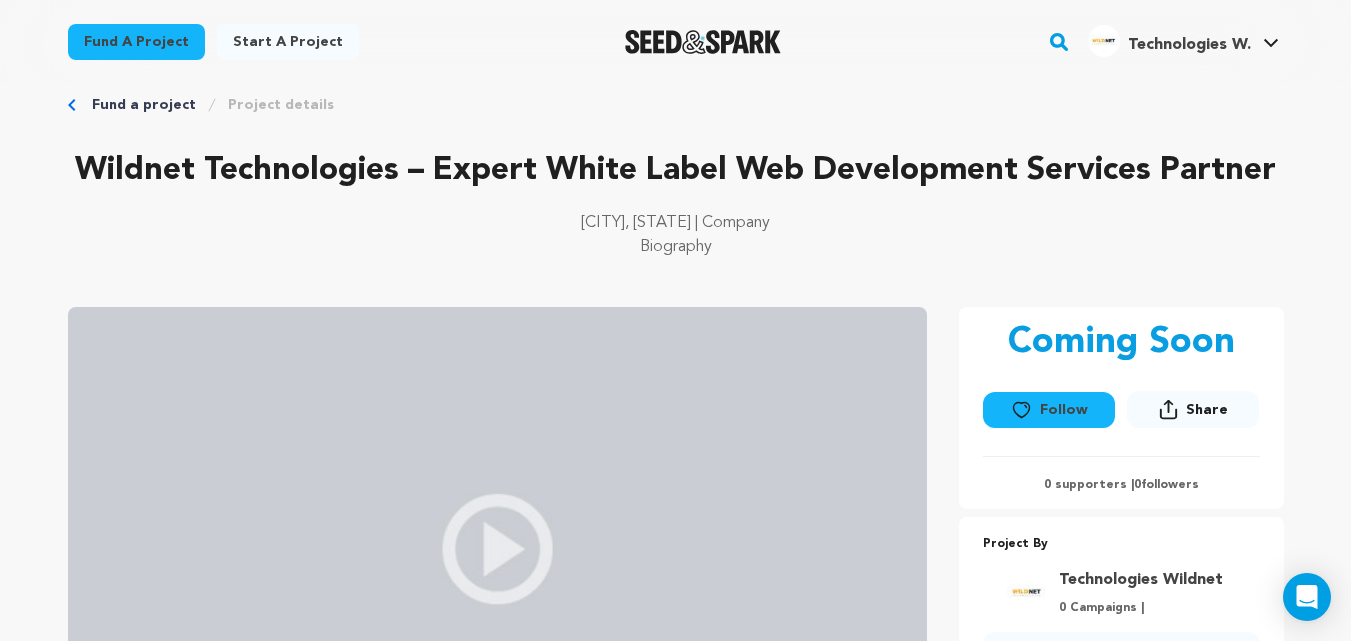 scroll, scrollTop: 0, scrollLeft: 0, axis: both 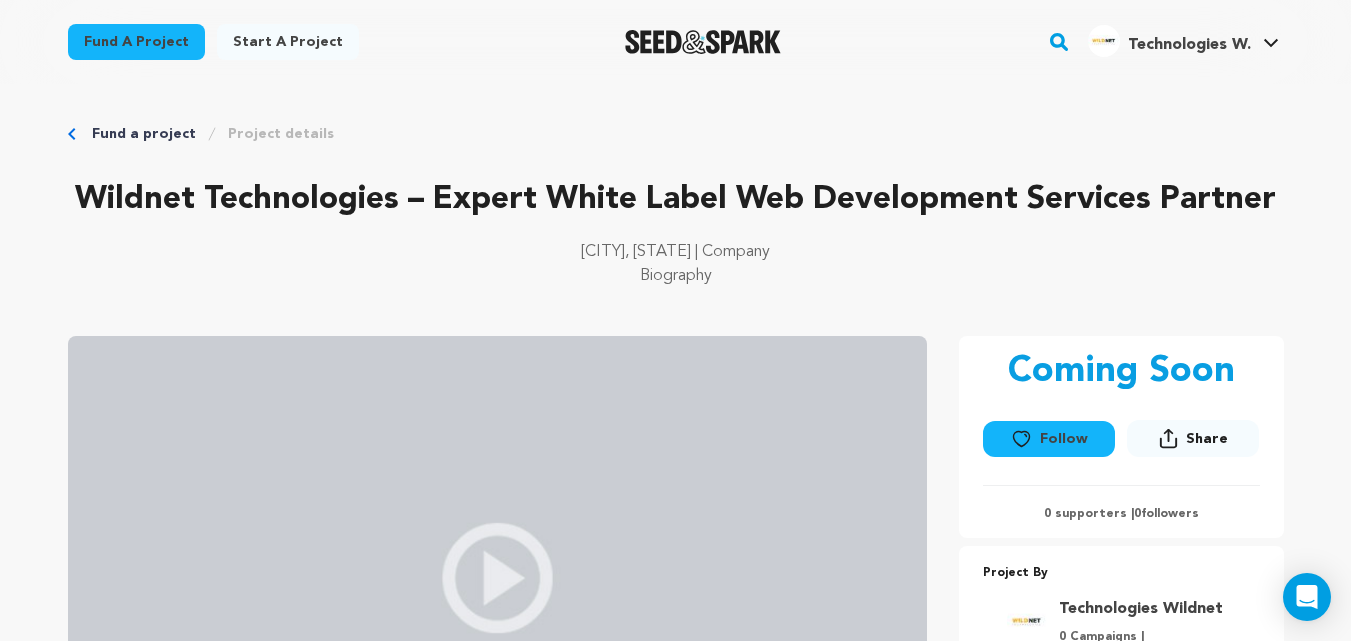 click on "Technologies W." at bounding box center [1189, 45] 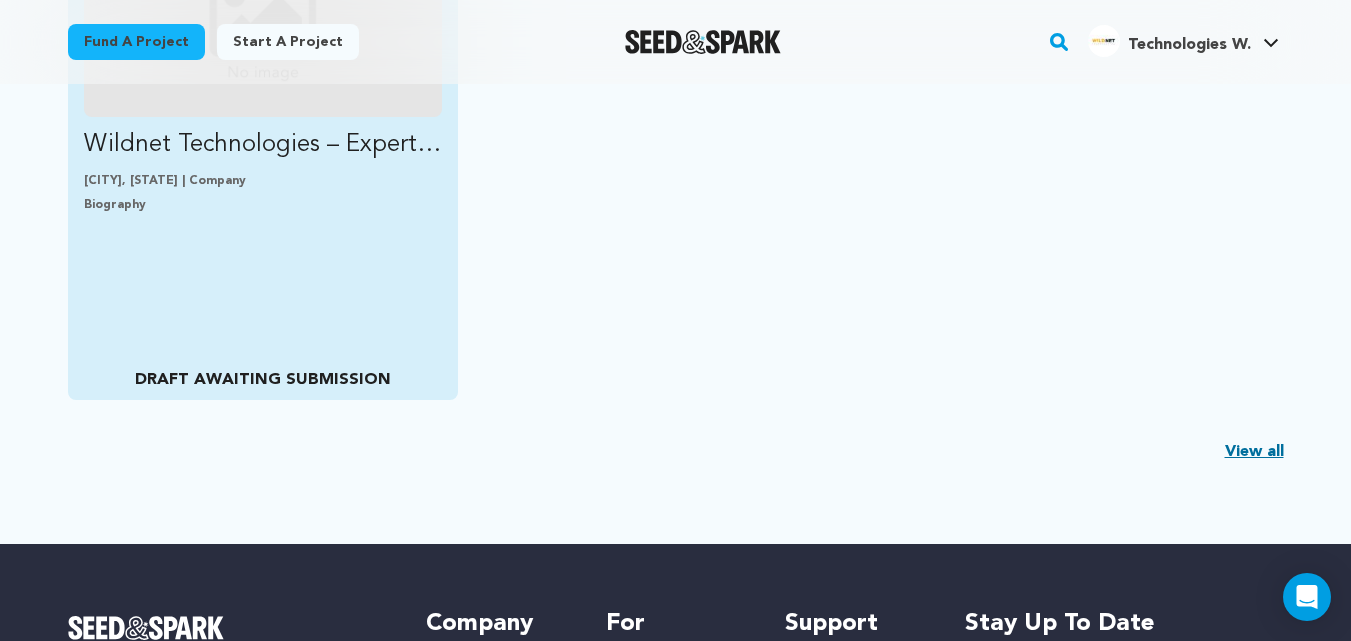 scroll, scrollTop: 700, scrollLeft: 0, axis: vertical 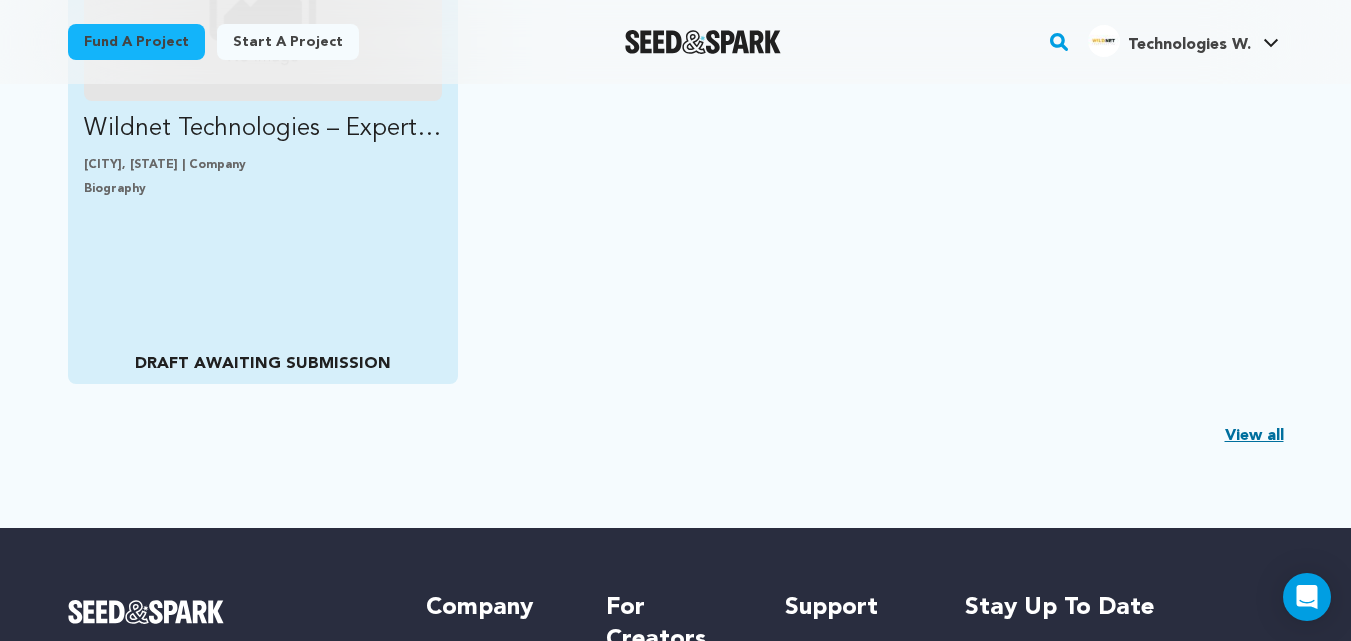 click on "[CITY], [STATE] | Company
Biography" at bounding box center (263, 177) 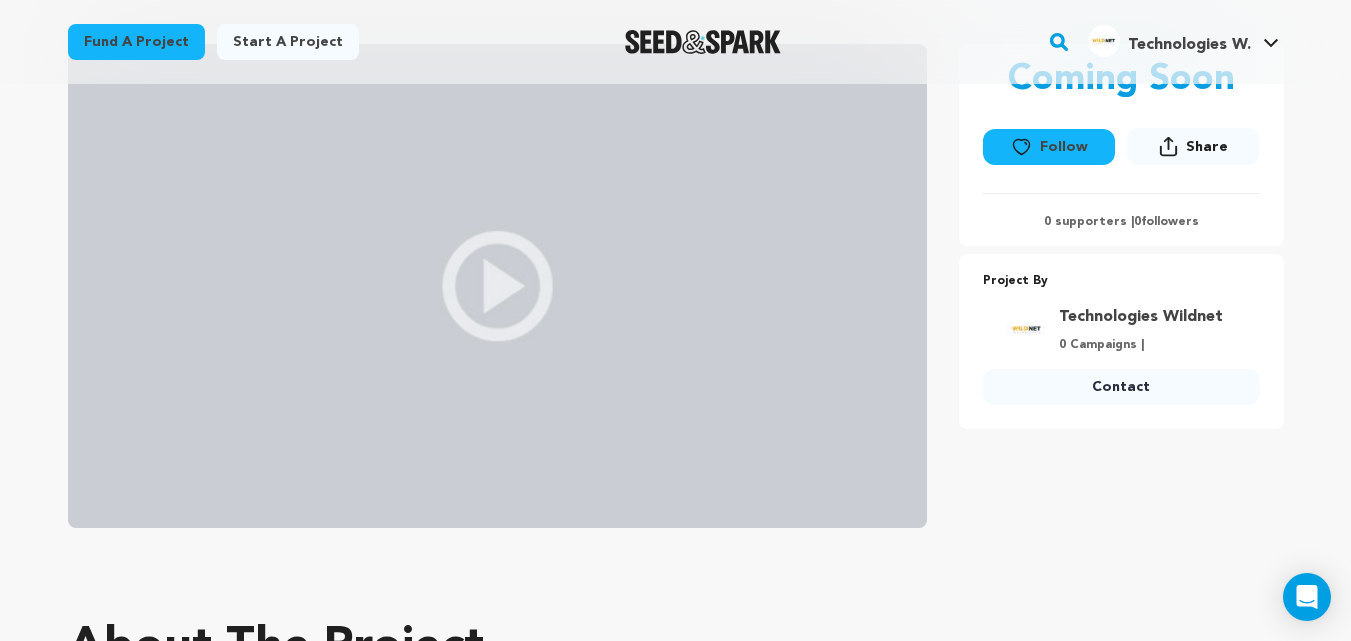 scroll, scrollTop: 300, scrollLeft: 0, axis: vertical 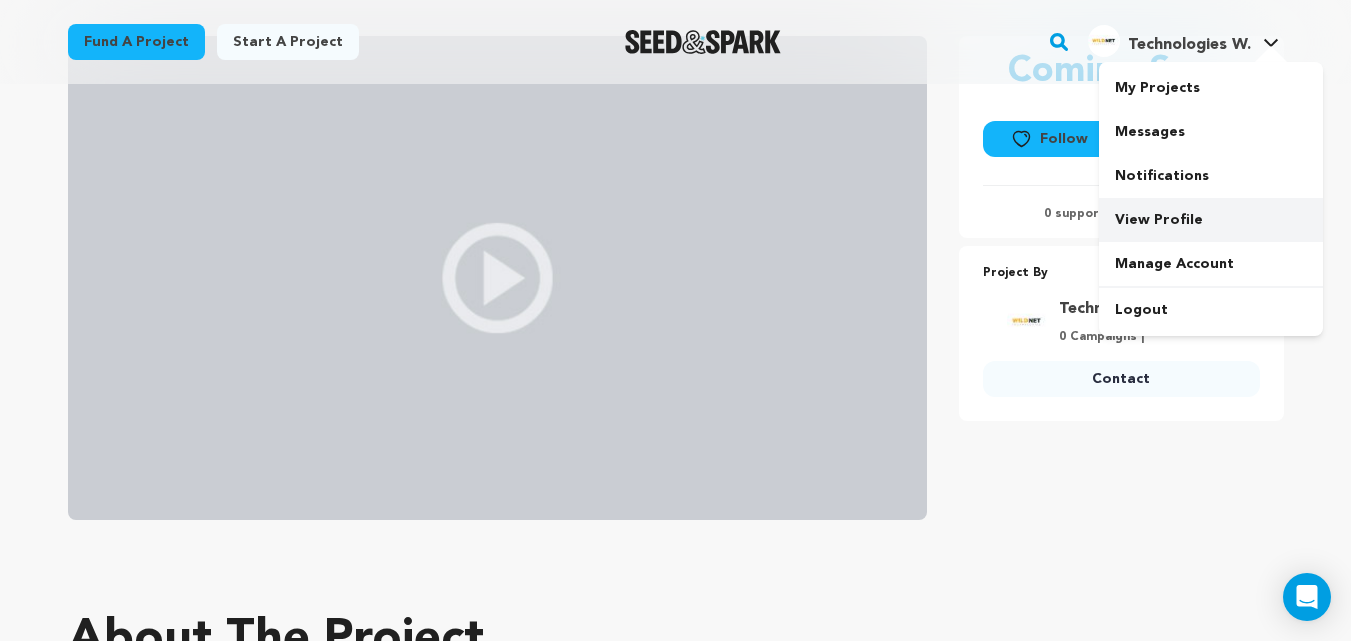 click on "View Profile" at bounding box center (1211, 220) 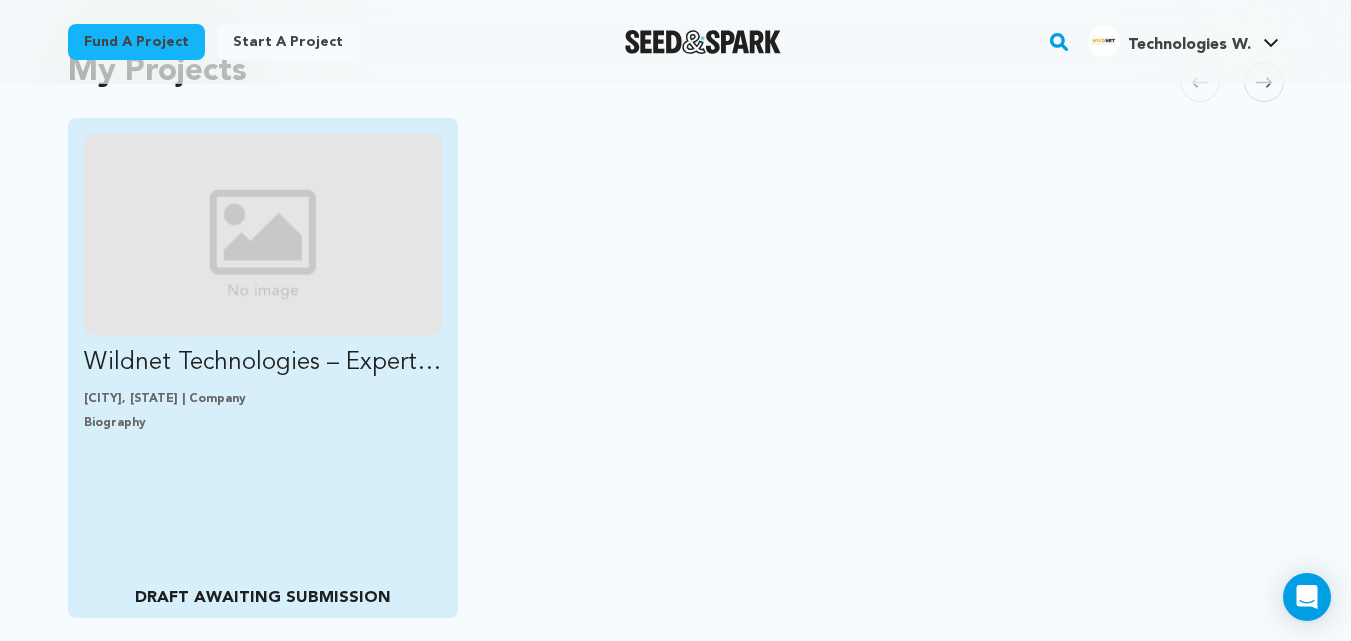 scroll, scrollTop: 700, scrollLeft: 0, axis: vertical 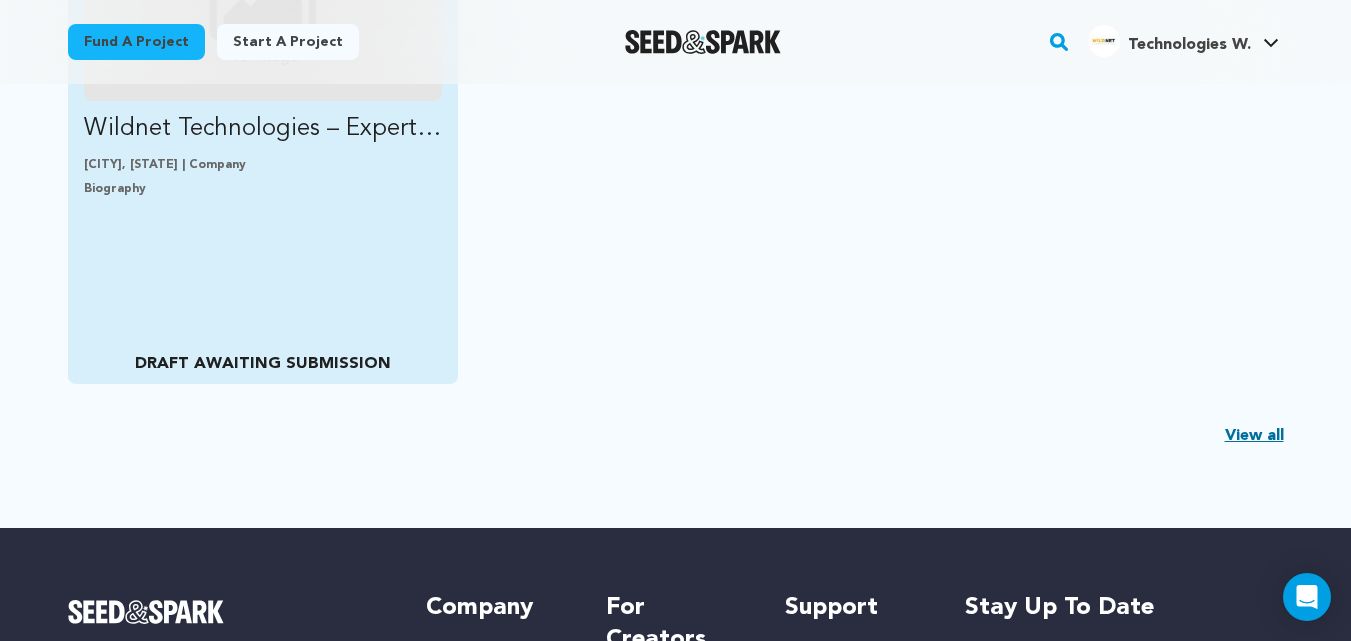 click on "DRAFT AWAITING SUBMISSION" at bounding box center (263, 364) 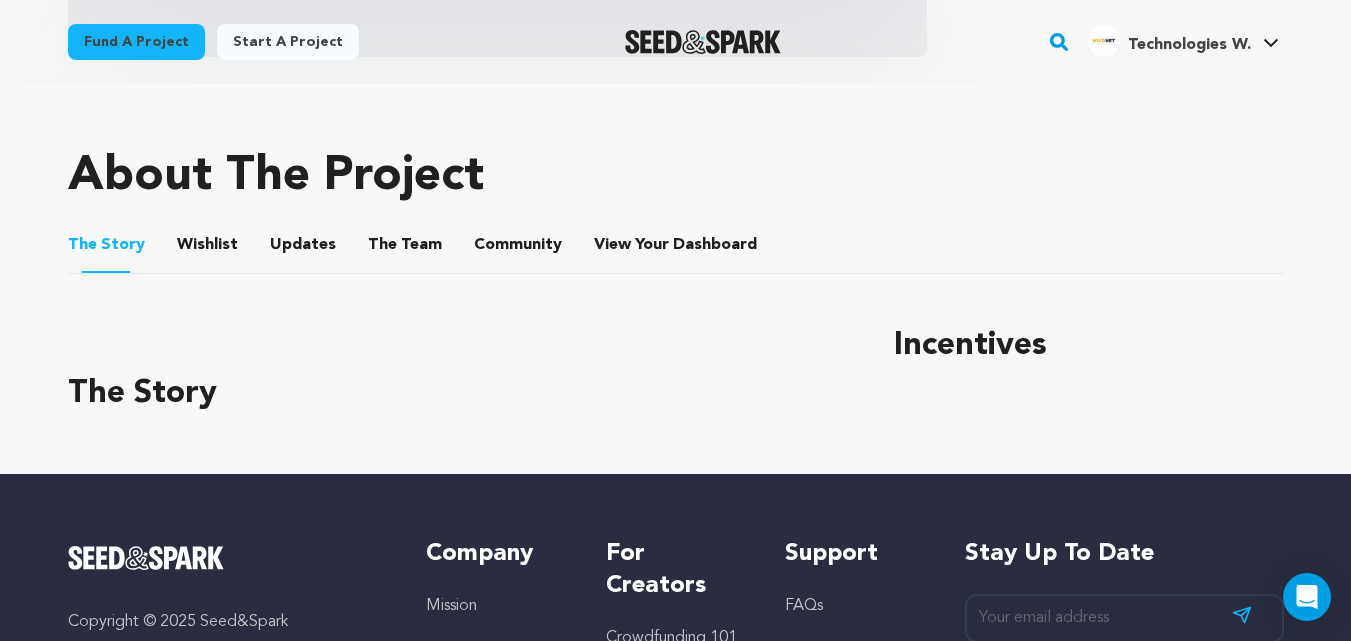 scroll, scrollTop: 700, scrollLeft: 0, axis: vertical 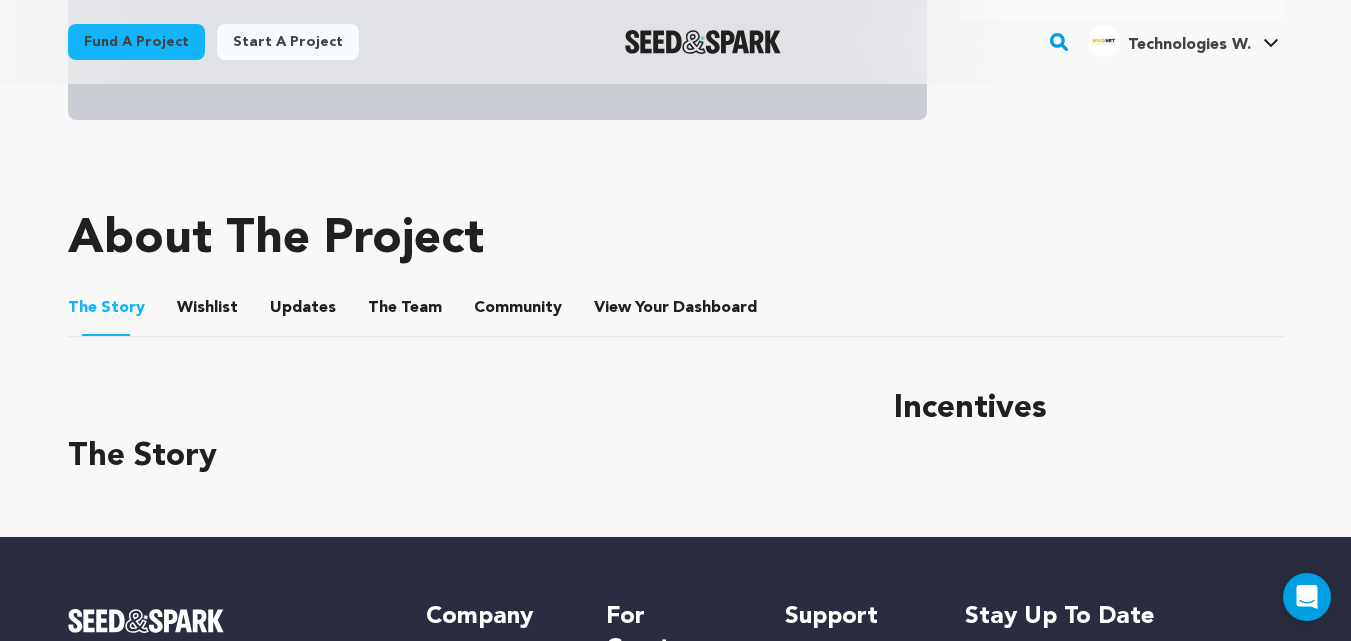 click on "Wishlist" at bounding box center [207, 312] 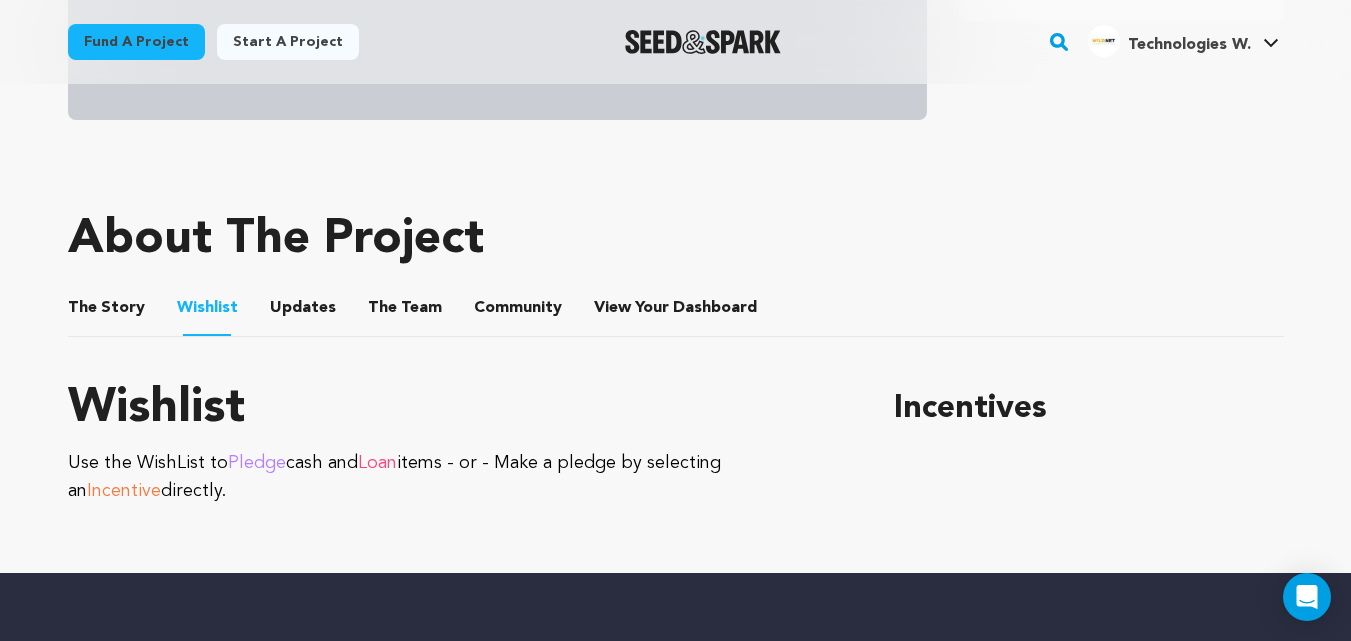 click on "Updates" at bounding box center [303, 312] 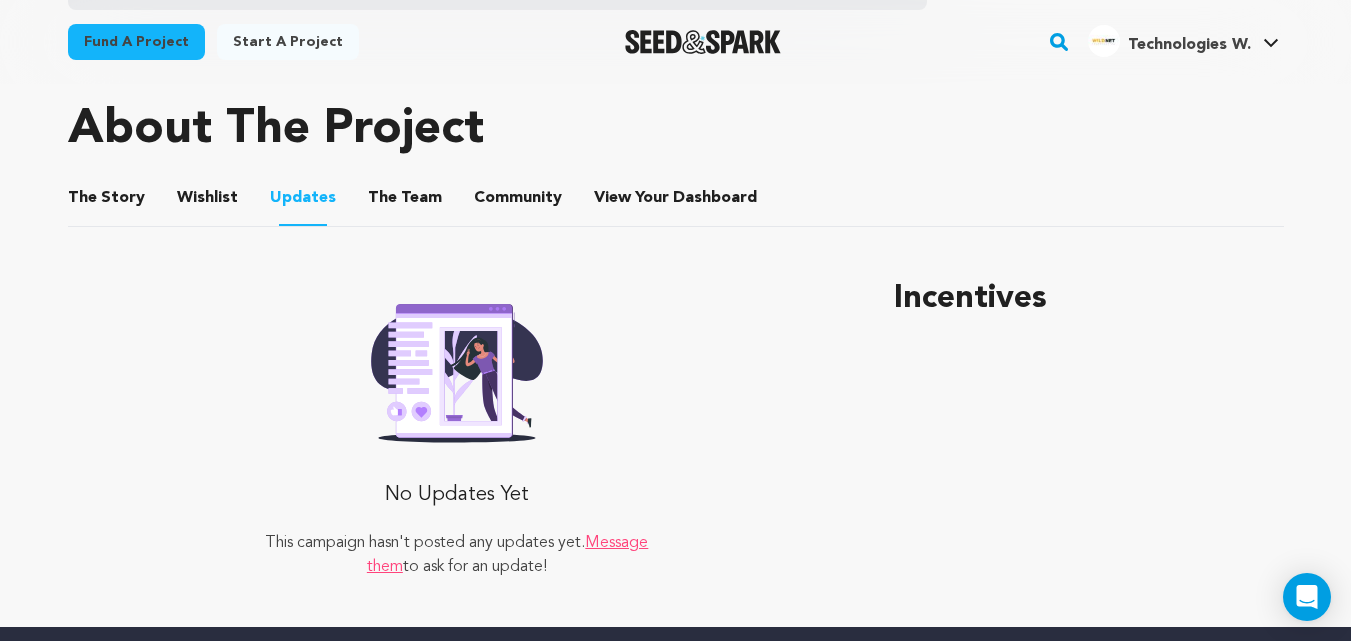 scroll, scrollTop: 900, scrollLeft: 0, axis: vertical 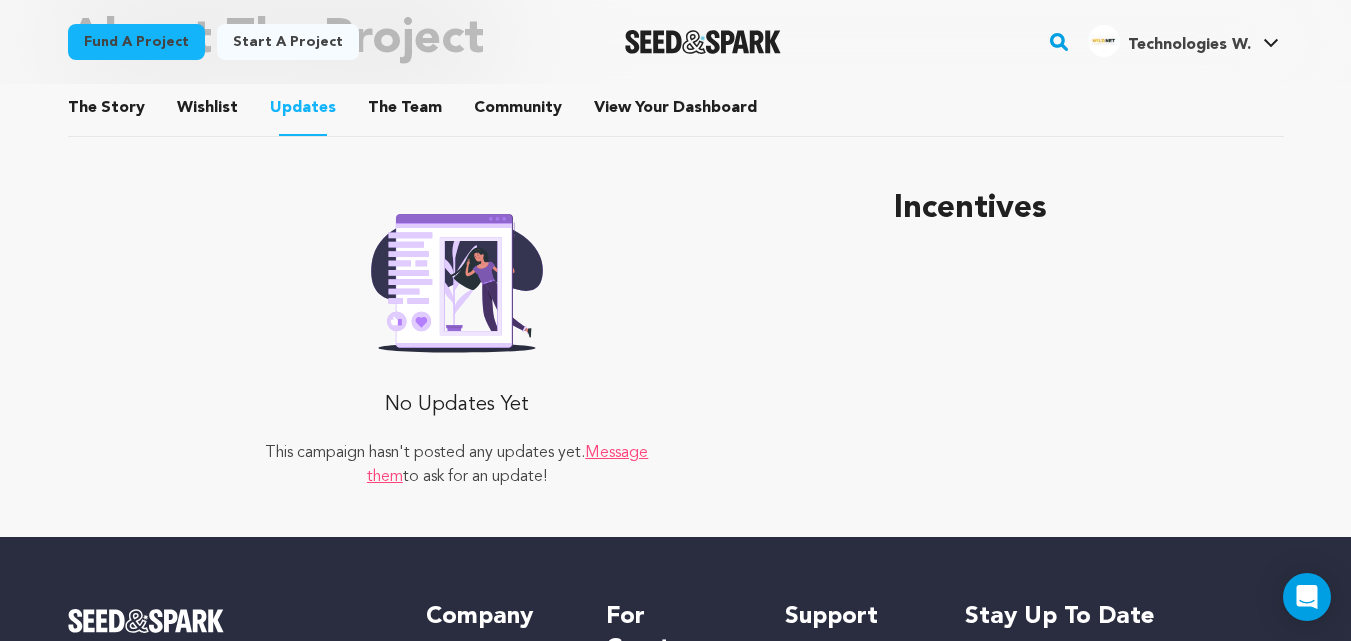 click on "The Team" at bounding box center [405, 112] 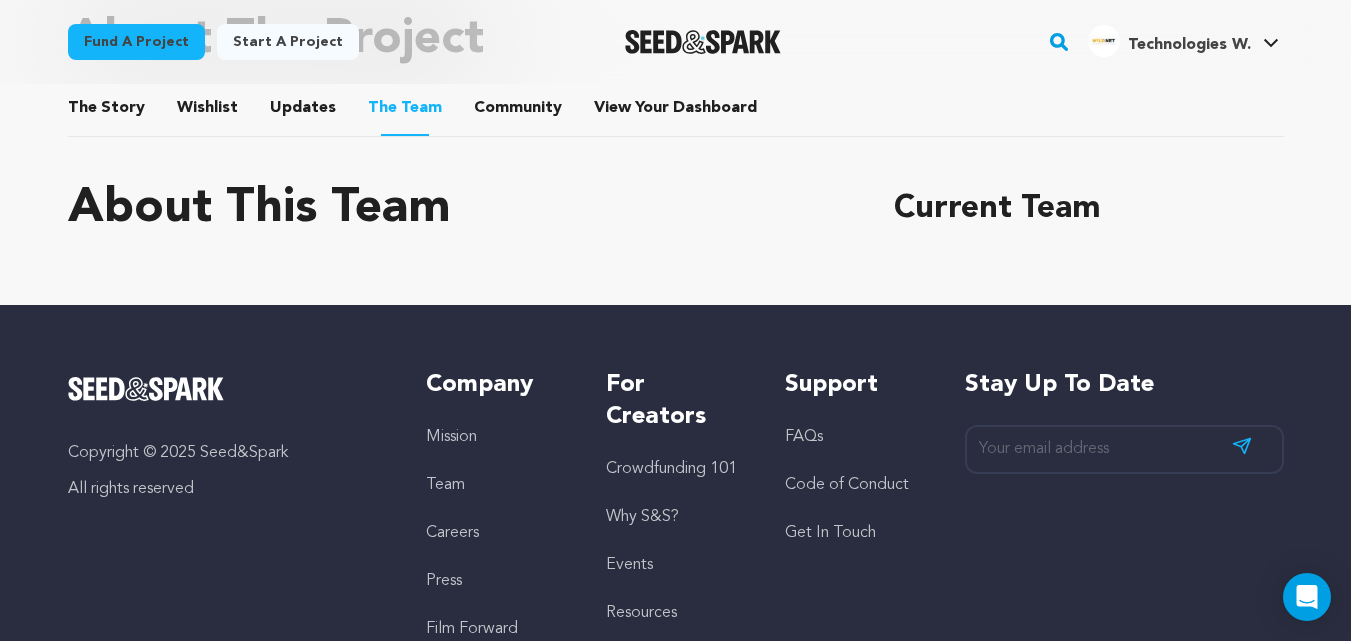 click on "Community" at bounding box center (518, 112) 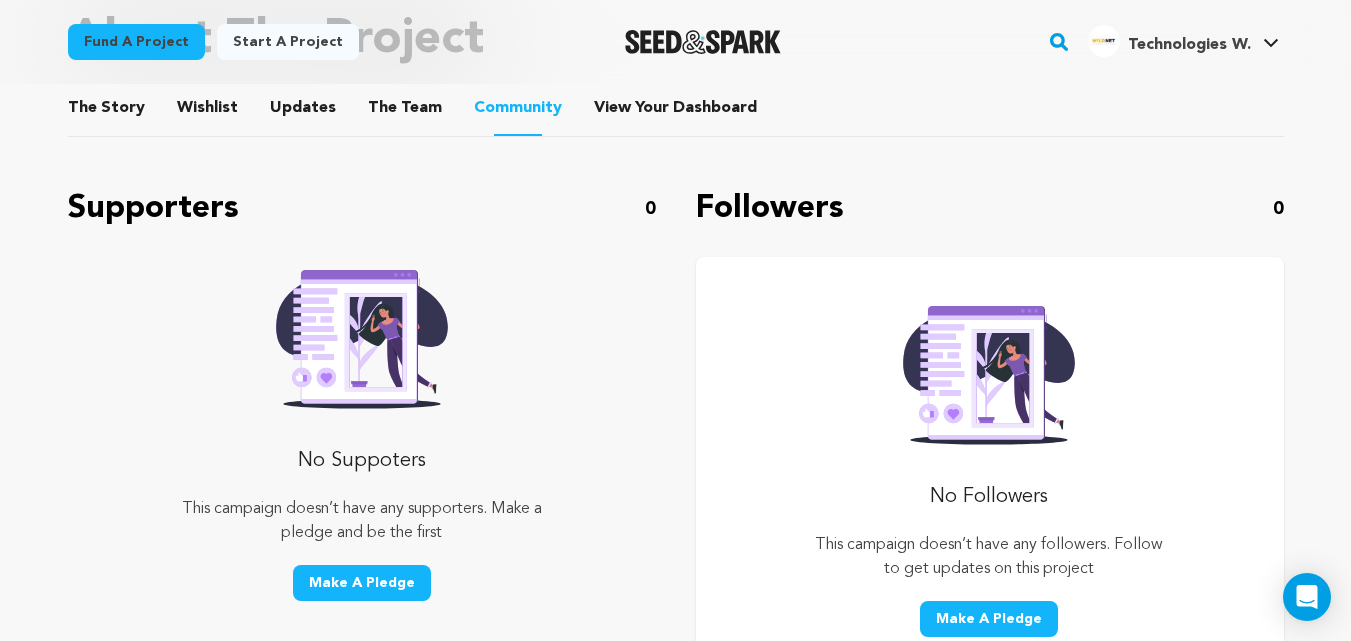 drag, startPoint x: 370, startPoint y: 109, endPoint x: 437, endPoint y: 114, distance: 67.18631 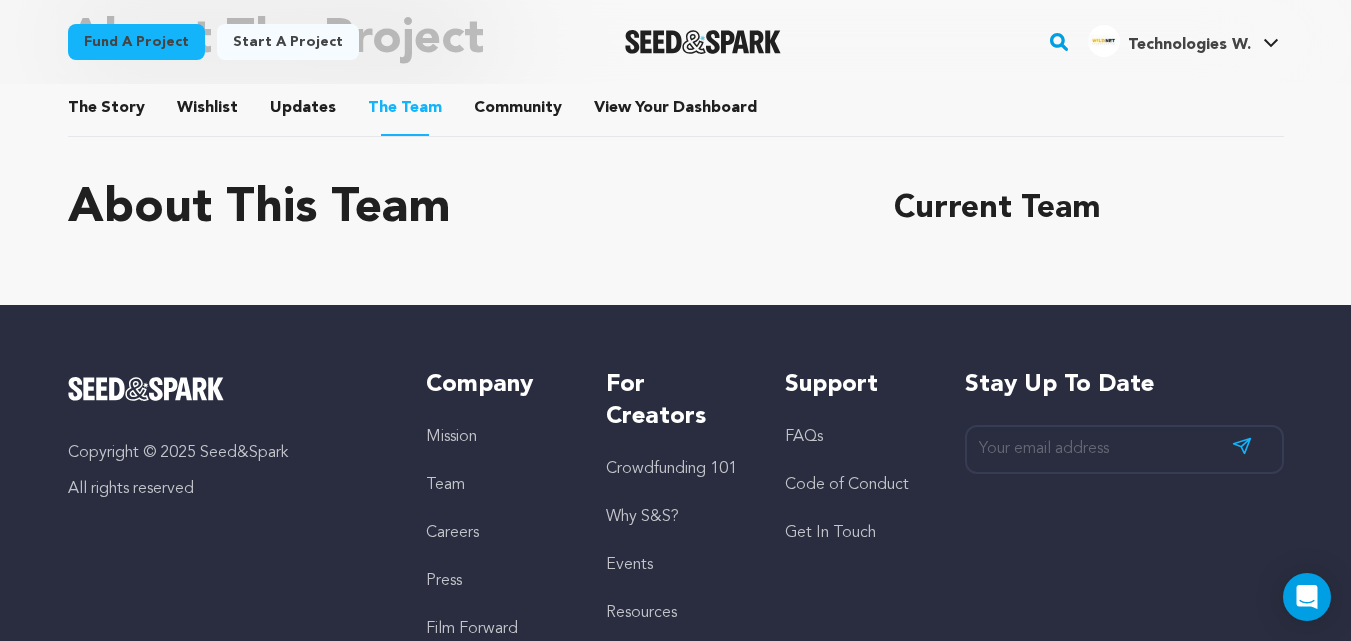 click on "Community" at bounding box center [518, 112] 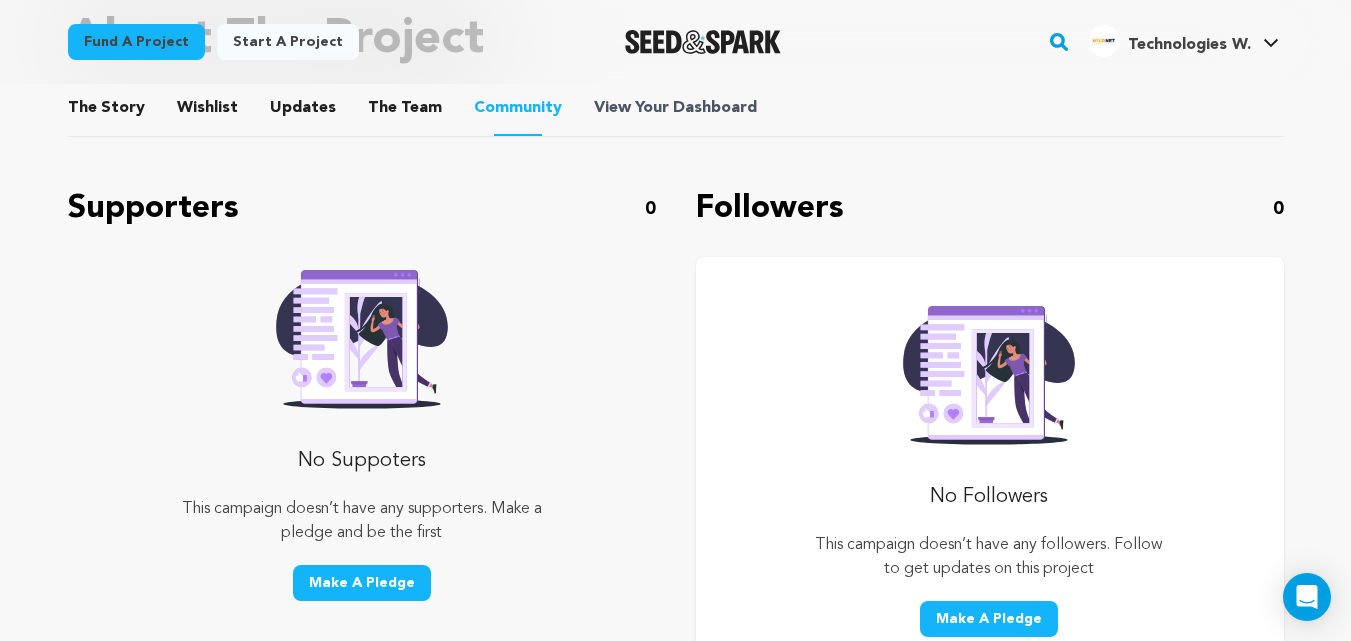 click on "Dashboard" at bounding box center (715, 108) 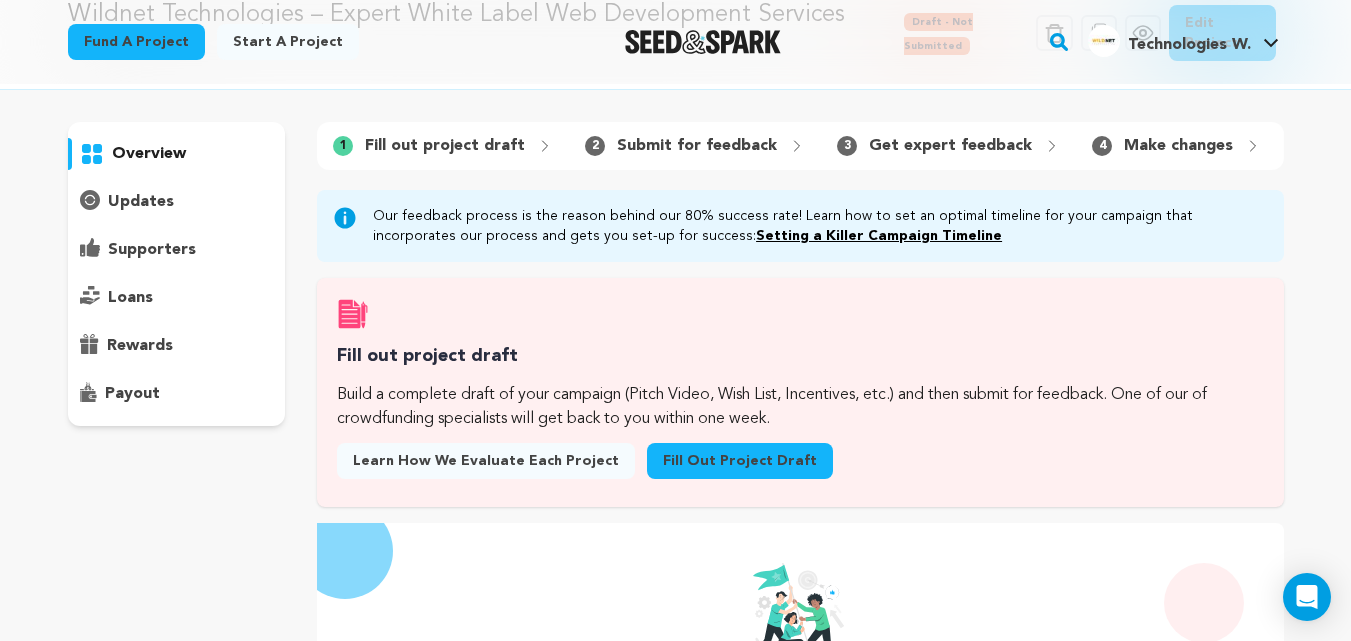 scroll, scrollTop: 100, scrollLeft: 0, axis: vertical 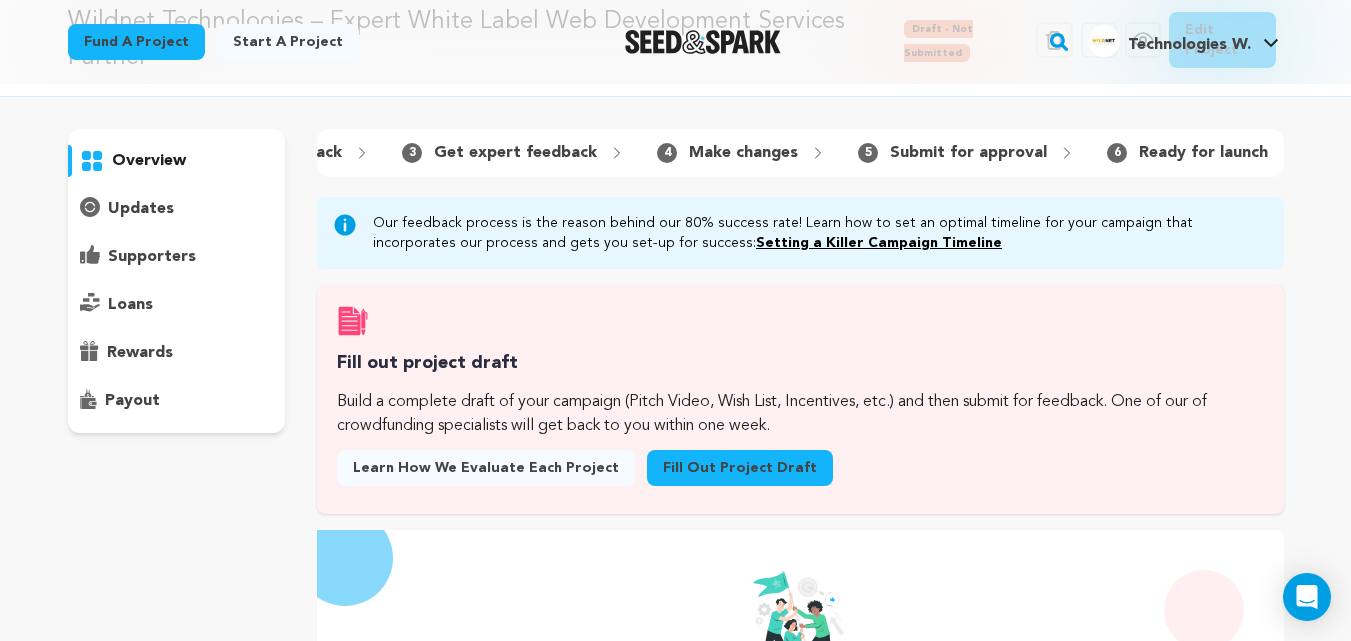 click on "Submit for approval" at bounding box center (968, 153) 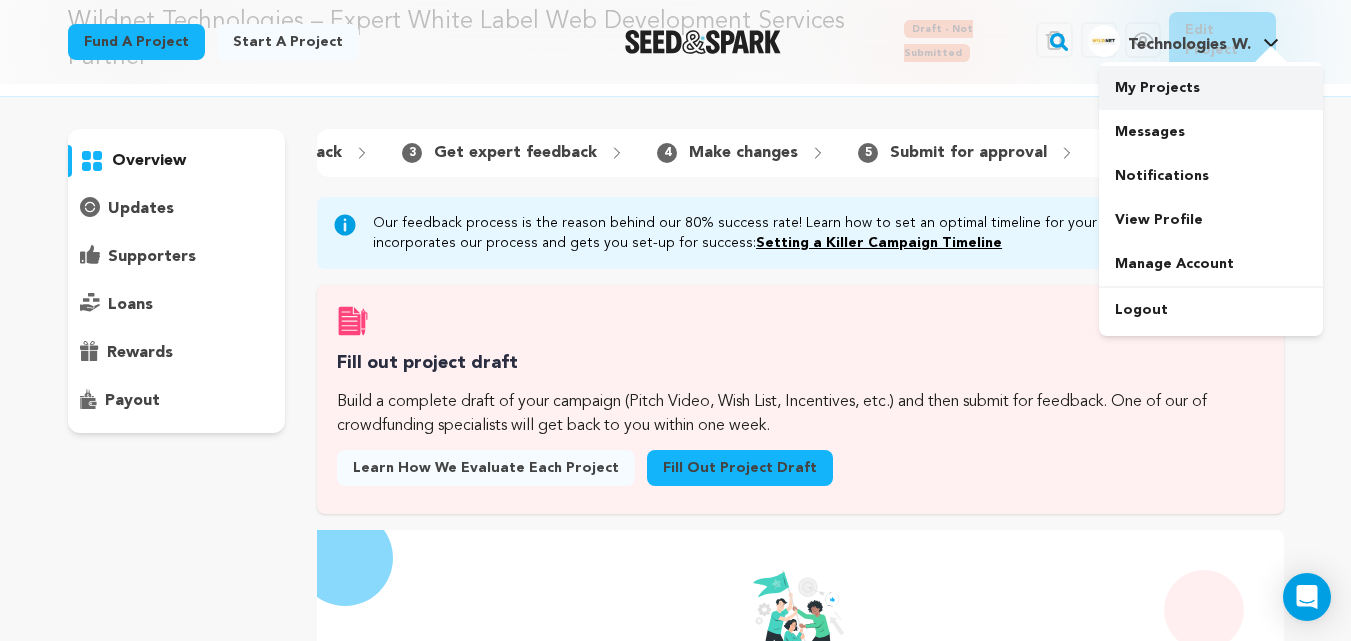 click on "My Projects" at bounding box center [1211, 88] 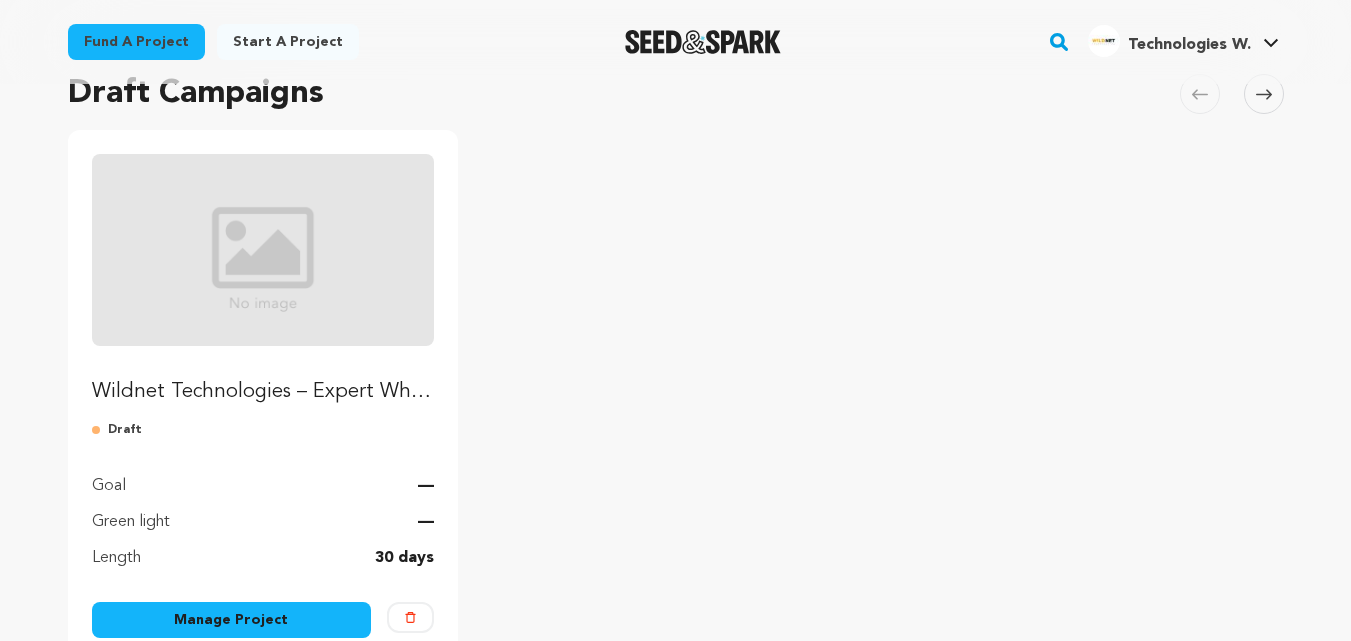 scroll, scrollTop: 300, scrollLeft: 0, axis: vertical 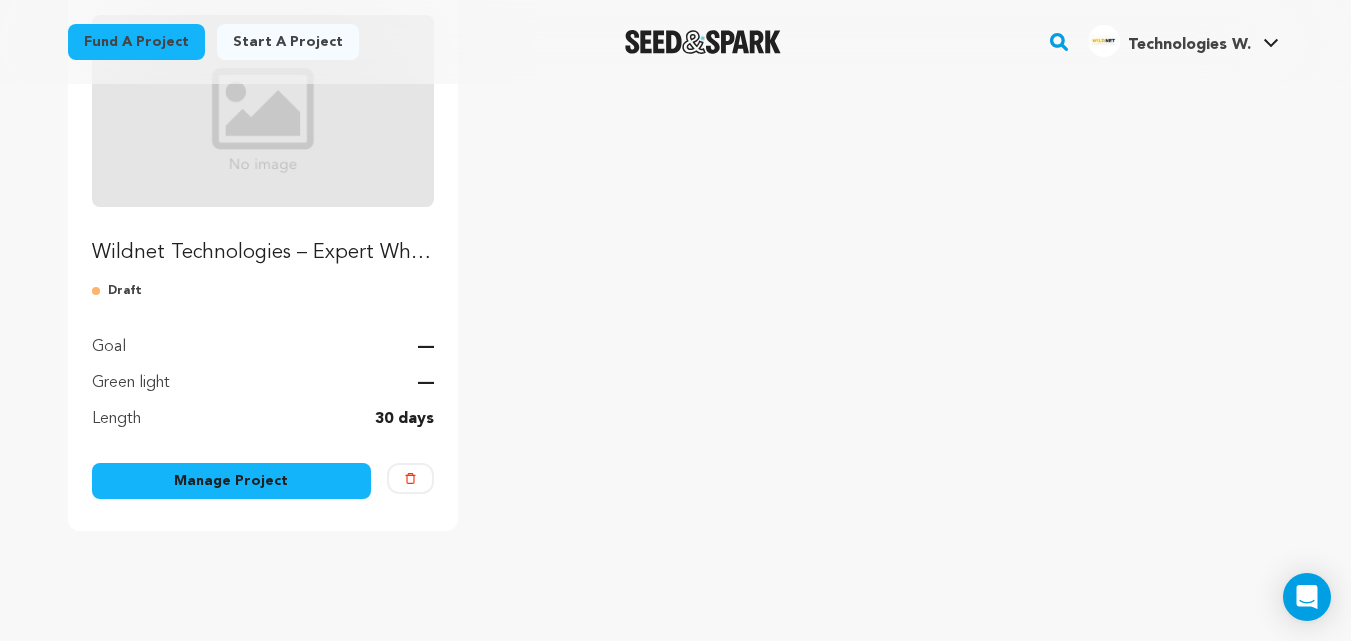 click at bounding box center [263, 111] 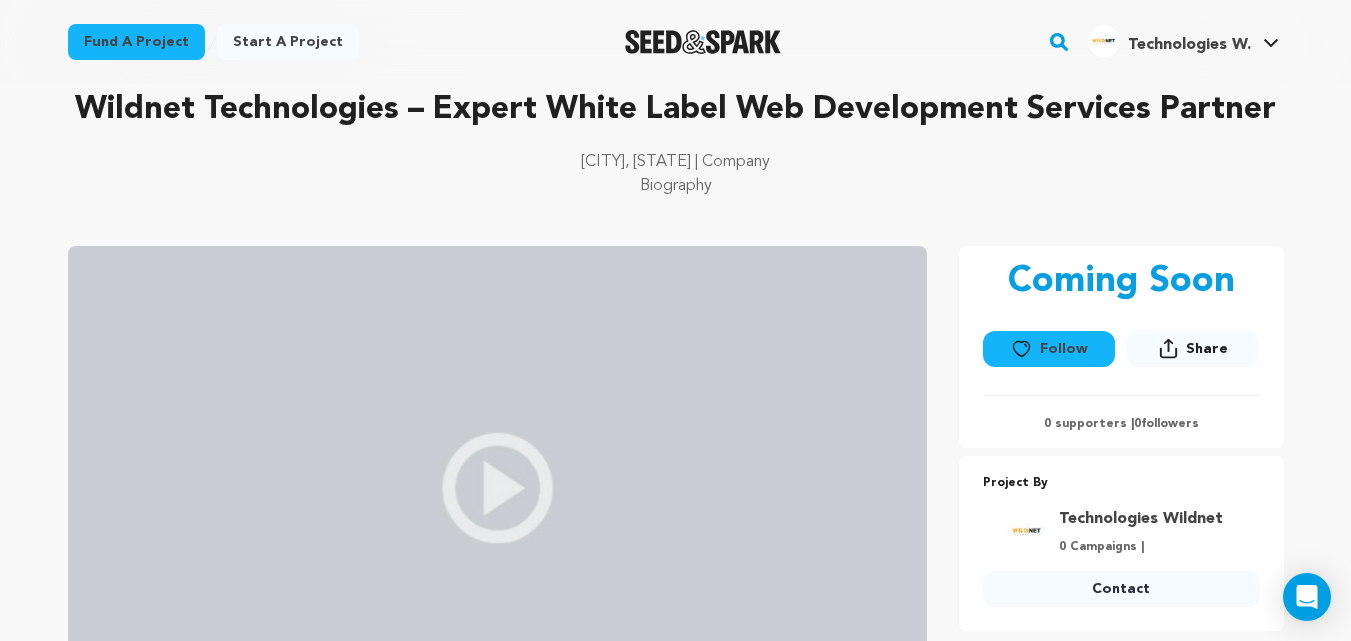 scroll, scrollTop: 0, scrollLeft: 0, axis: both 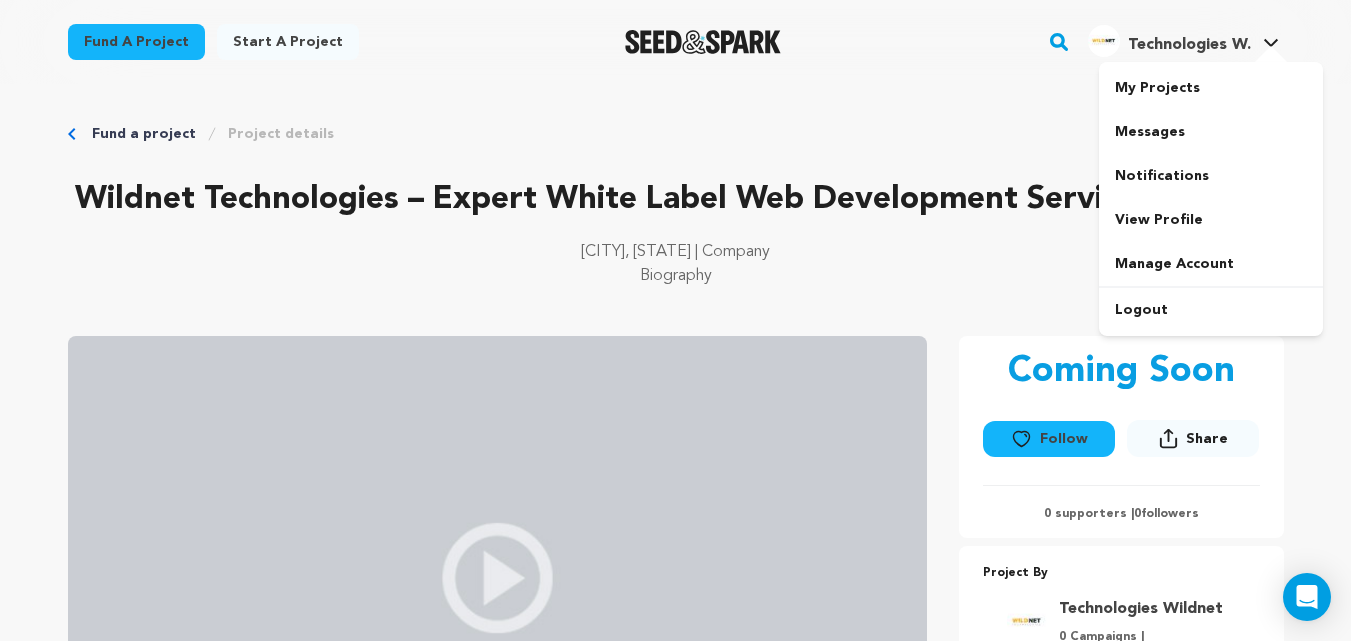 click on "Technologies W." at bounding box center (1189, 45) 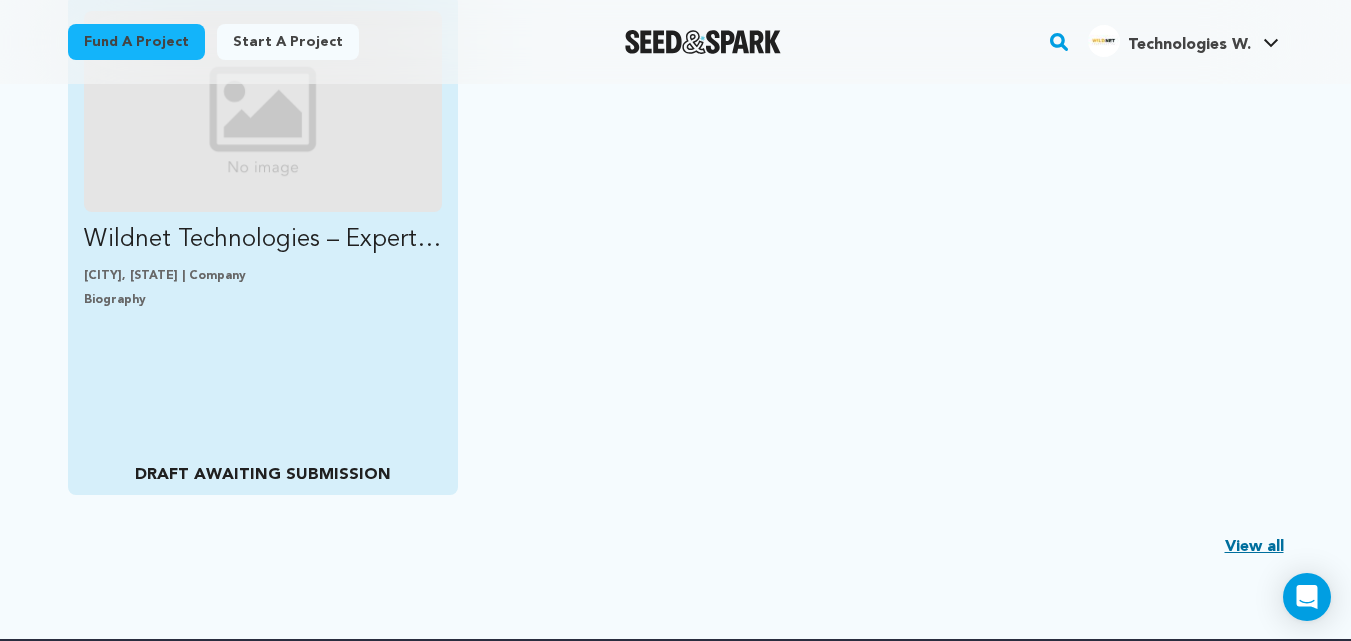 scroll, scrollTop: 600, scrollLeft: 0, axis: vertical 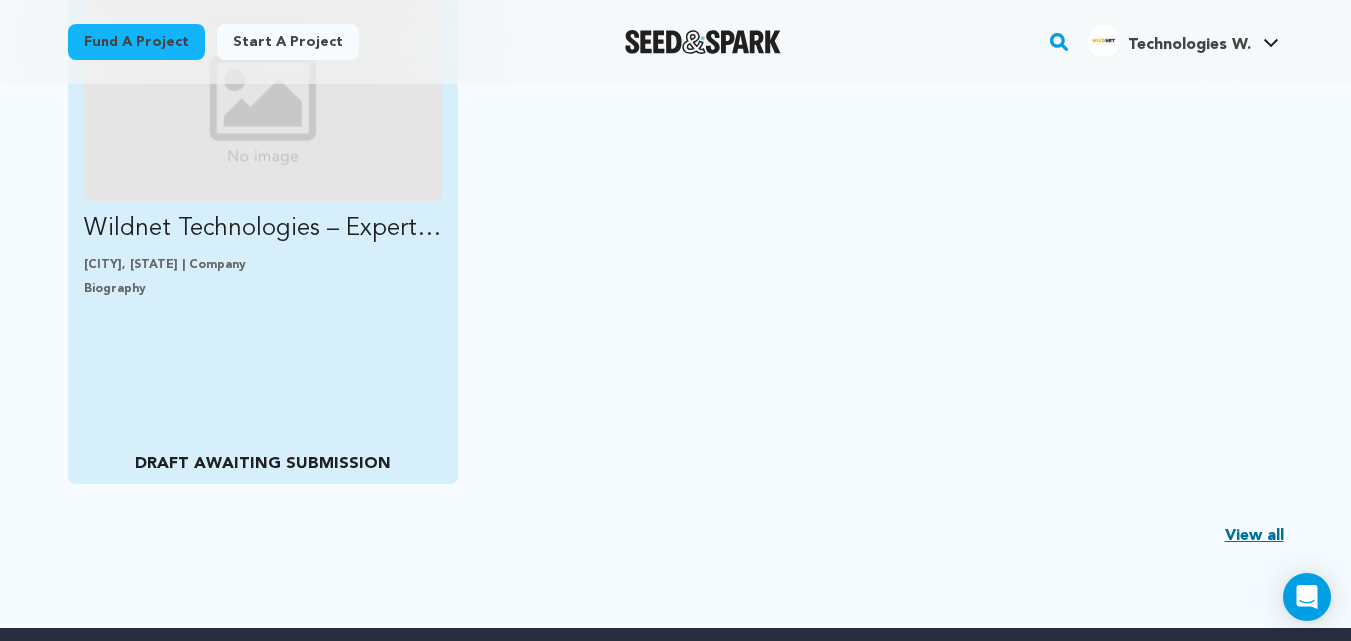 click on "[CITY], [STATE] | Company" at bounding box center (263, 265) 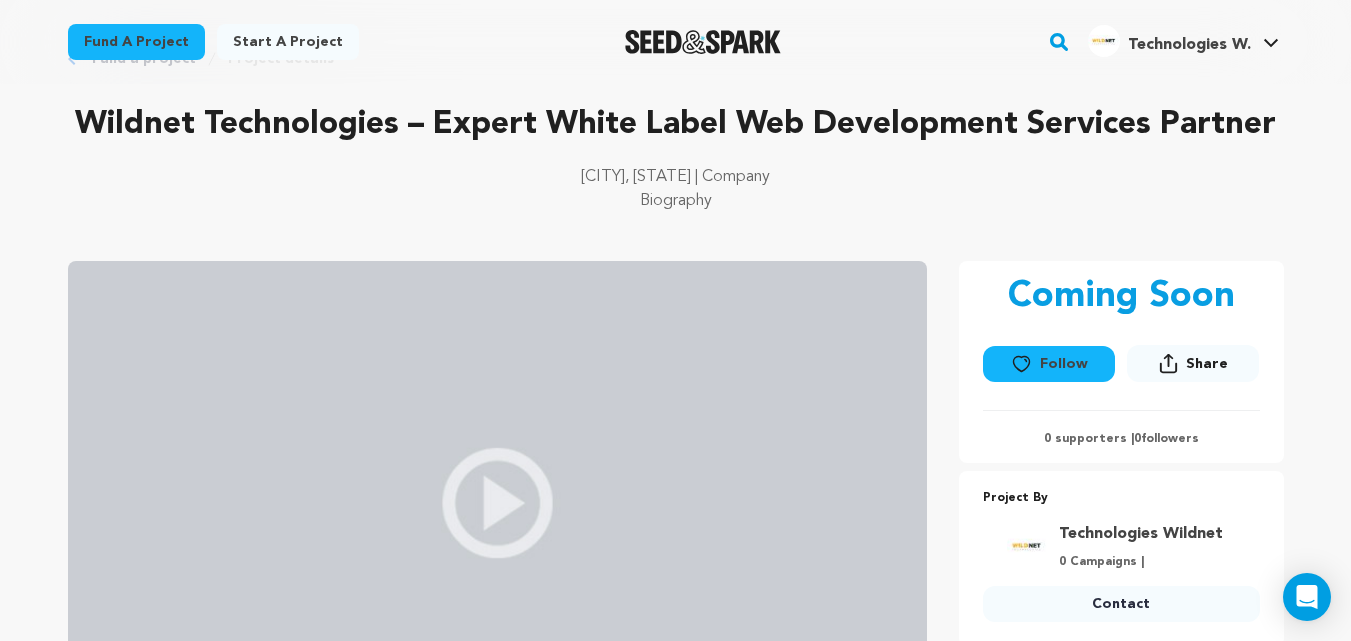 scroll, scrollTop: 200, scrollLeft: 0, axis: vertical 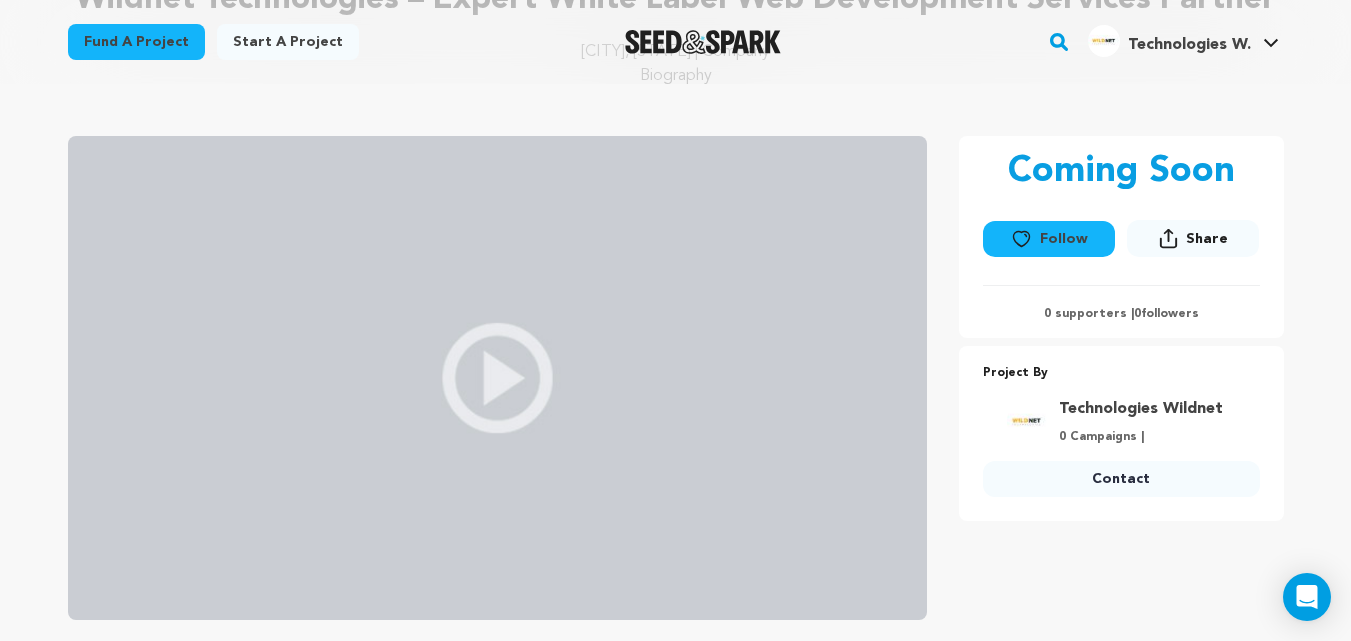 click at bounding box center (497, 378) 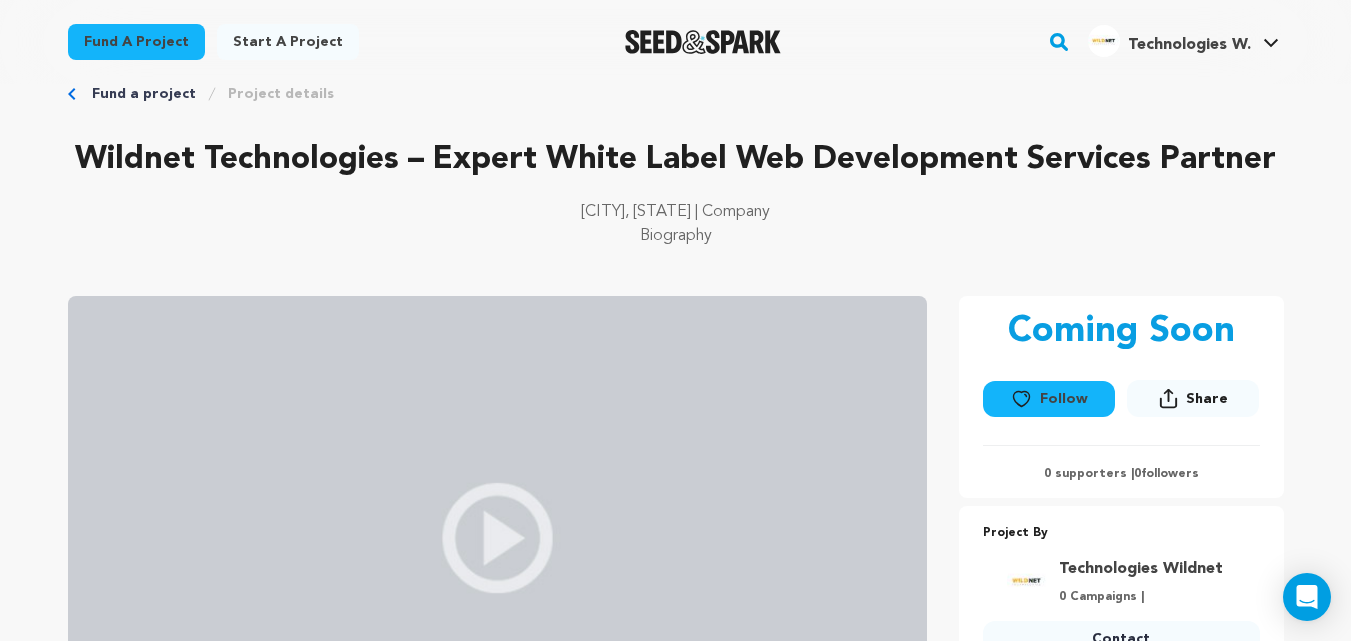 scroll, scrollTop: 0, scrollLeft: 0, axis: both 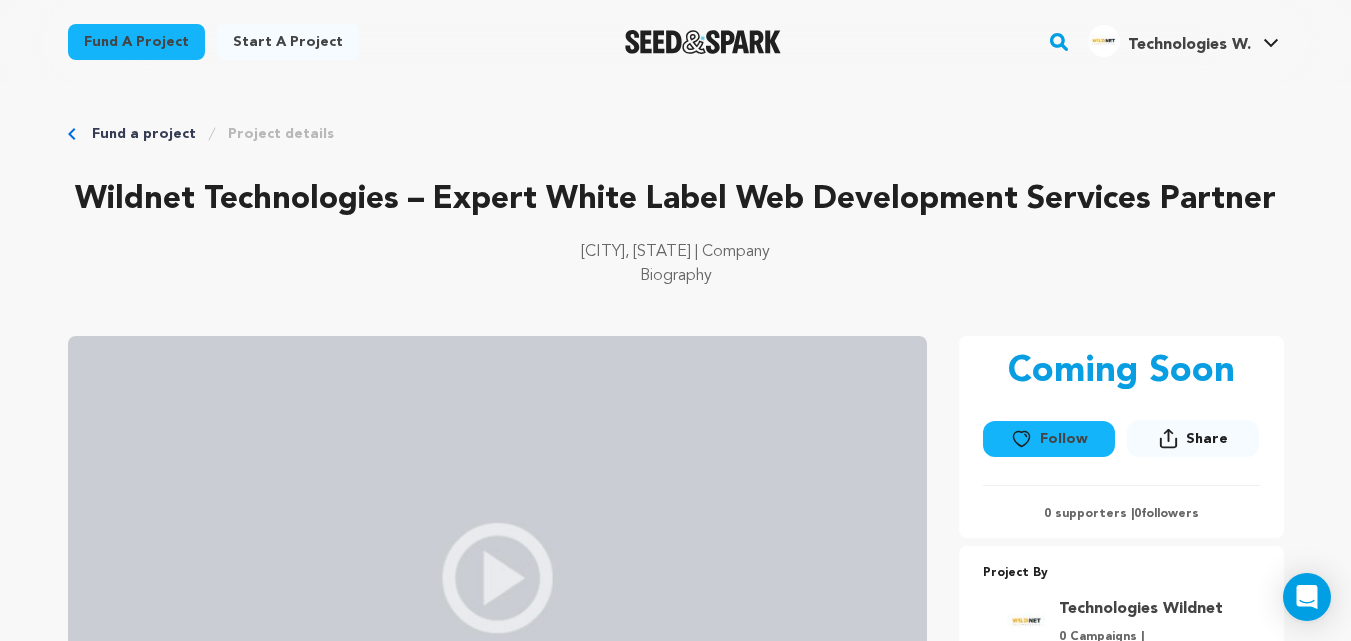 click on "Start a project" at bounding box center [288, 42] 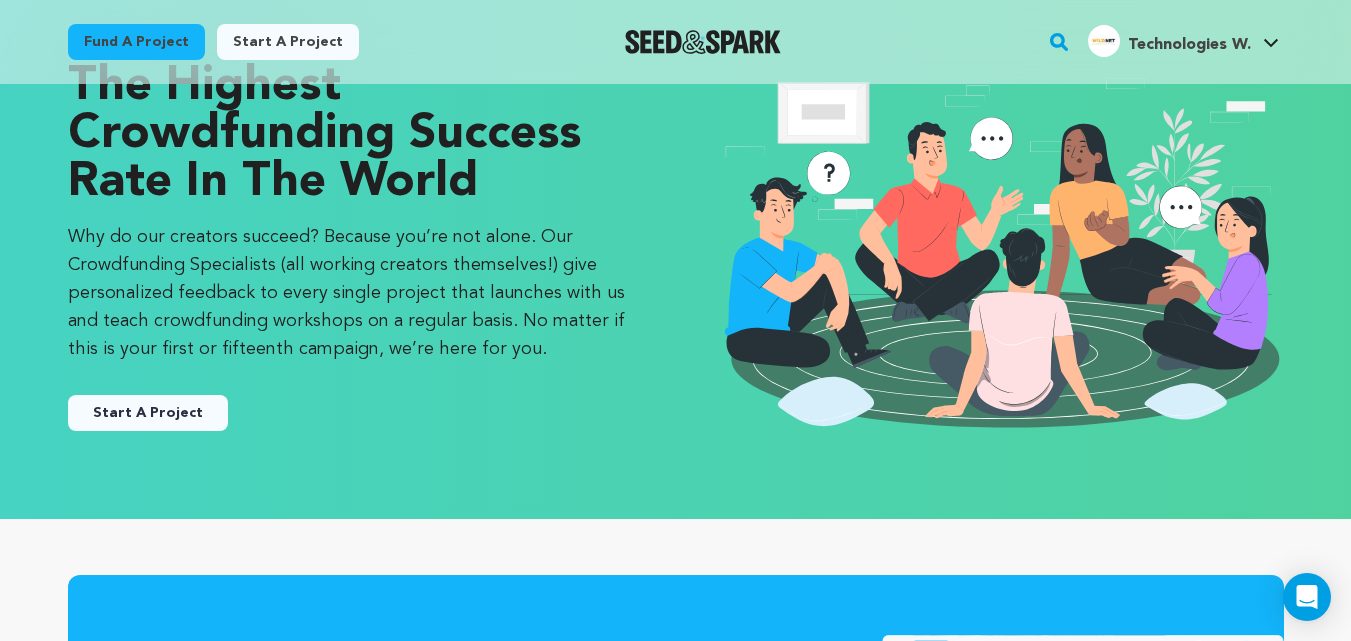 scroll, scrollTop: 100, scrollLeft: 0, axis: vertical 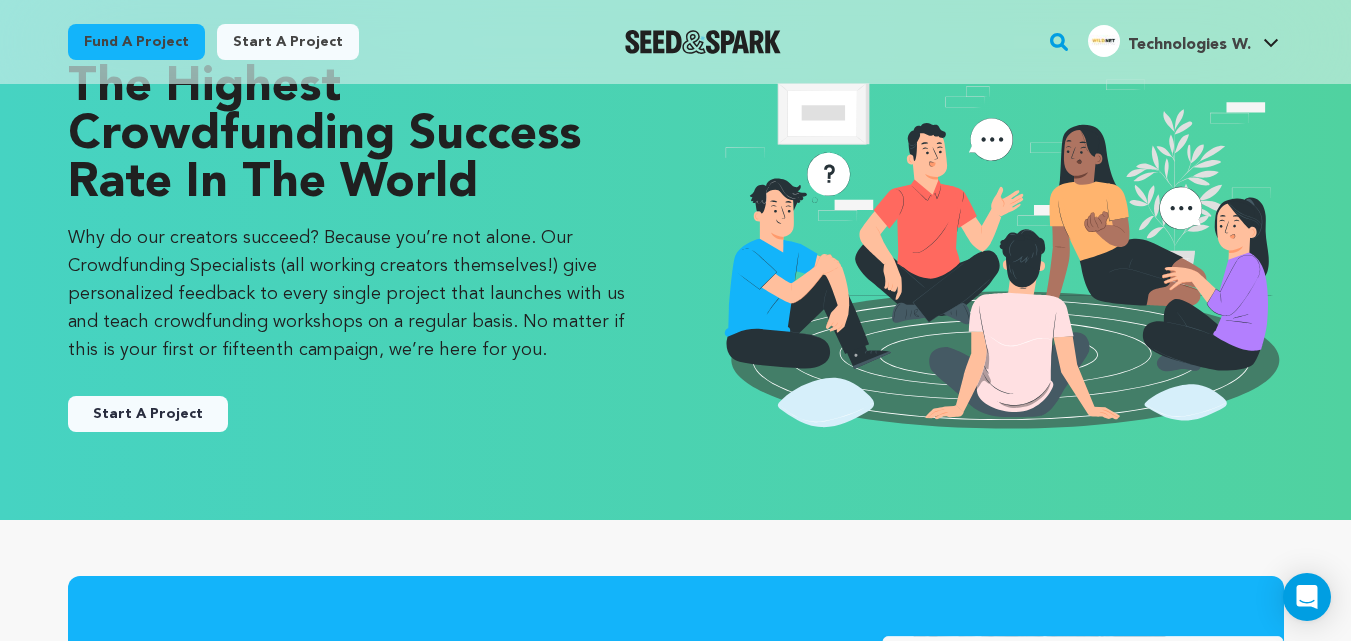 click on "Technologies W." at bounding box center [1189, 45] 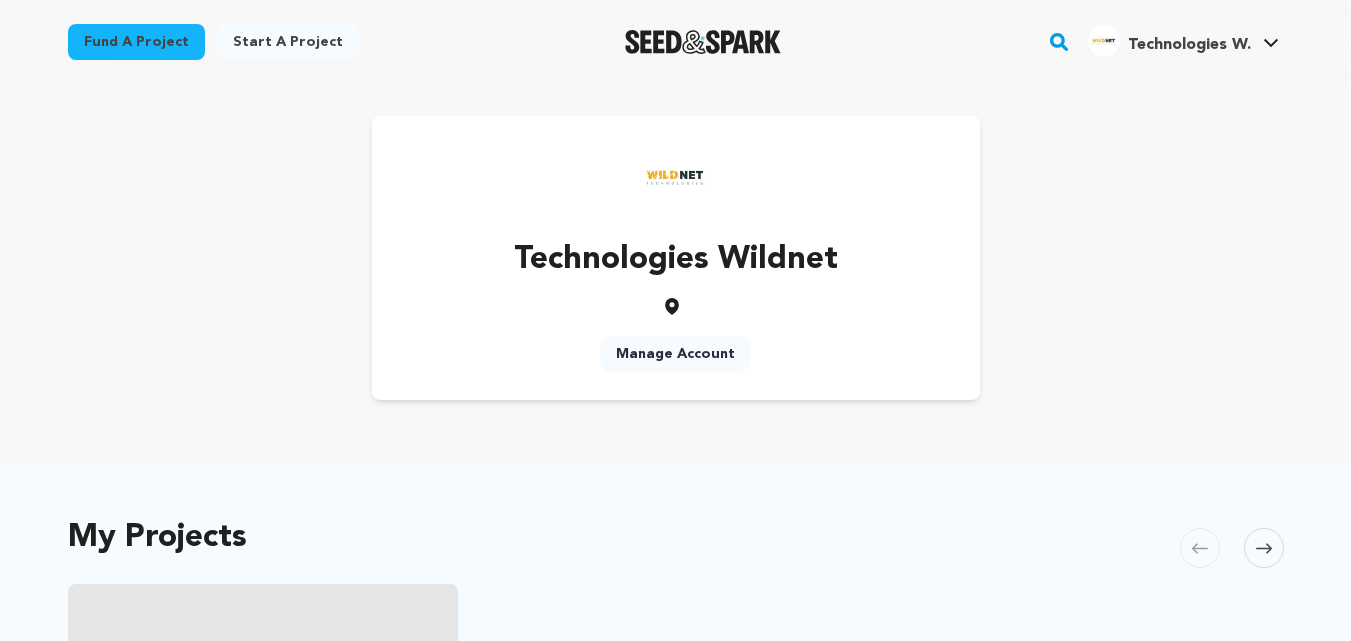 scroll, scrollTop: 0, scrollLeft: 0, axis: both 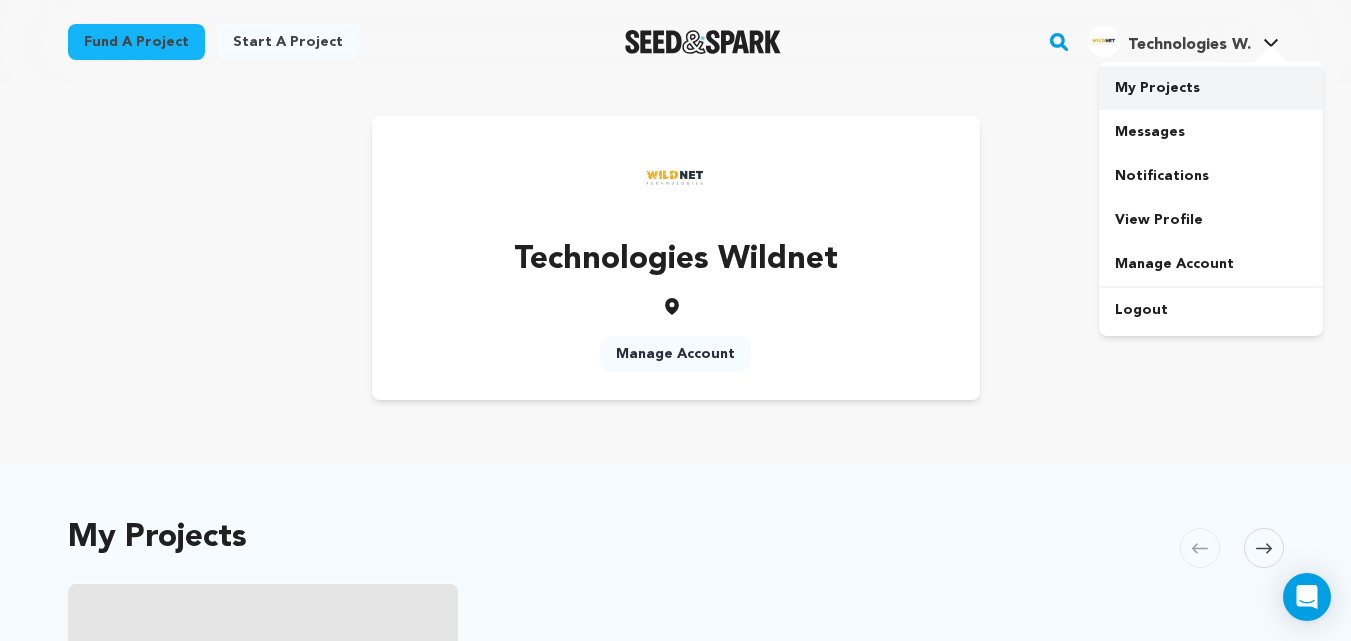 click on "My Projects" at bounding box center [1211, 88] 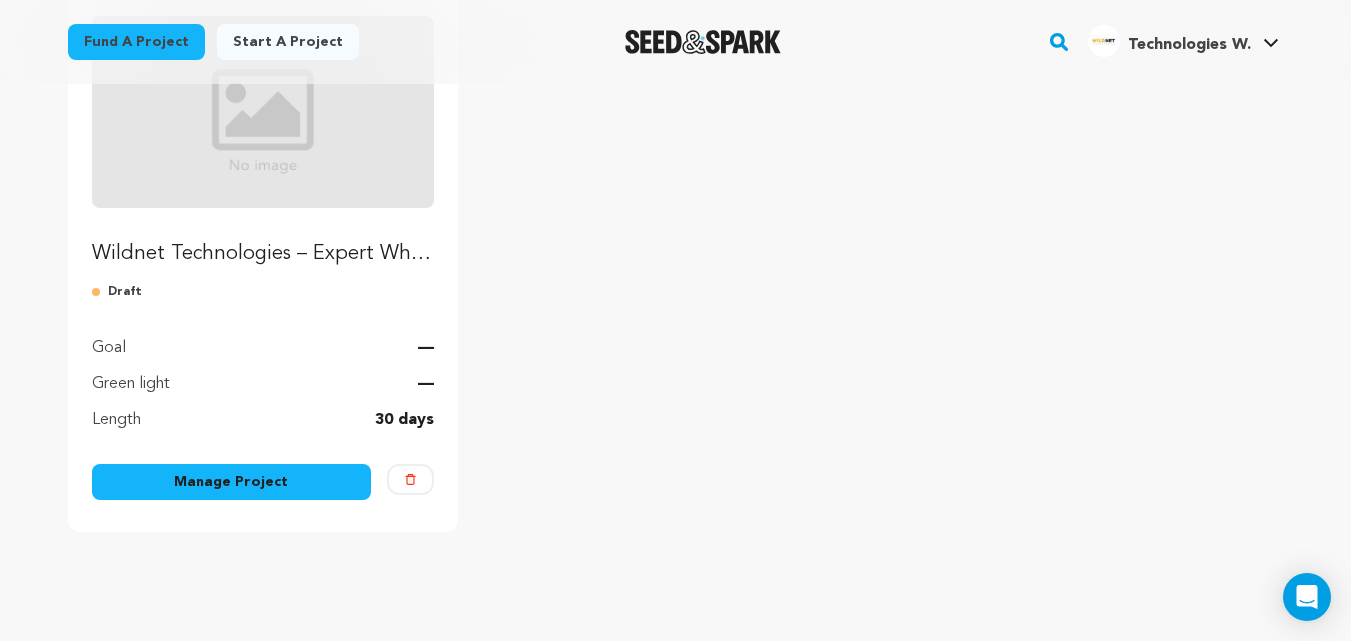 scroll, scrollTop: 300, scrollLeft: 0, axis: vertical 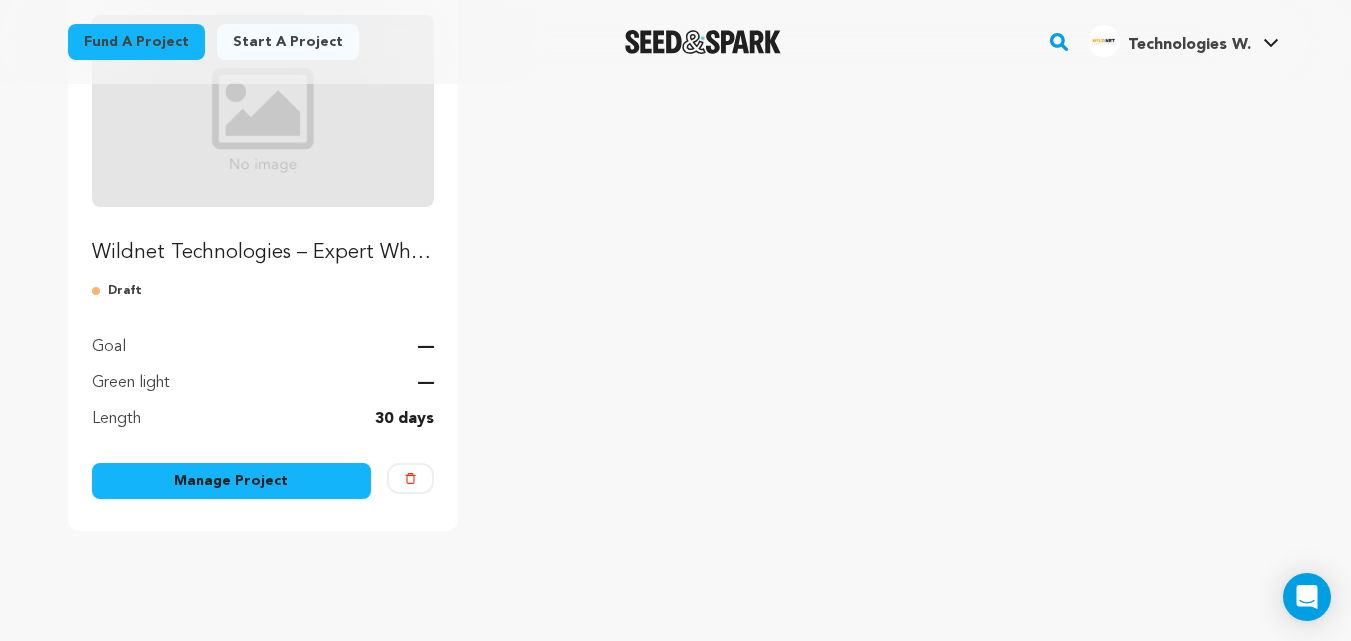 click on "Wildnet Technologies – Expert White Label Web Development Services Partner
Draft
Goal
—
Green light
—
Length
30 days" at bounding box center [263, 223] 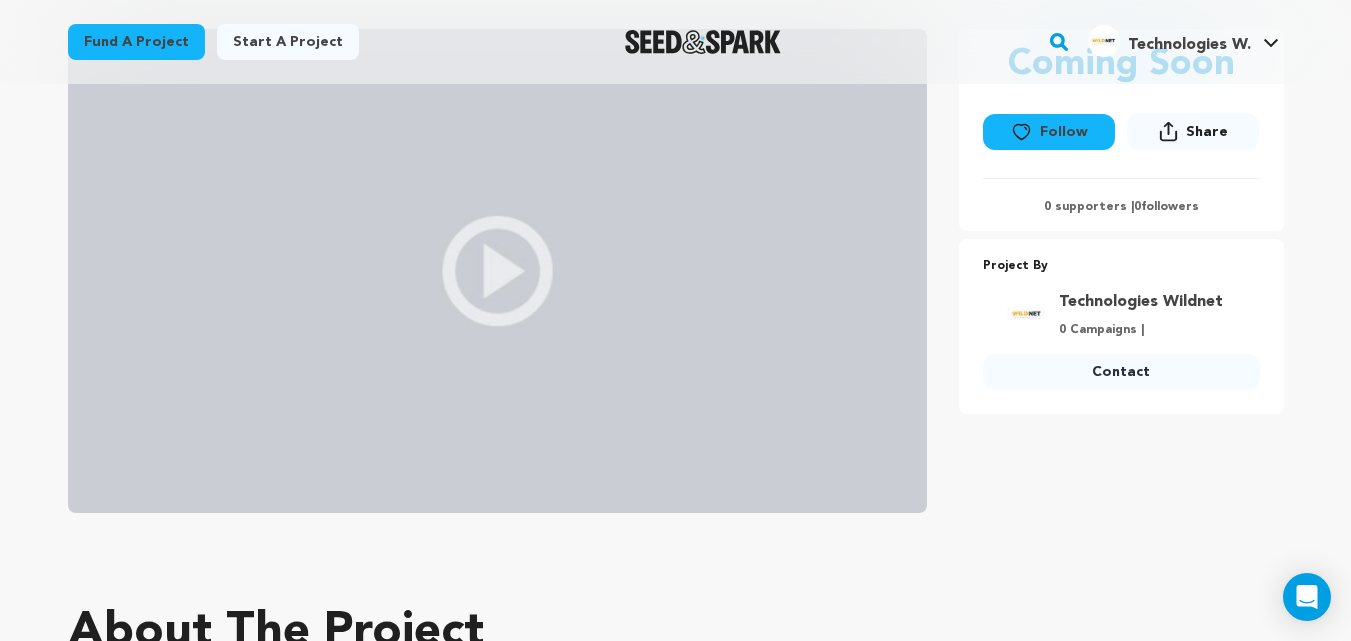 scroll, scrollTop: 0, scrollLeft: 0, axis: both 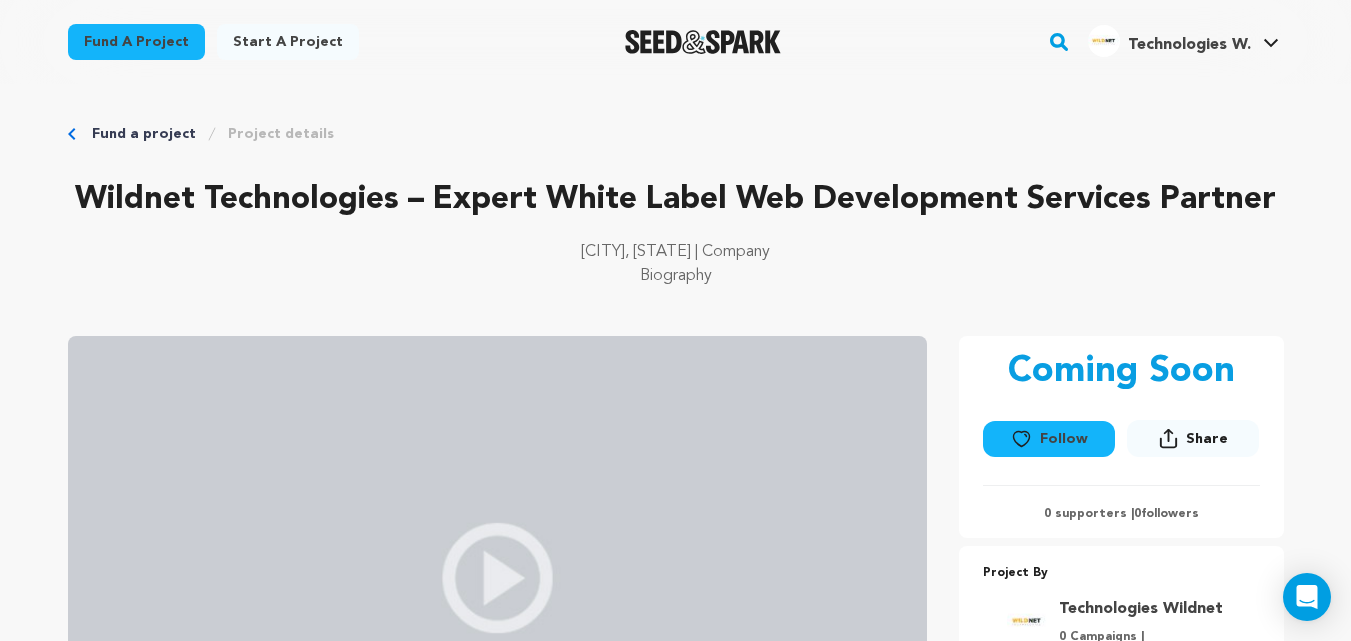 click at bounding box center (1104, 41) 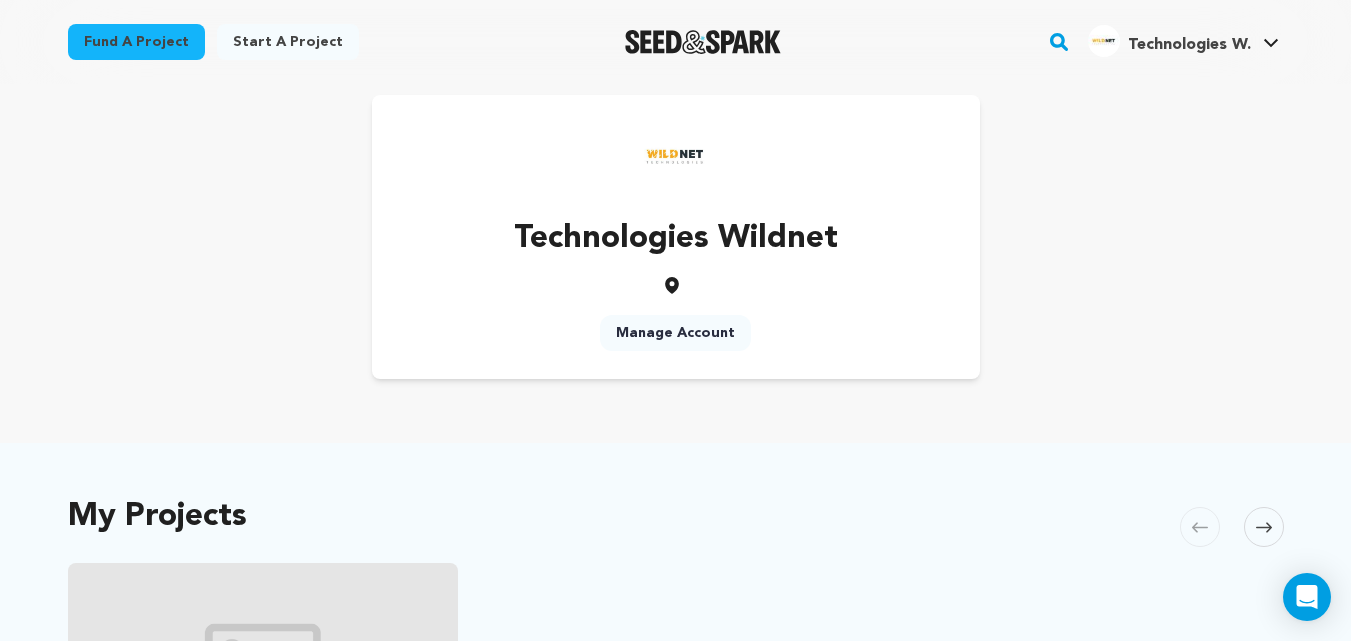 scroll, scrollTop: 0, scrollLeft: 0, axis: both 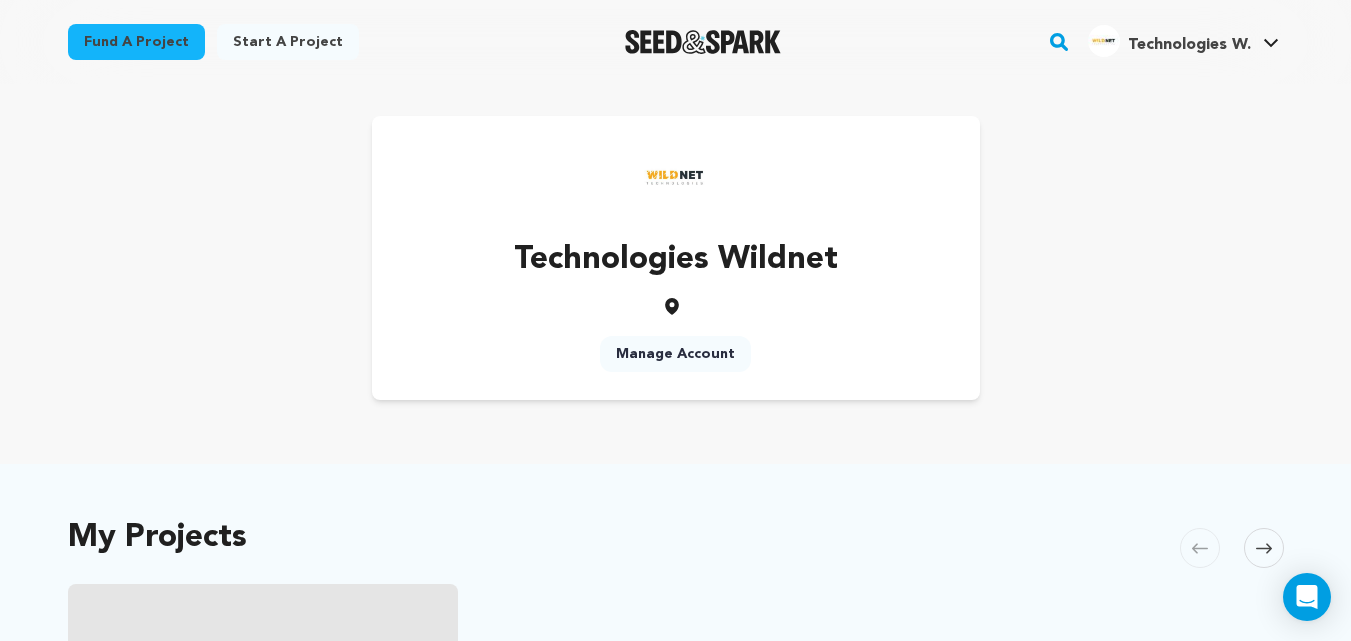 click on "Manage Account" at bounding box center (675, 354) 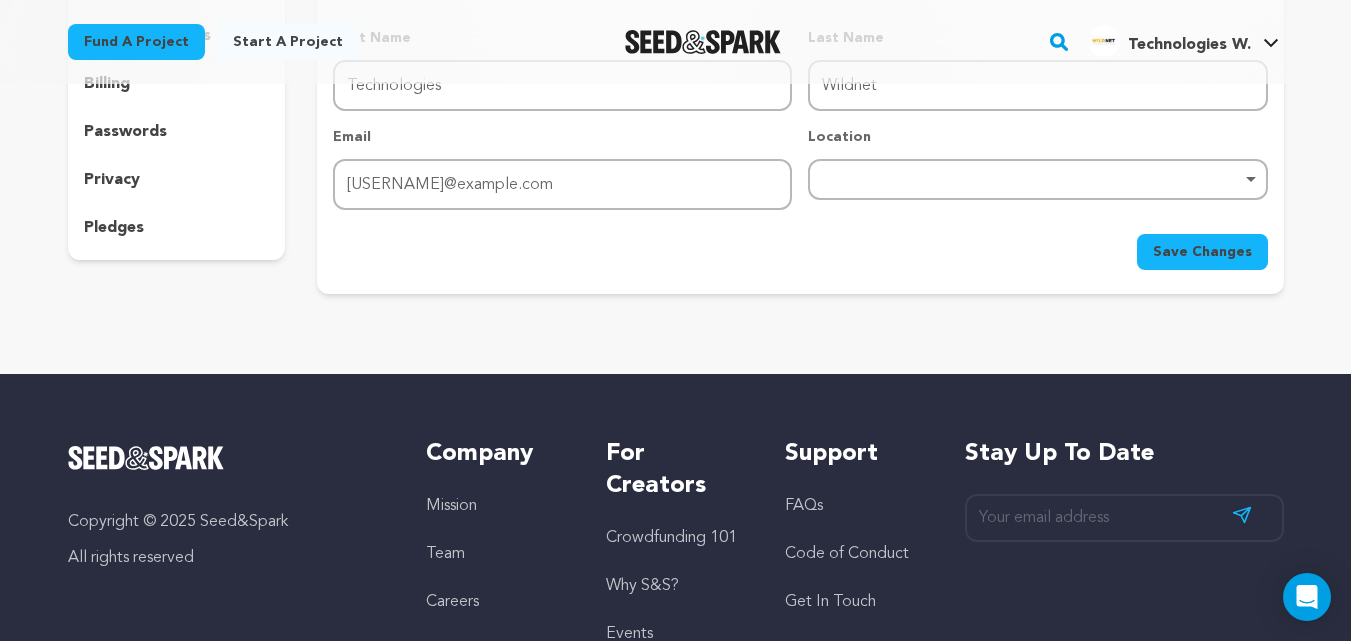 scroll, scrollTop: 0, scrollLeft: 0, axis: both 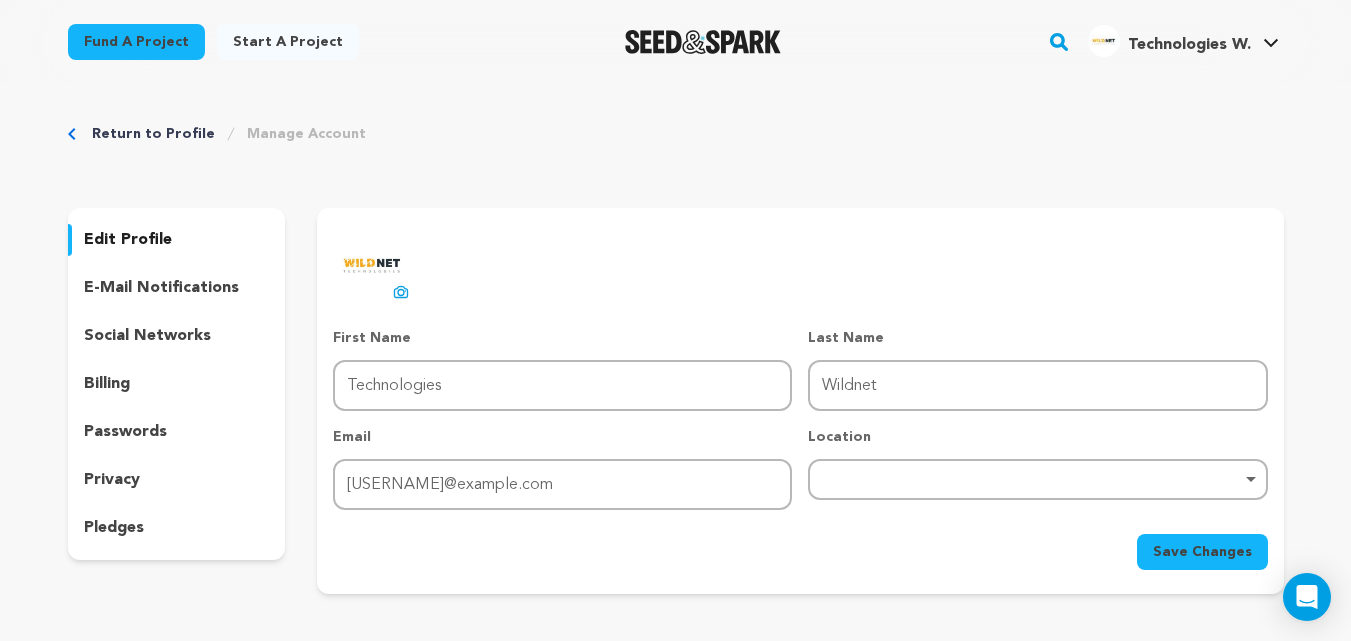 click on "social networks" at bounding box center (147, 336) 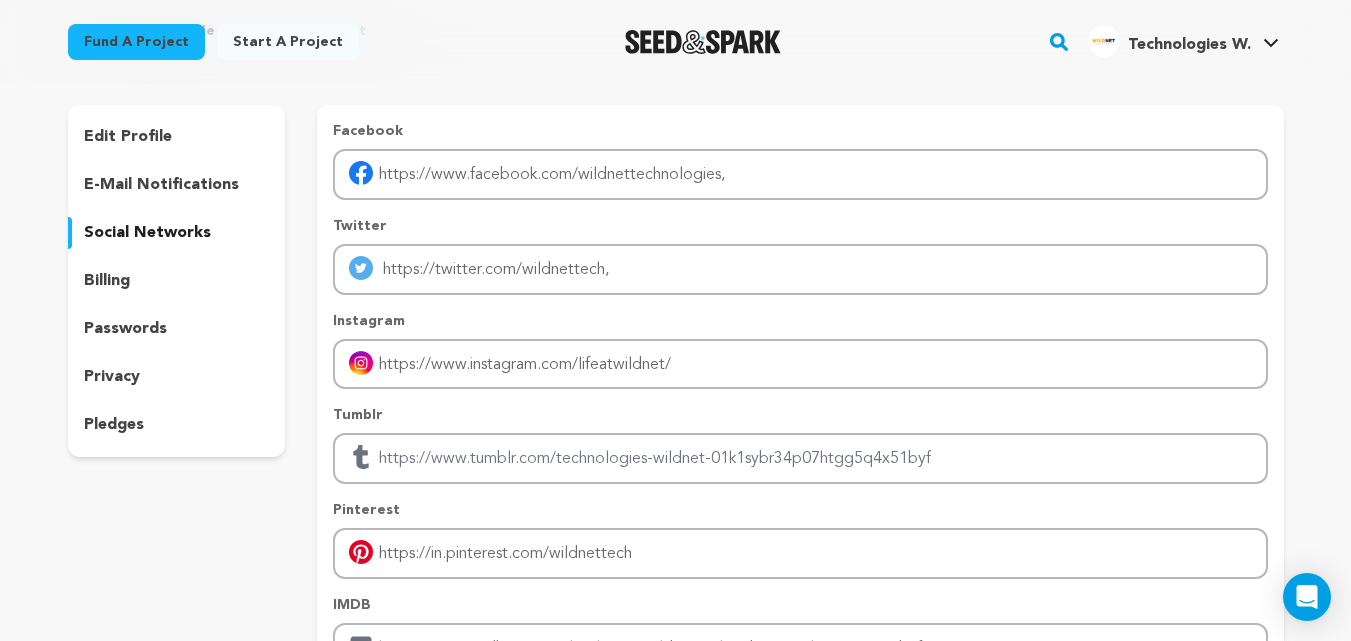 scroll, scrollTop: 200, scrollLeft: 0, axis: vertical 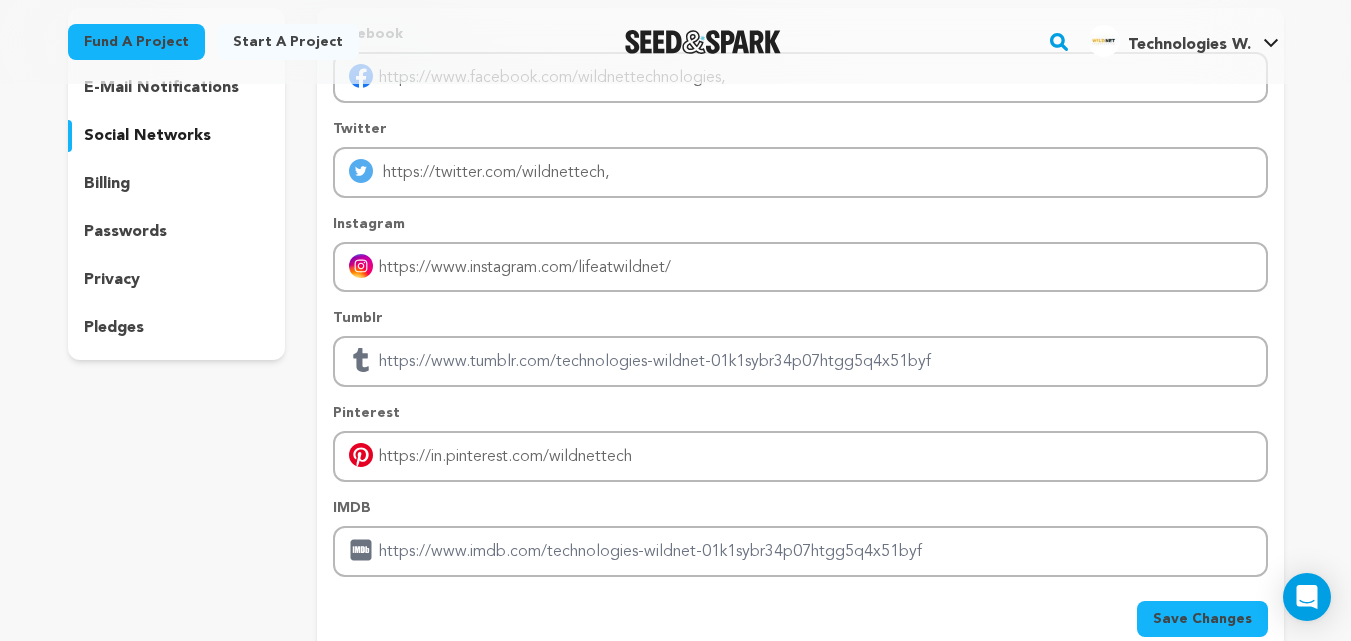 click on "Technologies W." at bounding box center [1189, 45] 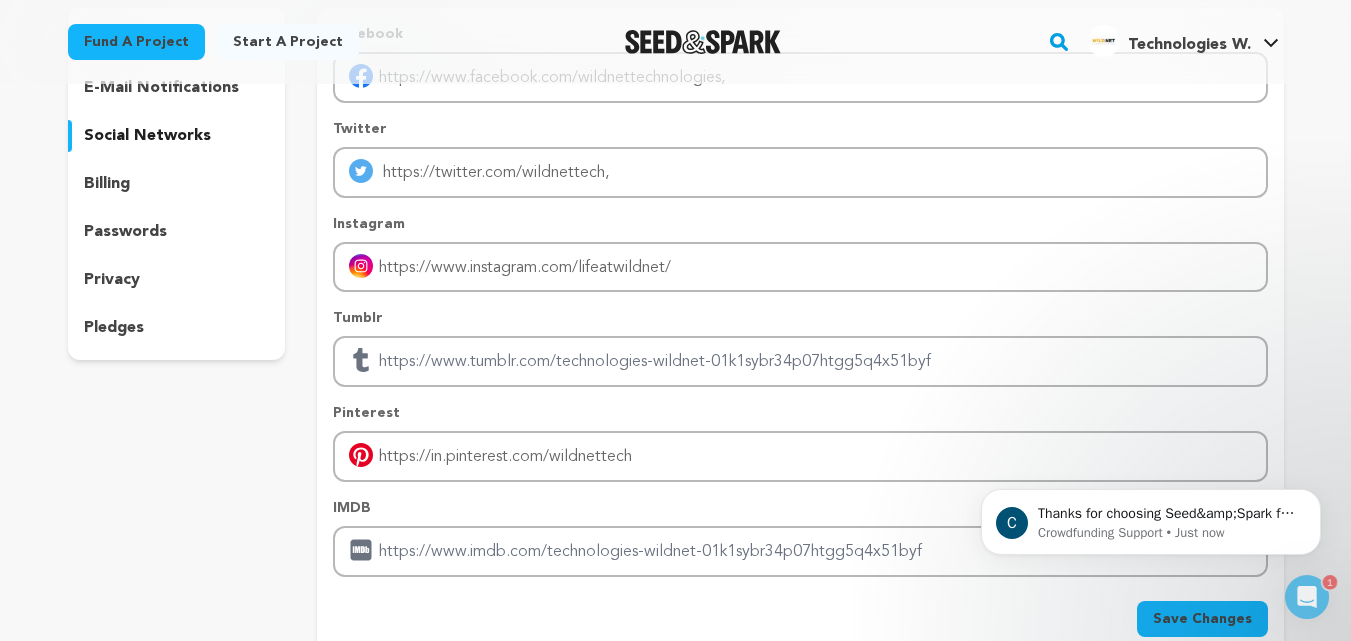 scroll, scrollTop: 0, scrollLeft: 0, axis: both 